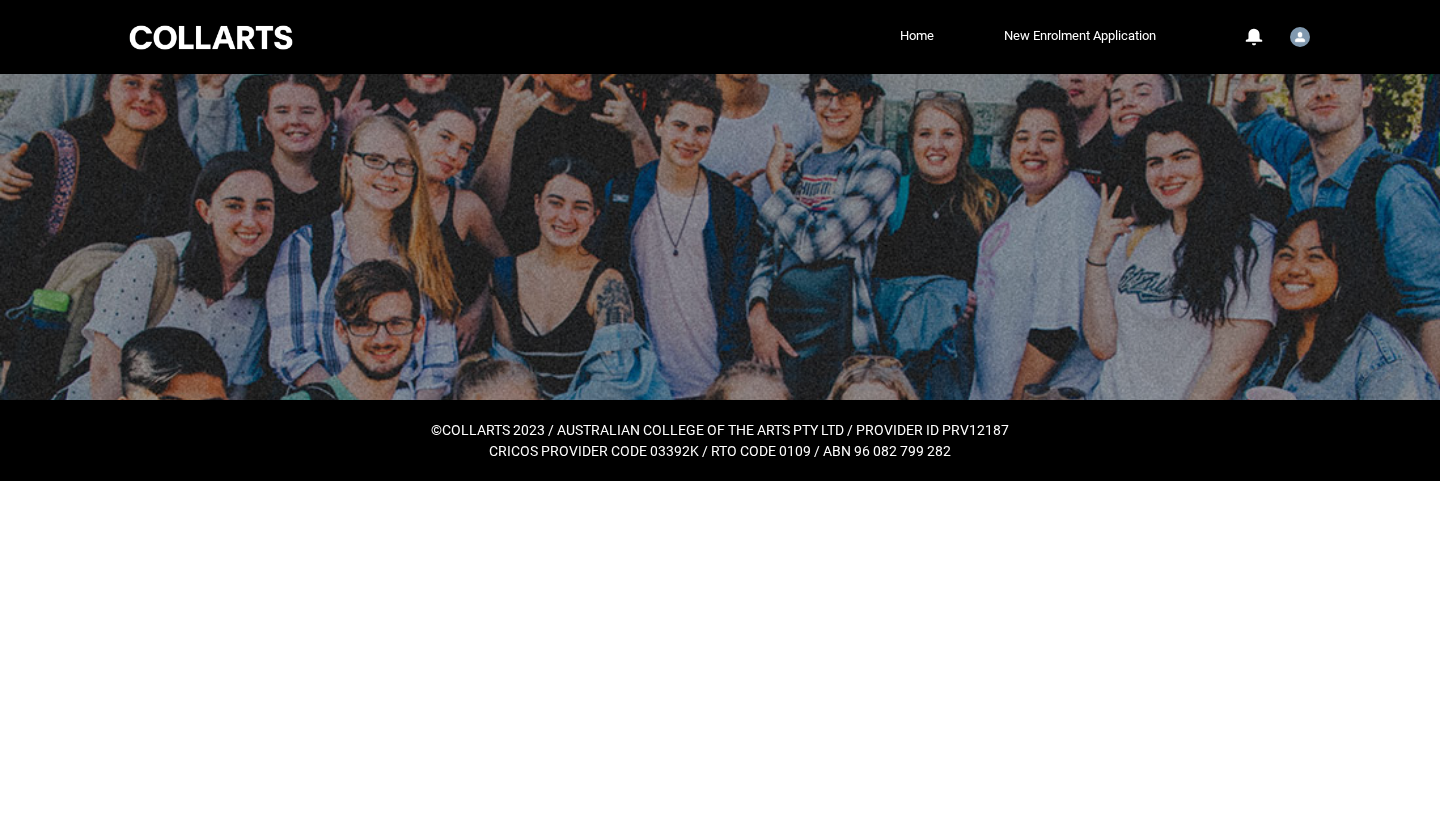 scroll, scrollTop: 0, scrollLeft: 0, axis: both 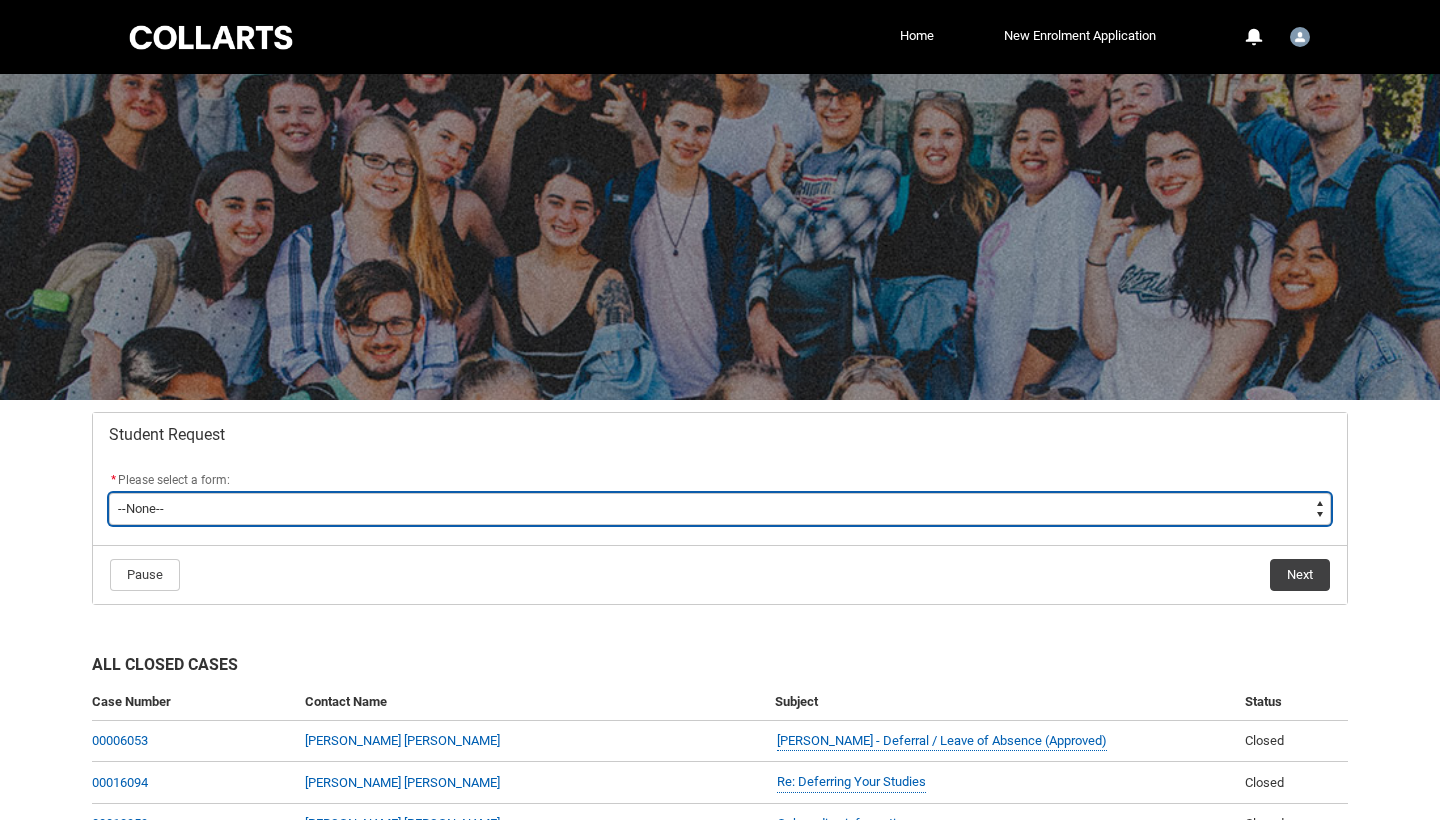 type on "picklist_case_Type.Assignment Extension" 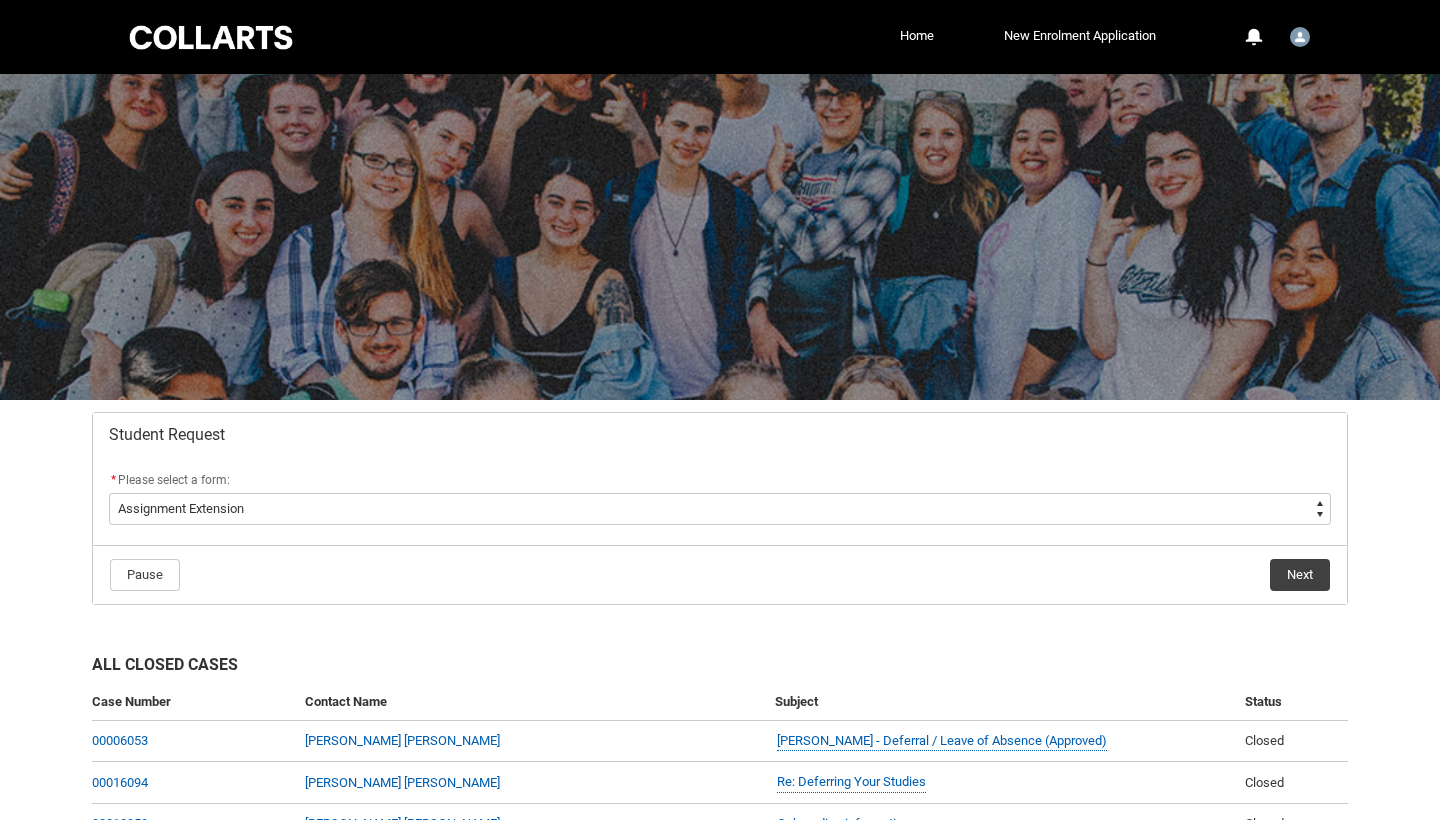 click on "Next" 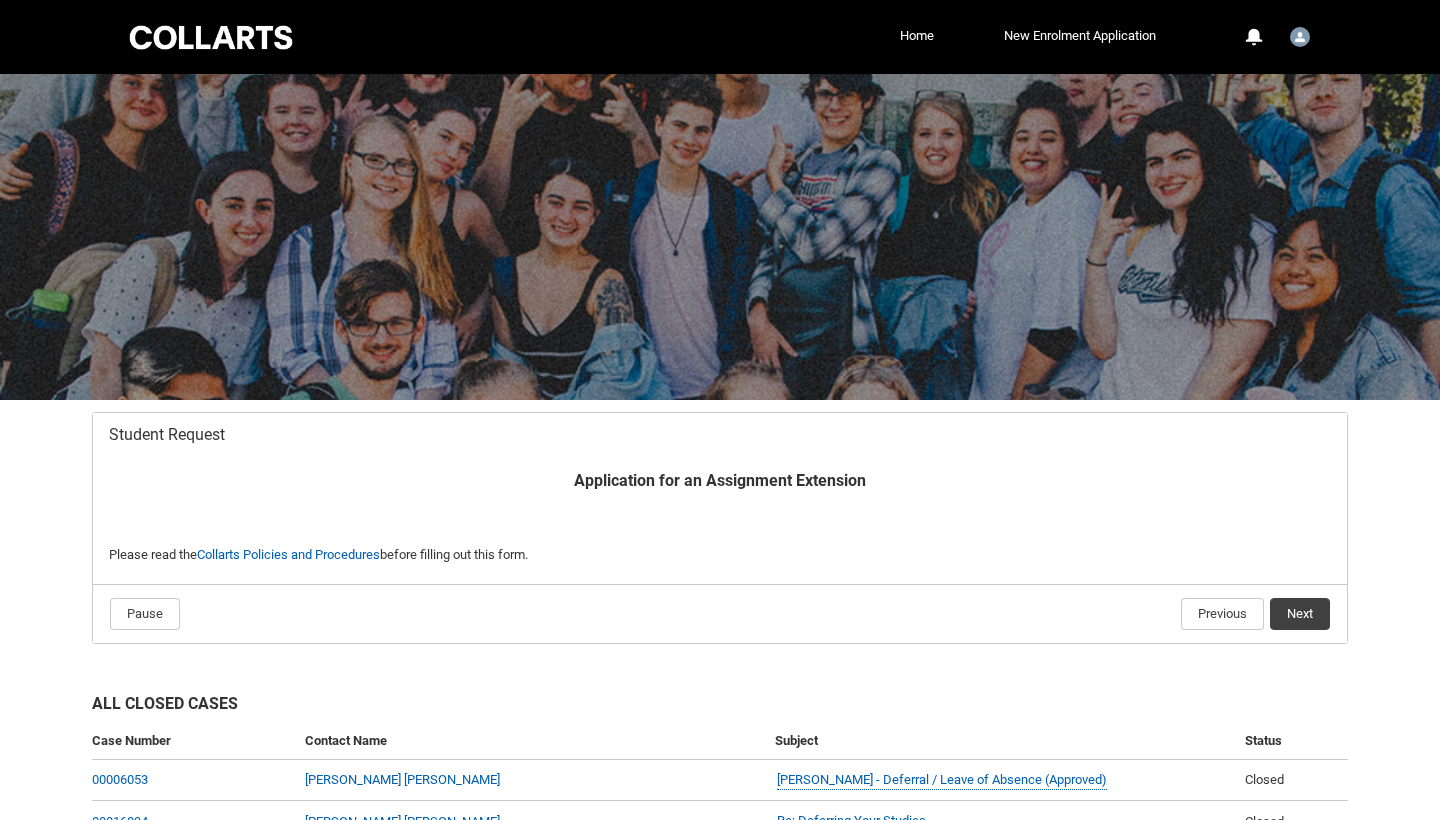 scroll, scrollTop: 213, scrollLeft: 0, axis: vertical 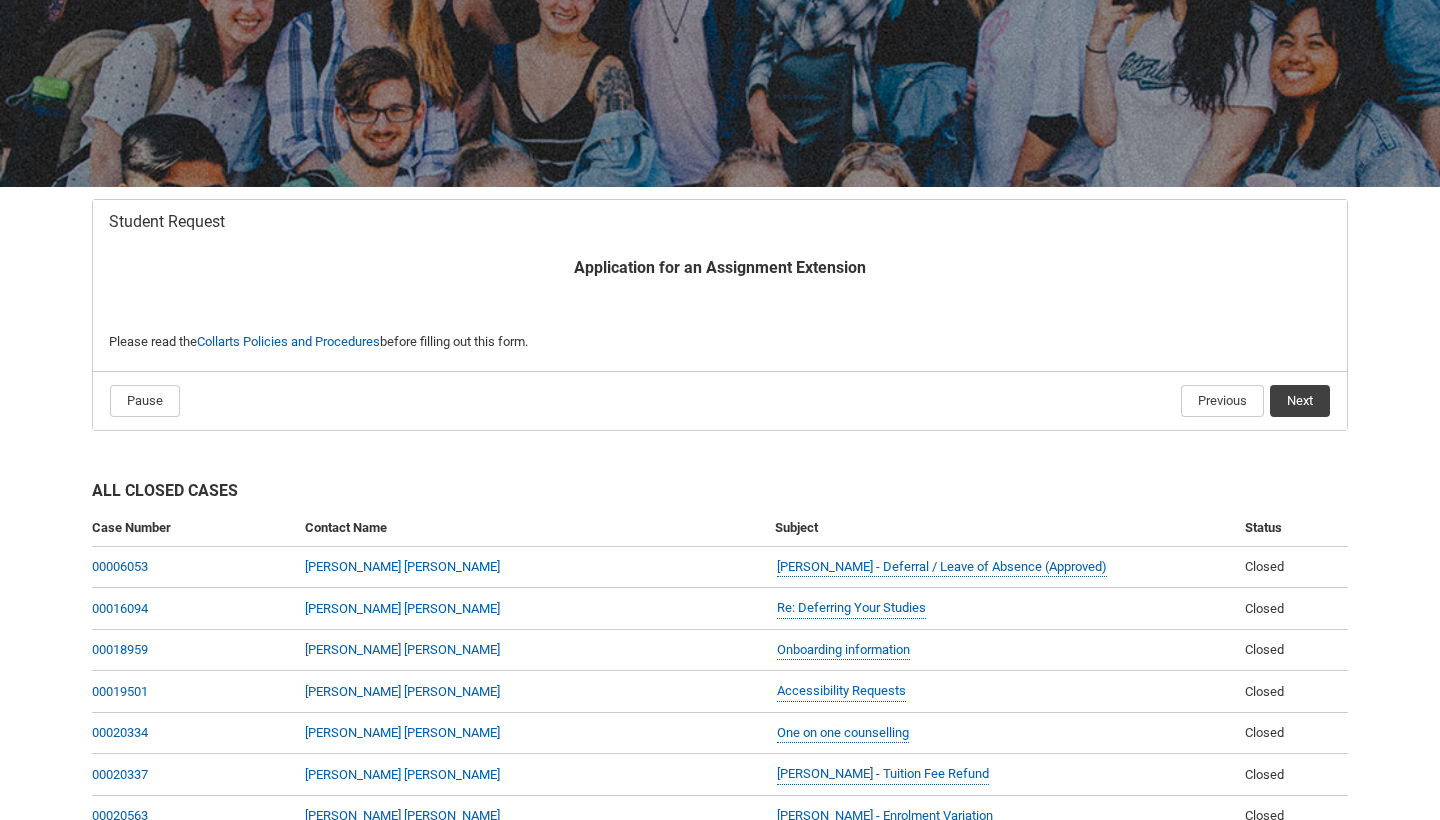 click on "Next" 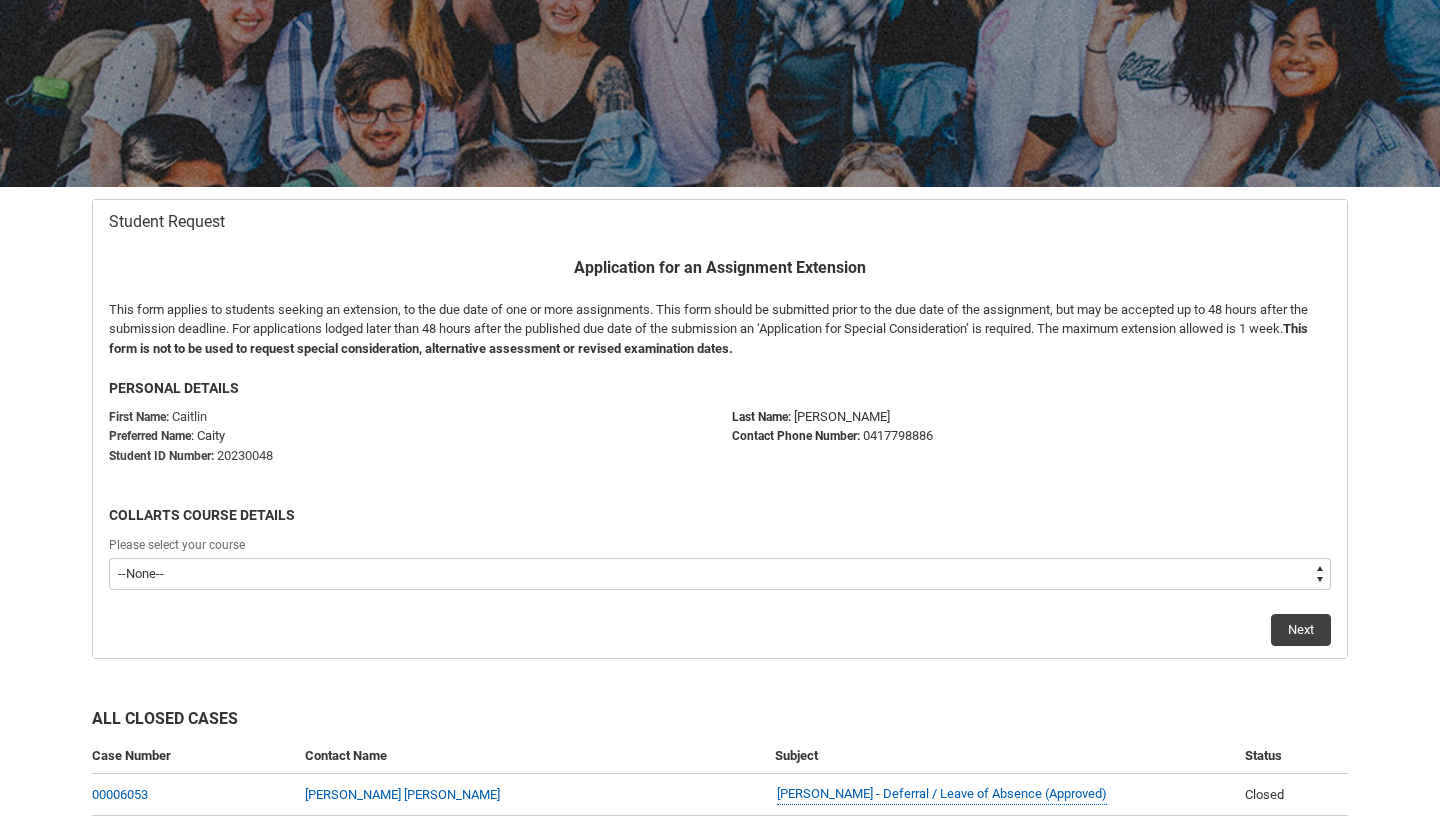 type on "recordPicklist_ProgramEnrollment.a0jI70000000n4MIAQ" 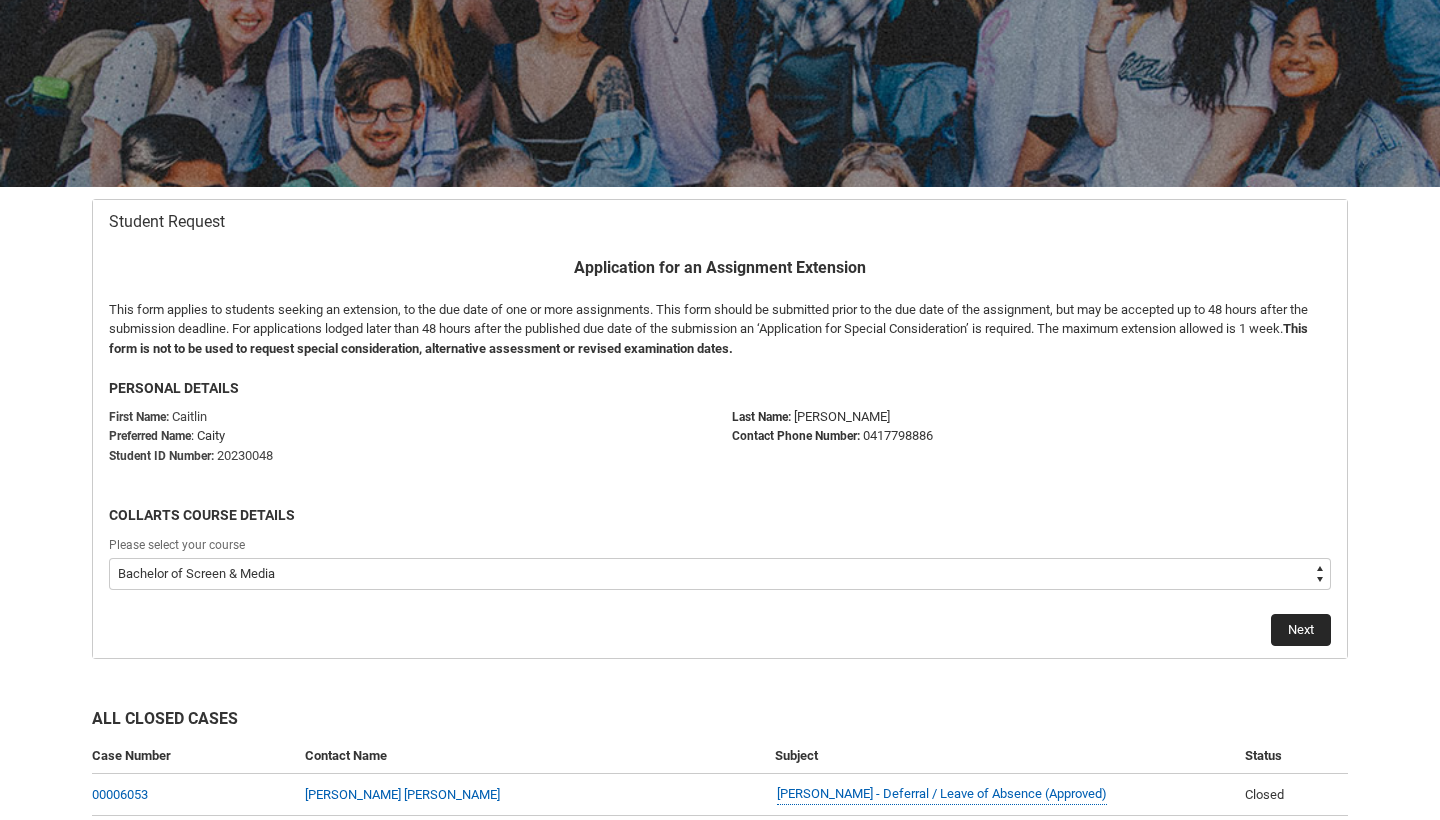 click on "Next" 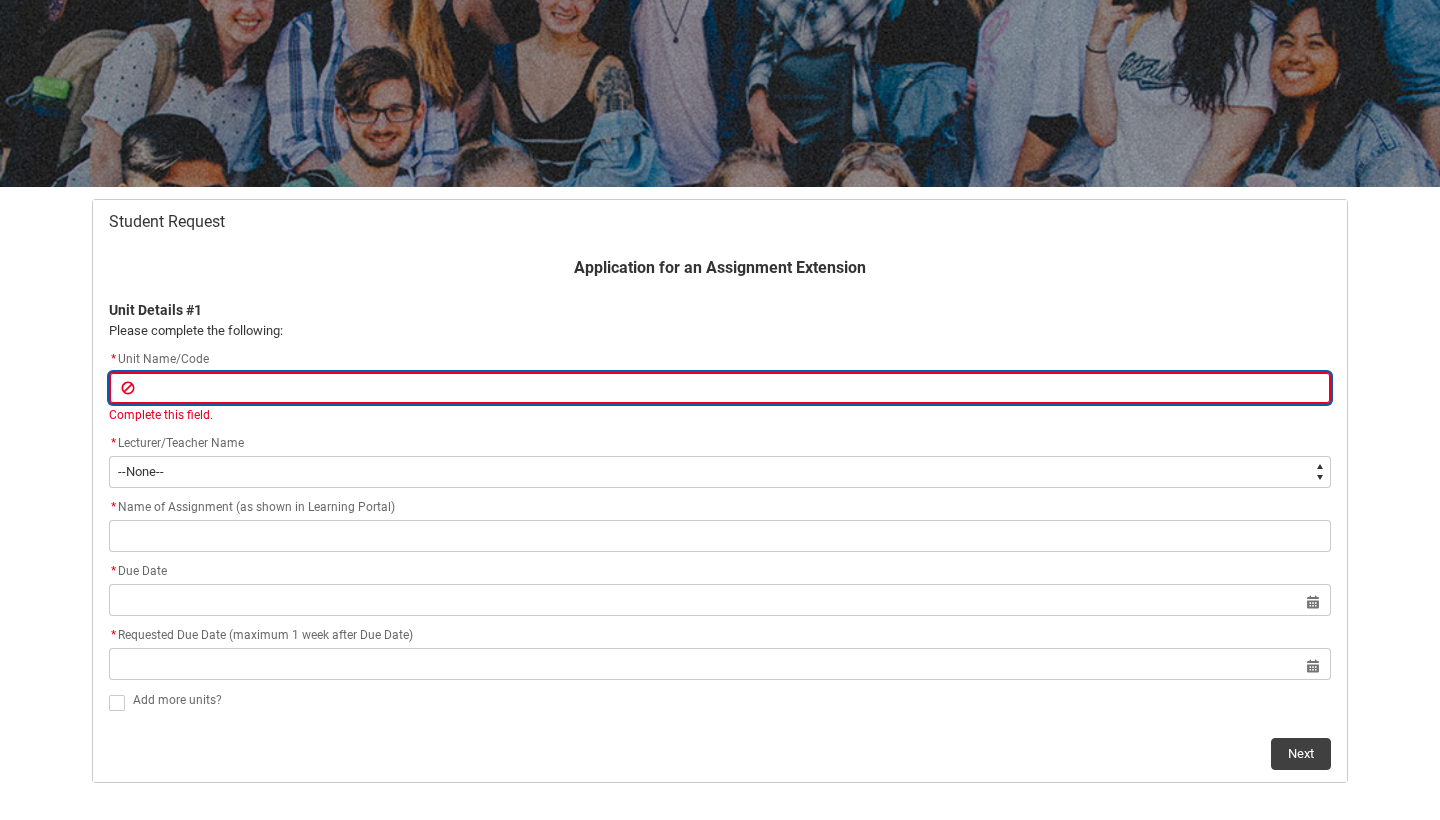 type on "a" 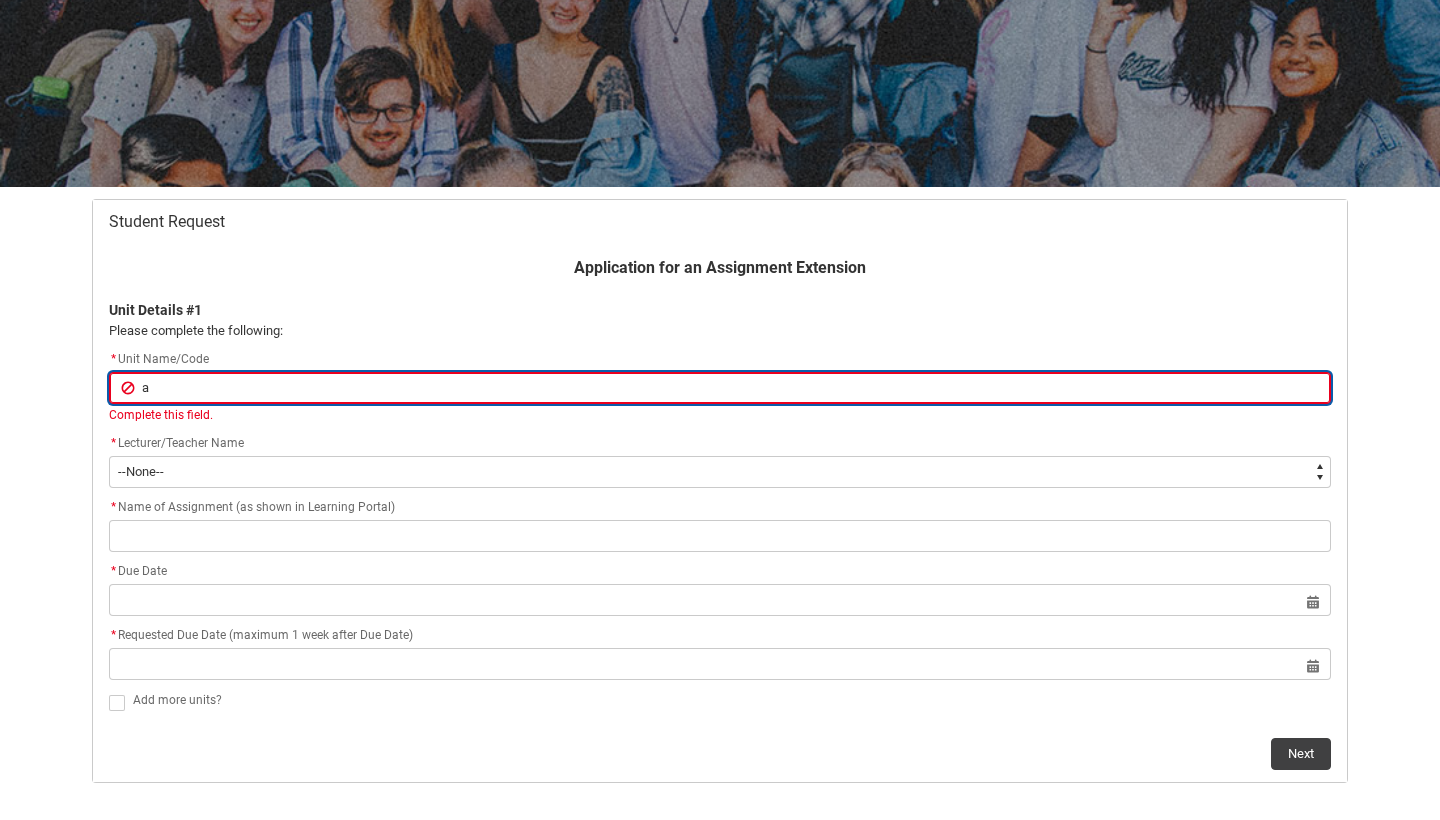 type on "au" 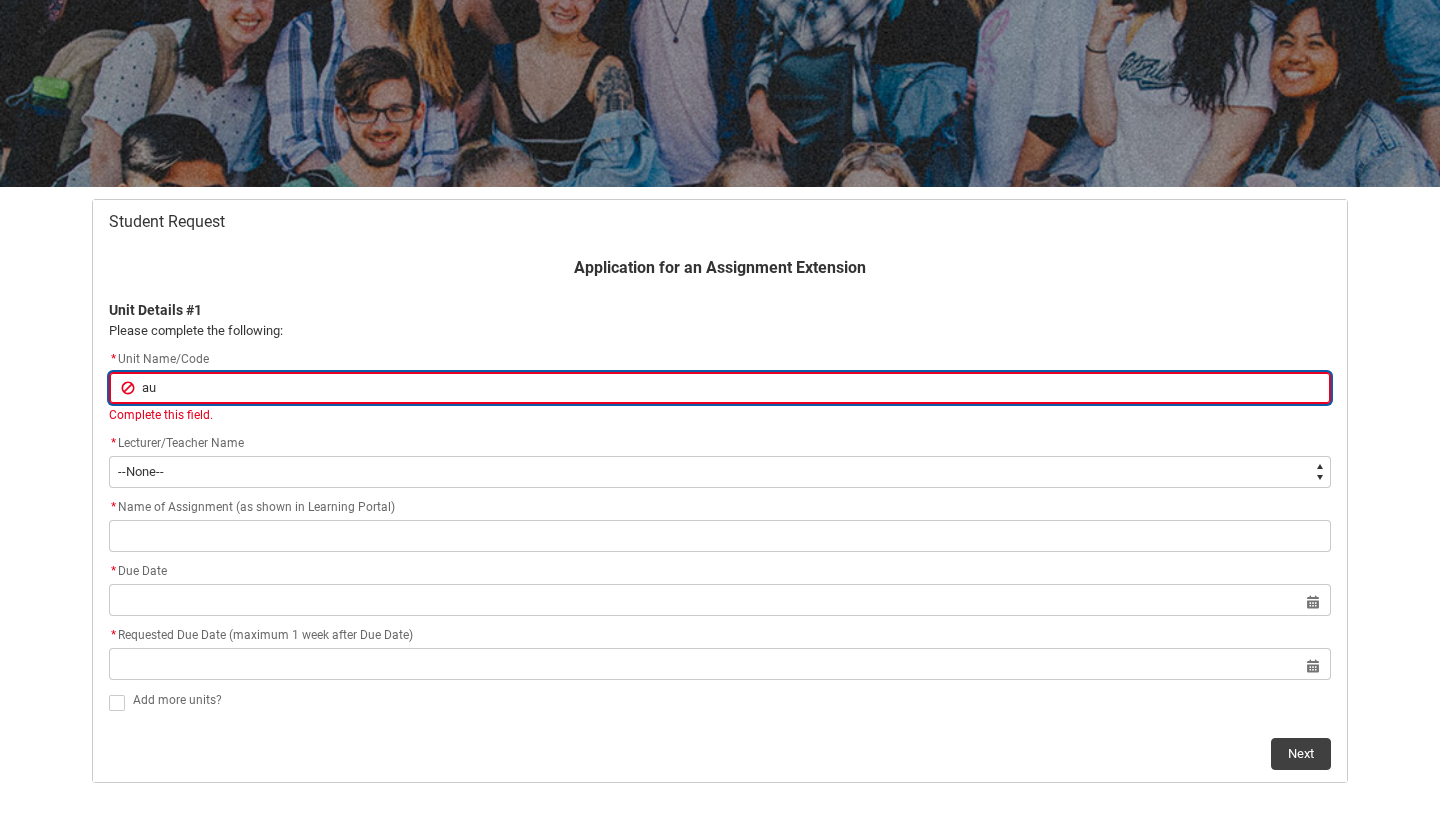 type on "aus" 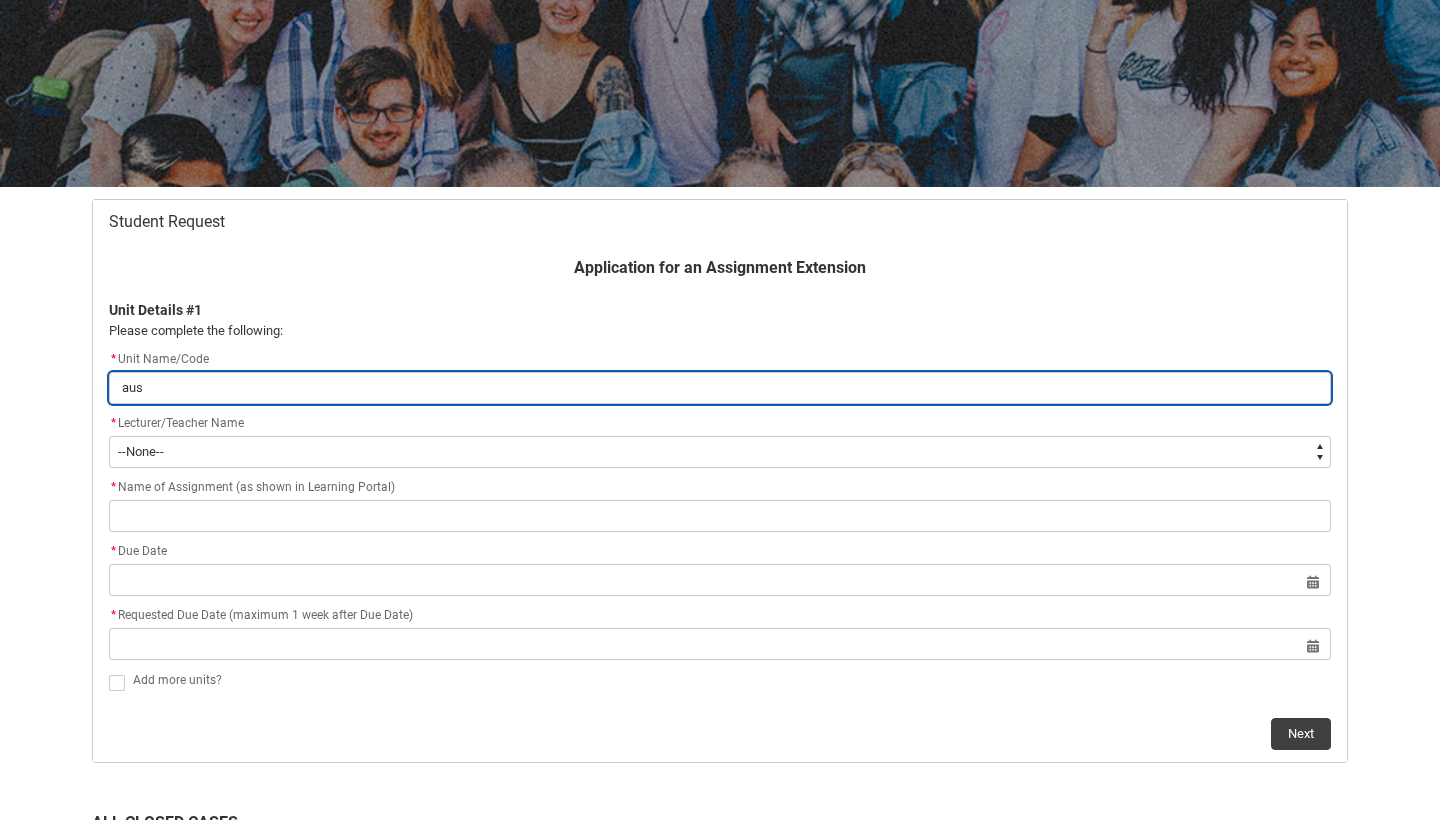 type on "ausr" 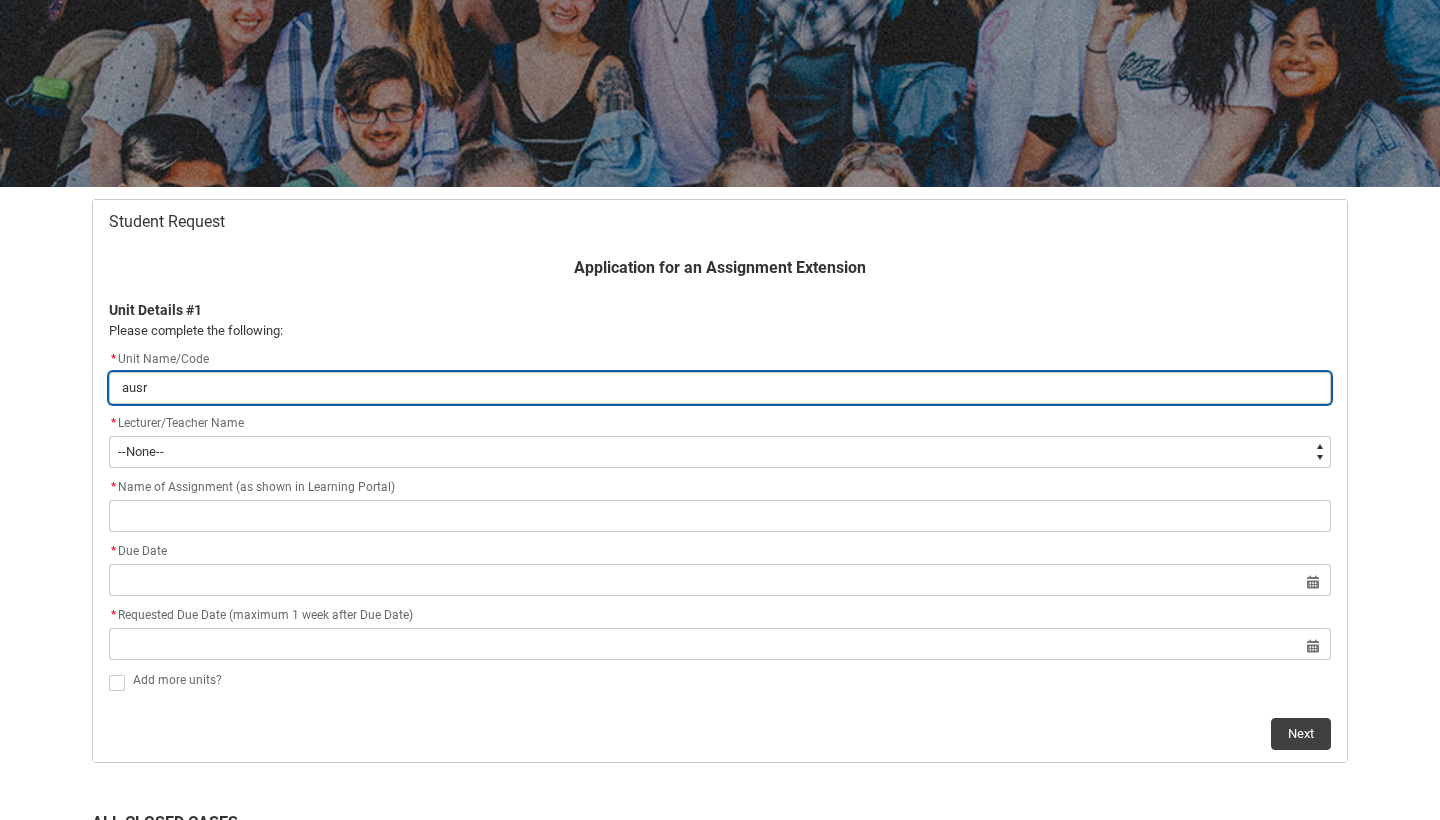 type on "ausra" 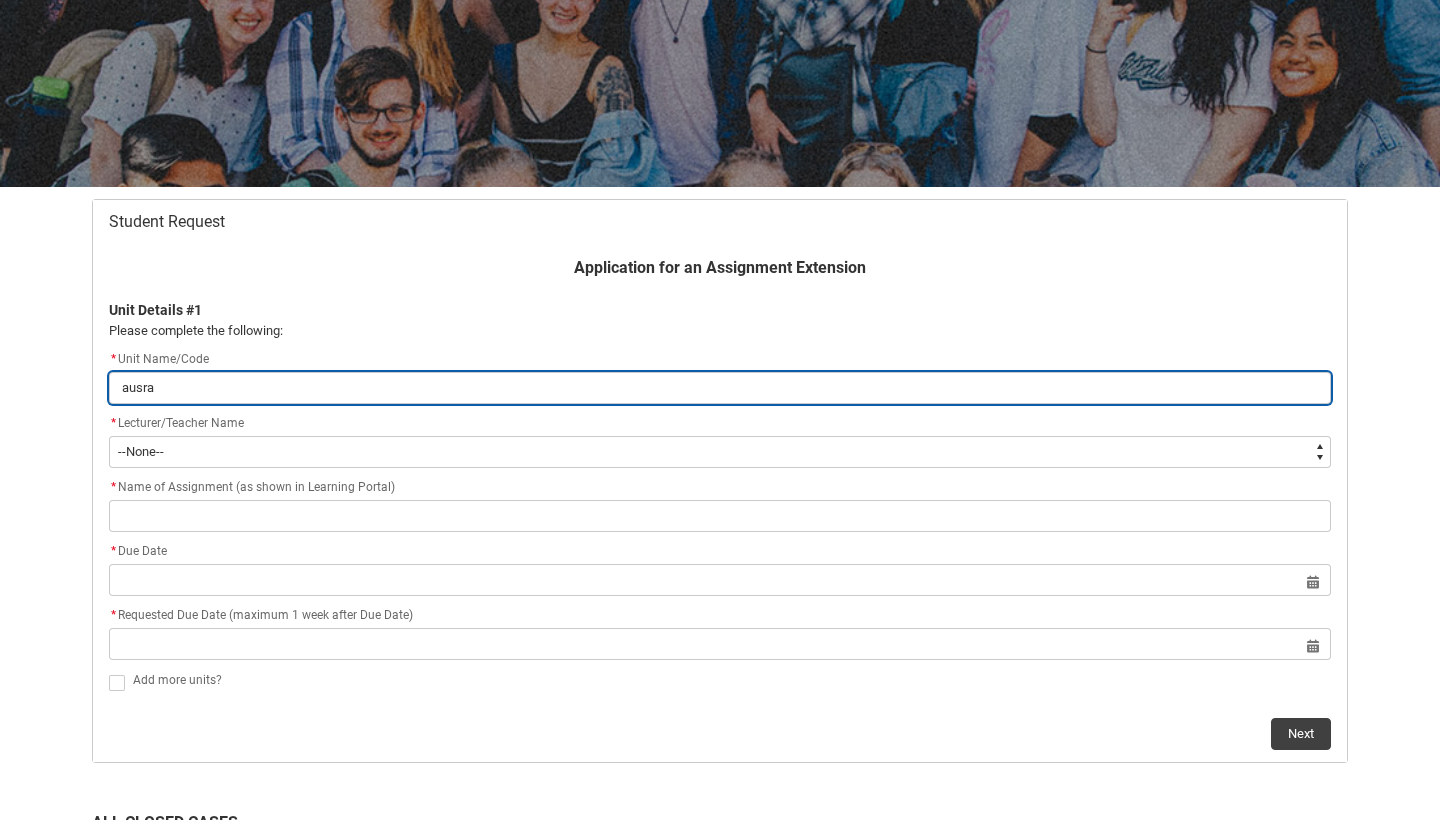 type on "ausral" 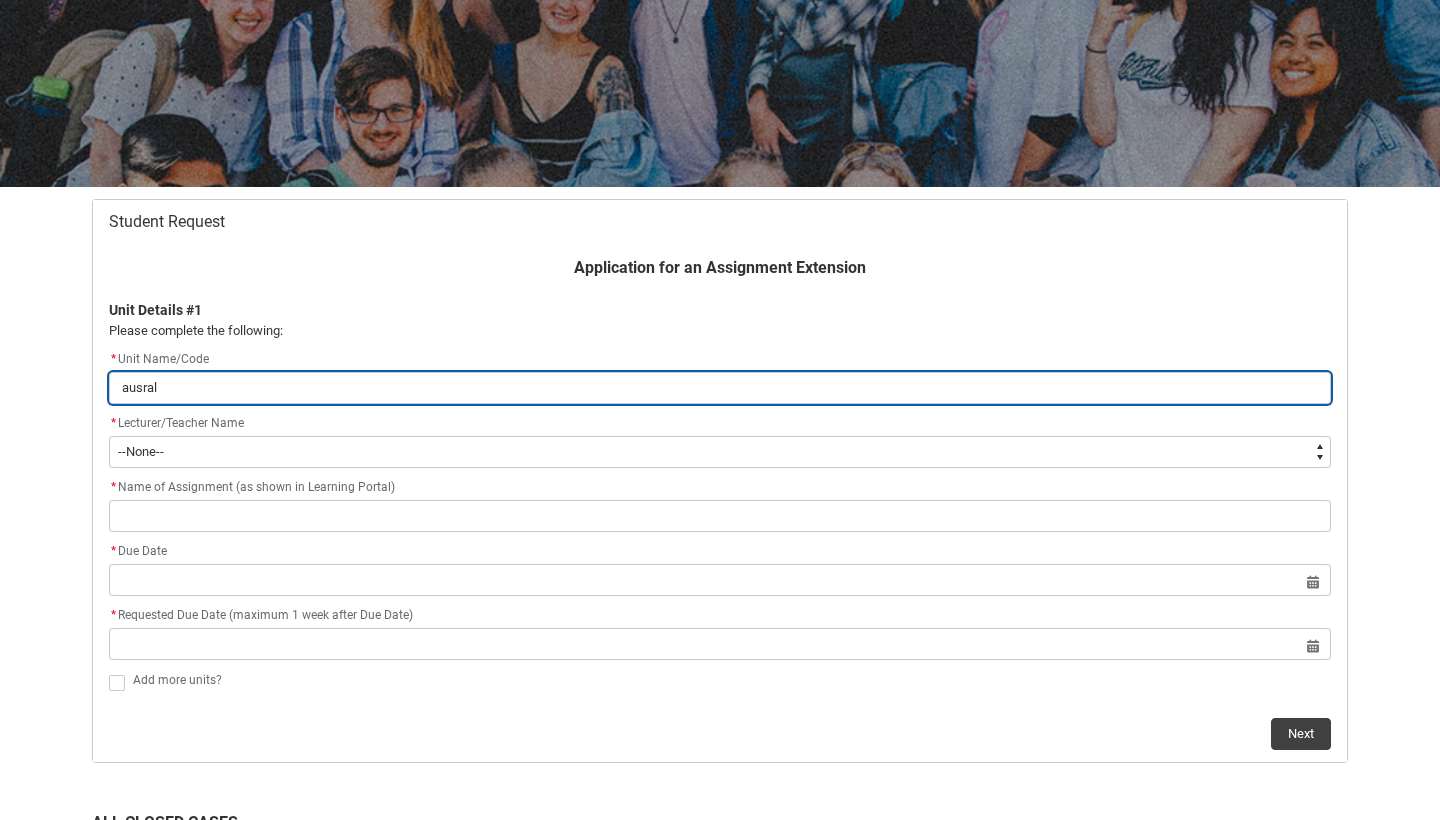type on "ausrali" 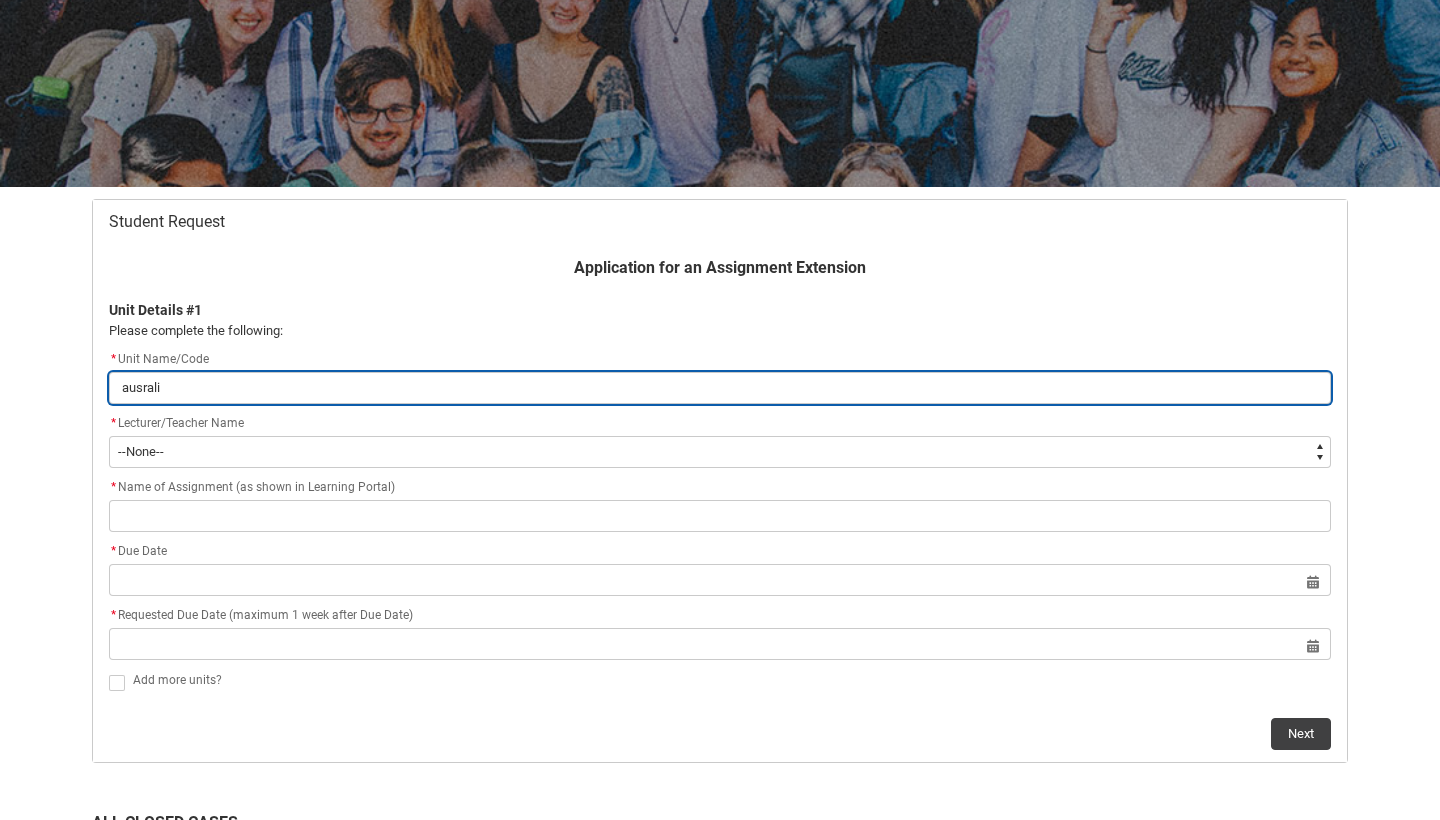 type on "ausral" 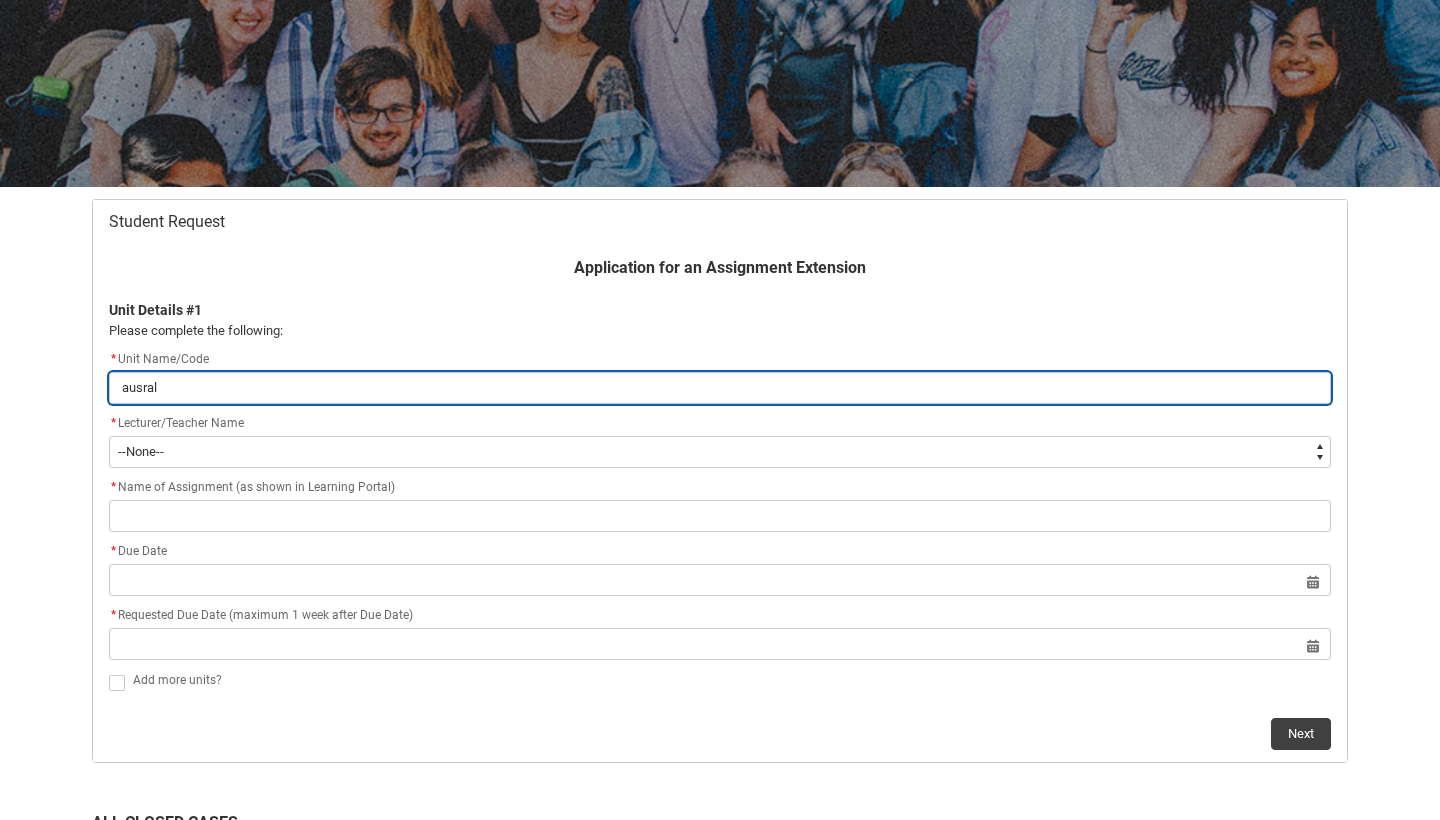 type on "ausra" 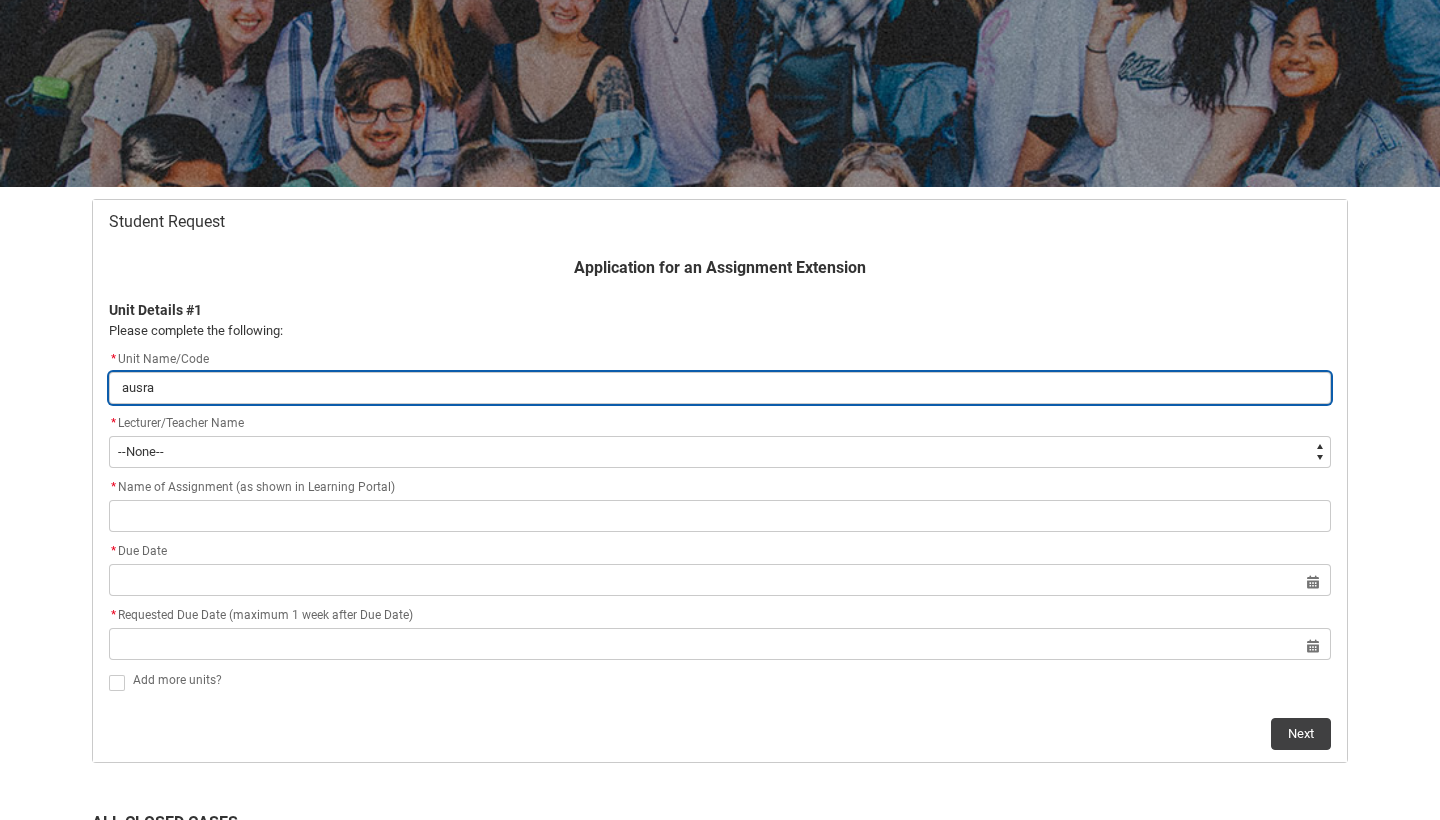 type on "ausr" 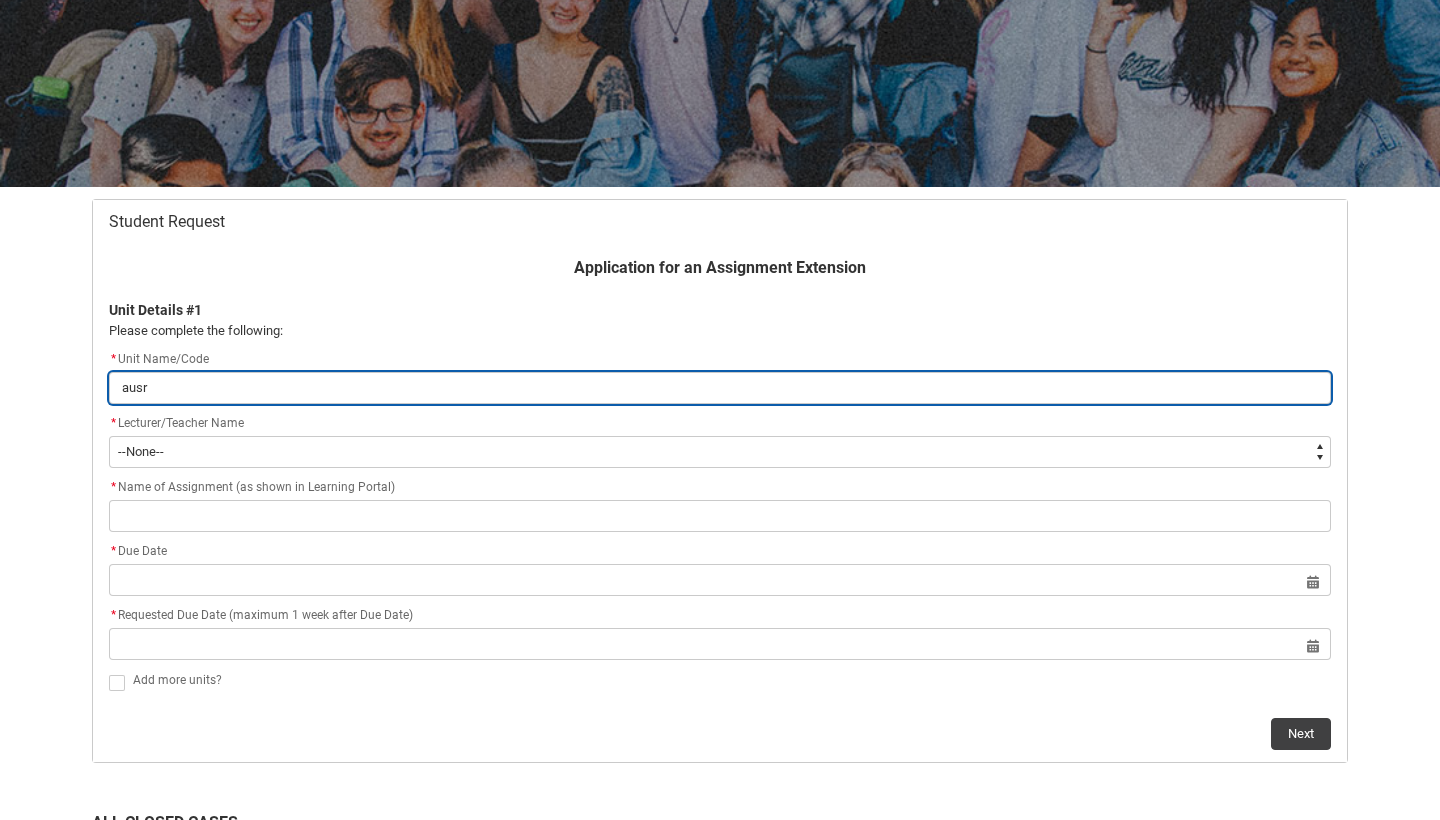 type on "aus" 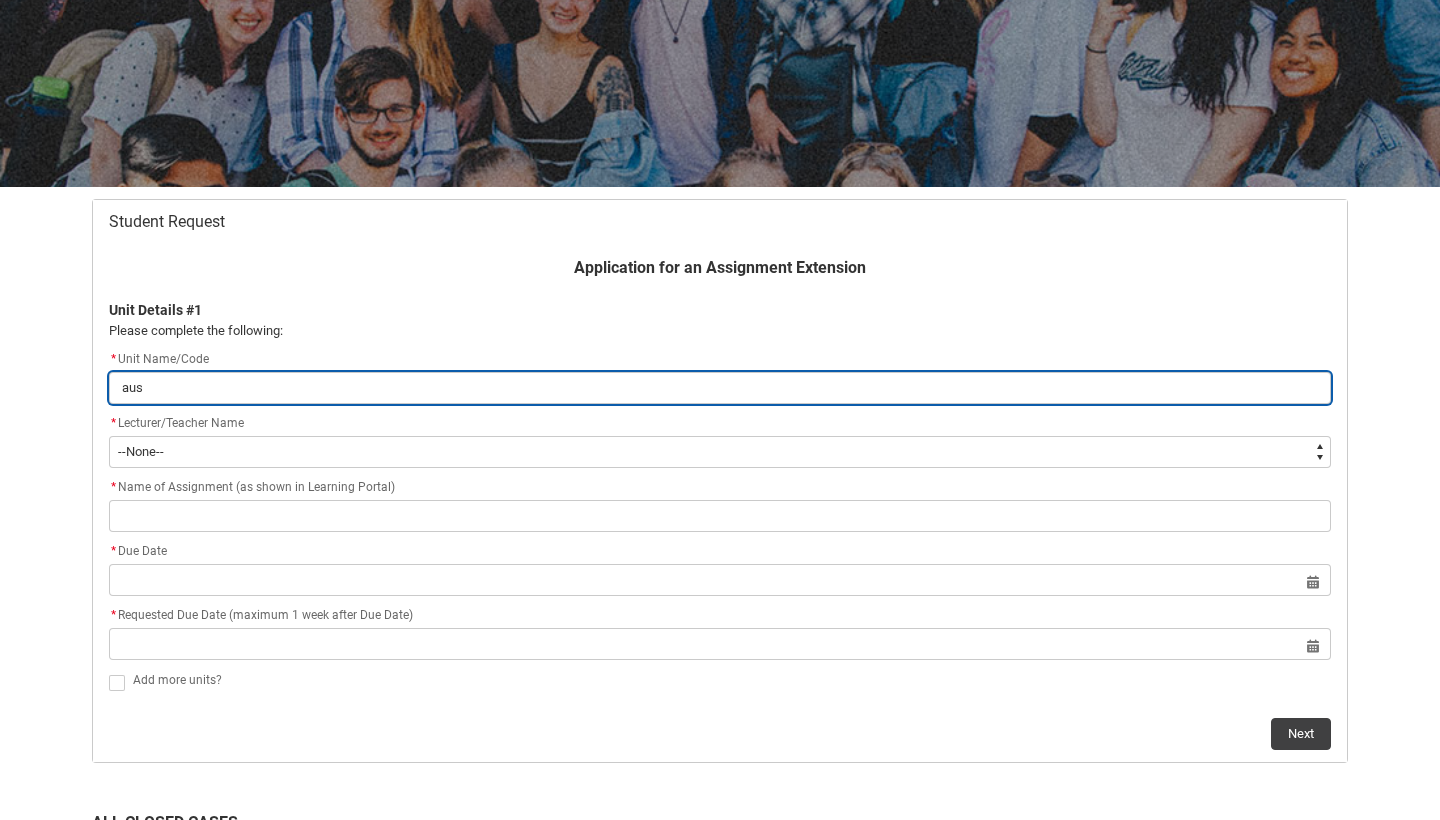 type on "au" 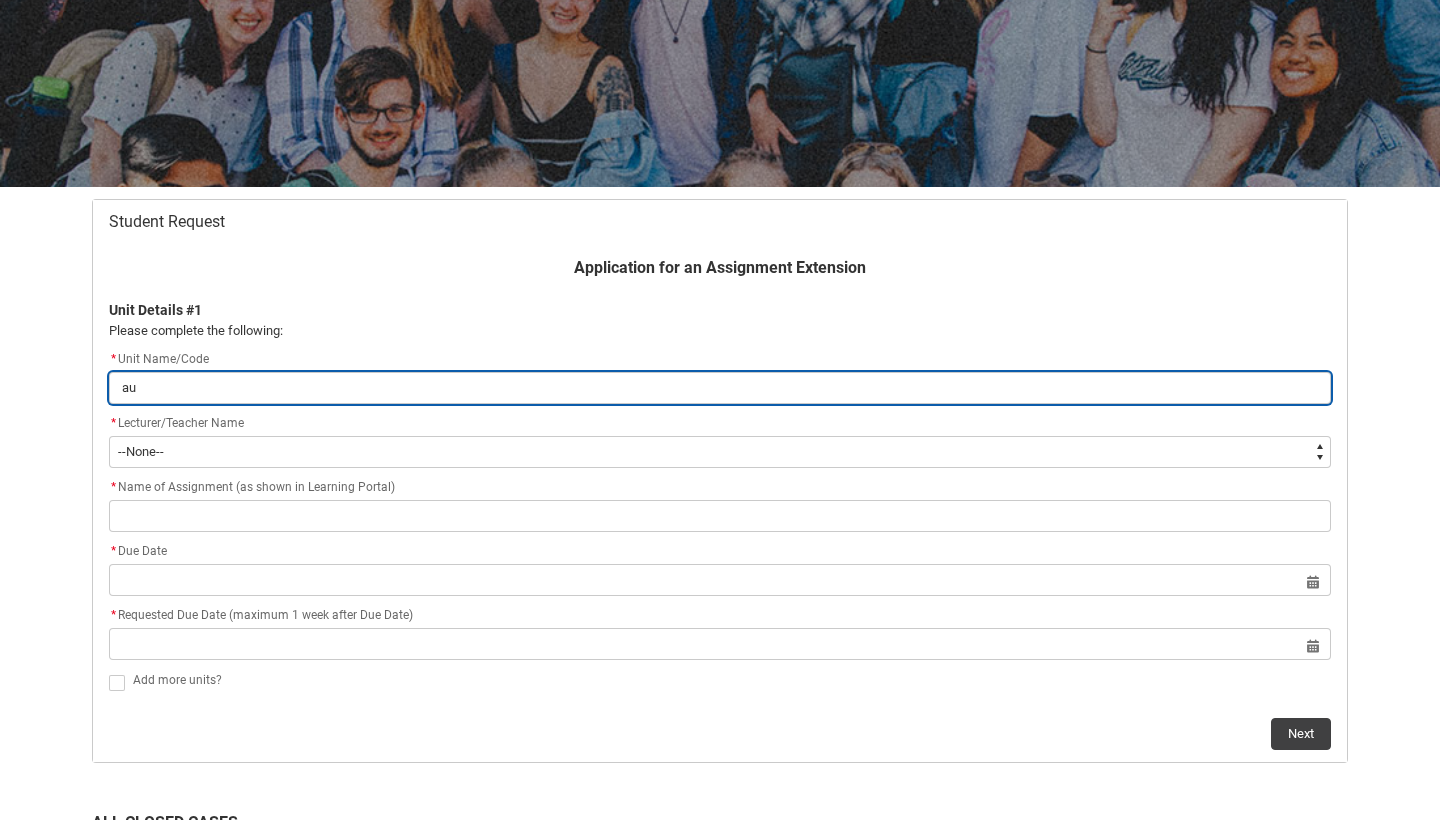 type on "a" 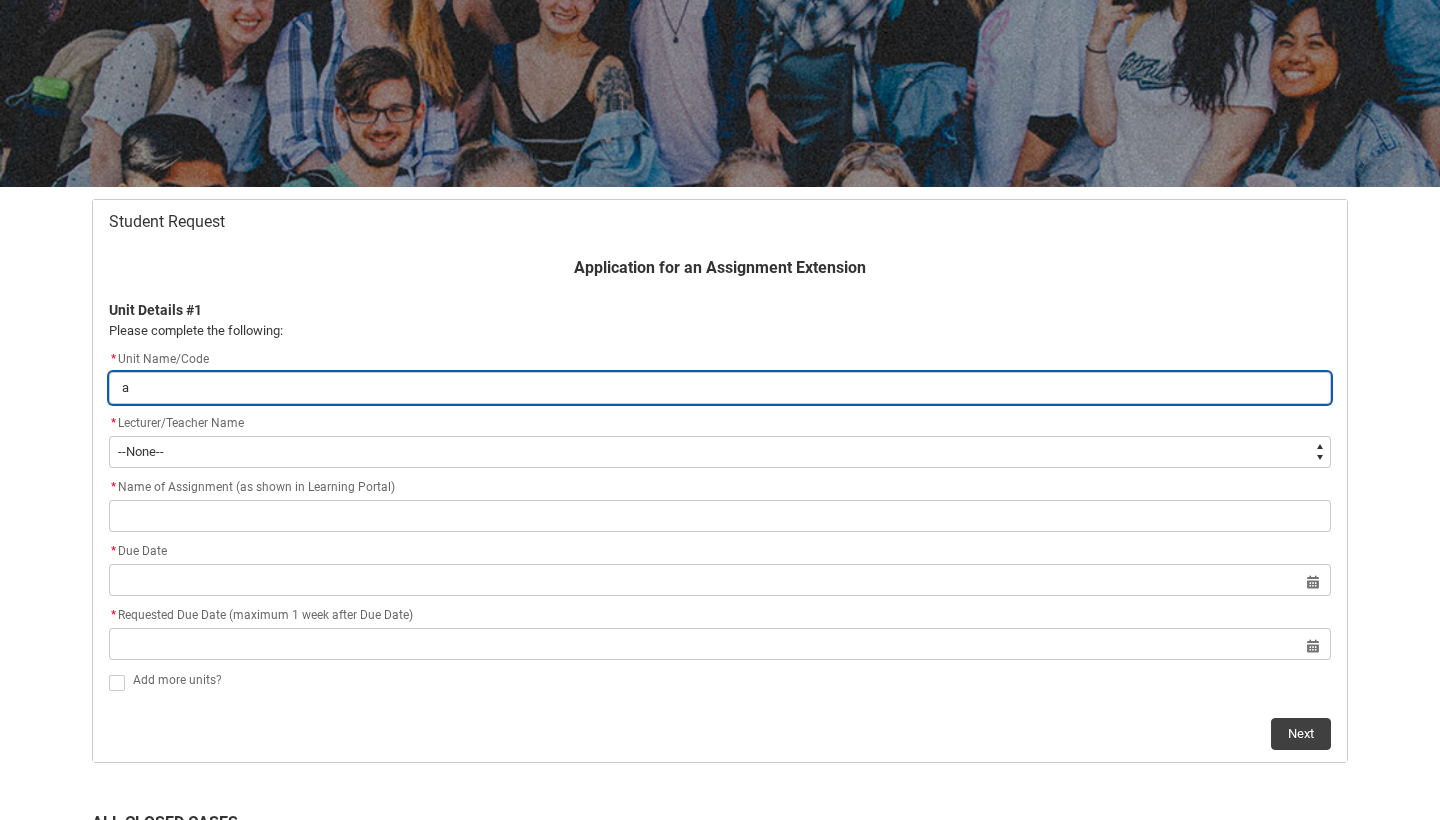 type 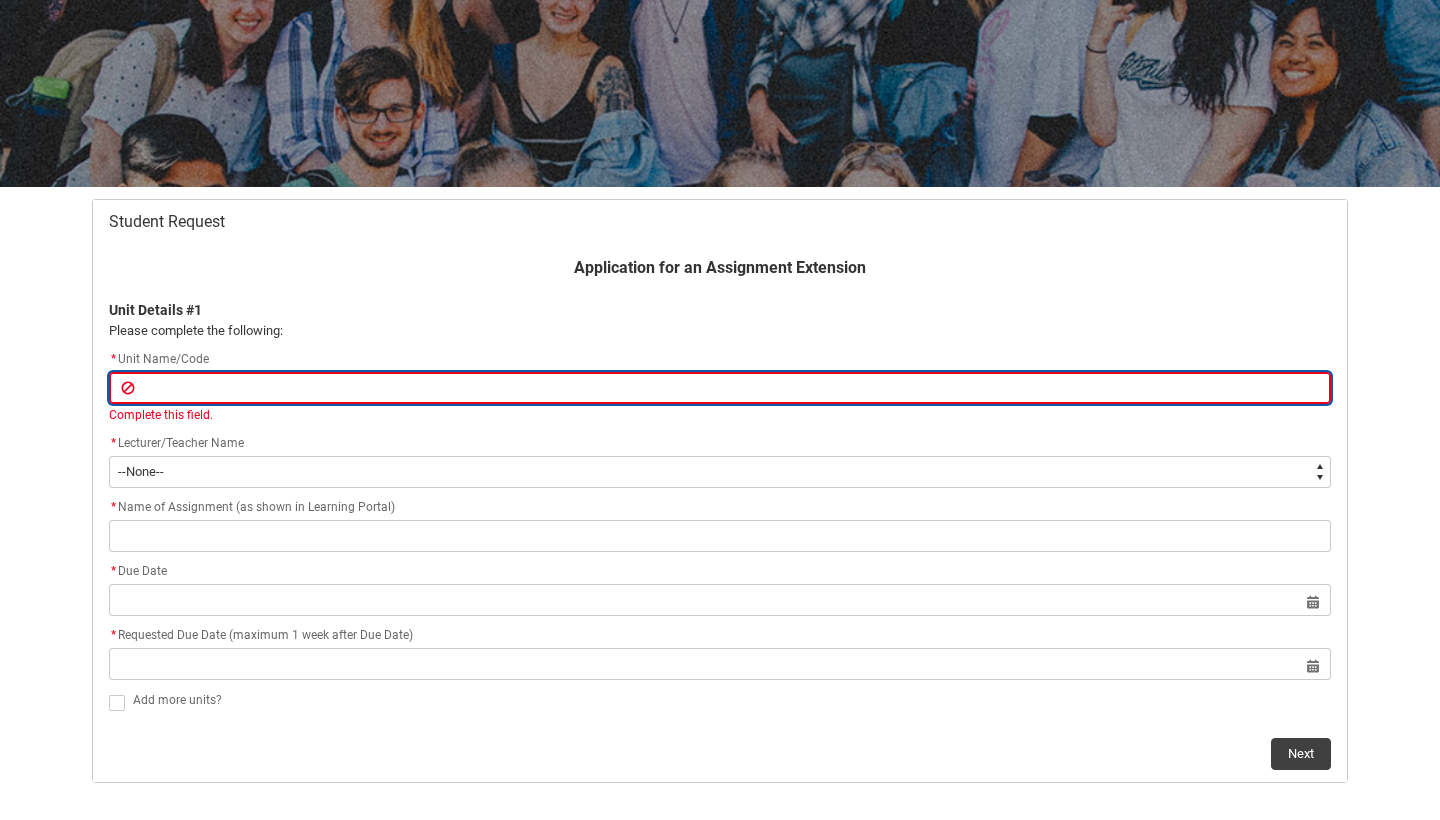 paste on "[SCMASC2] Australian Screen Cultures" 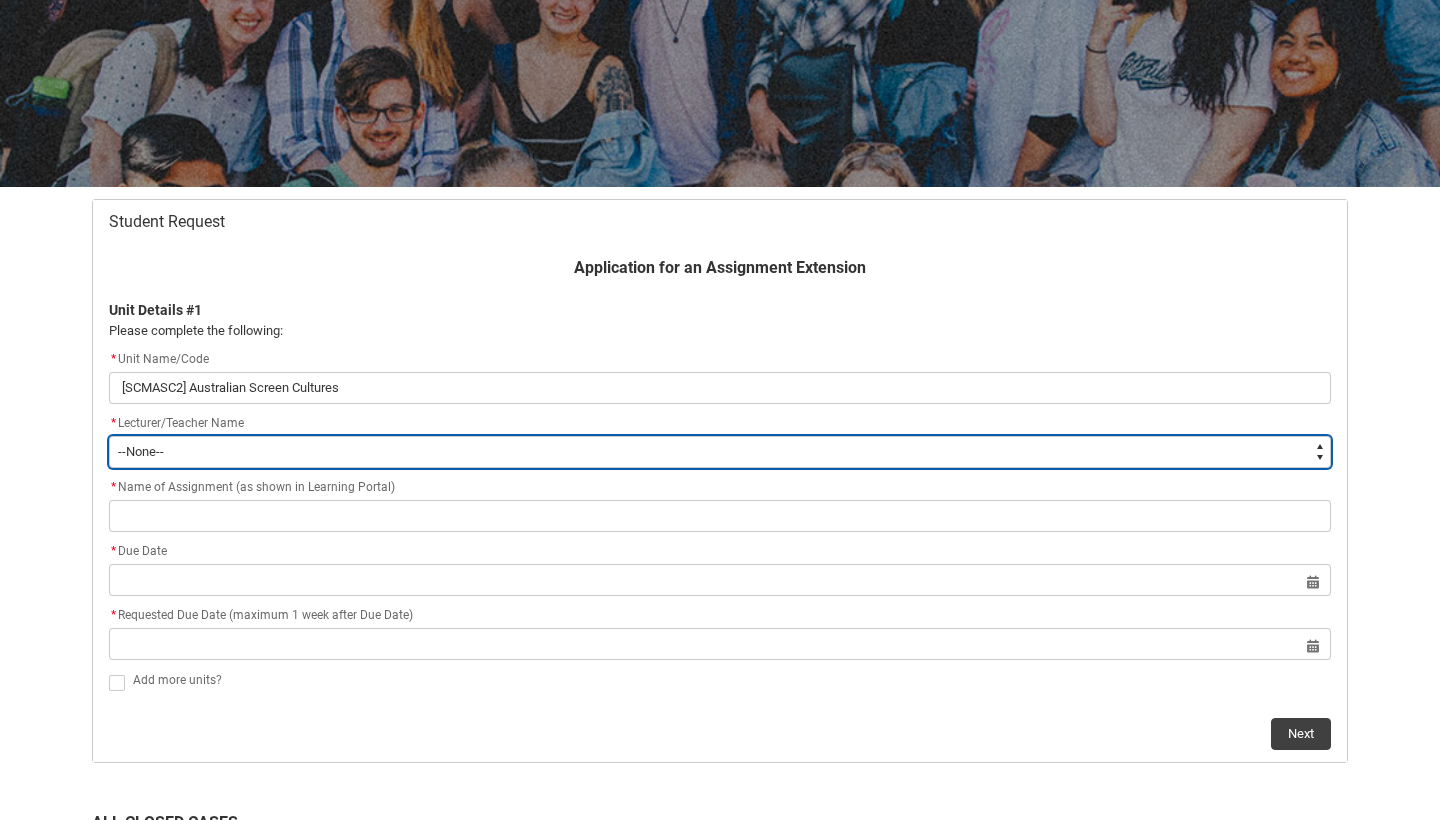 type on "Faculty_NamefromAtoM.0035g00000b9Aa9AAE" 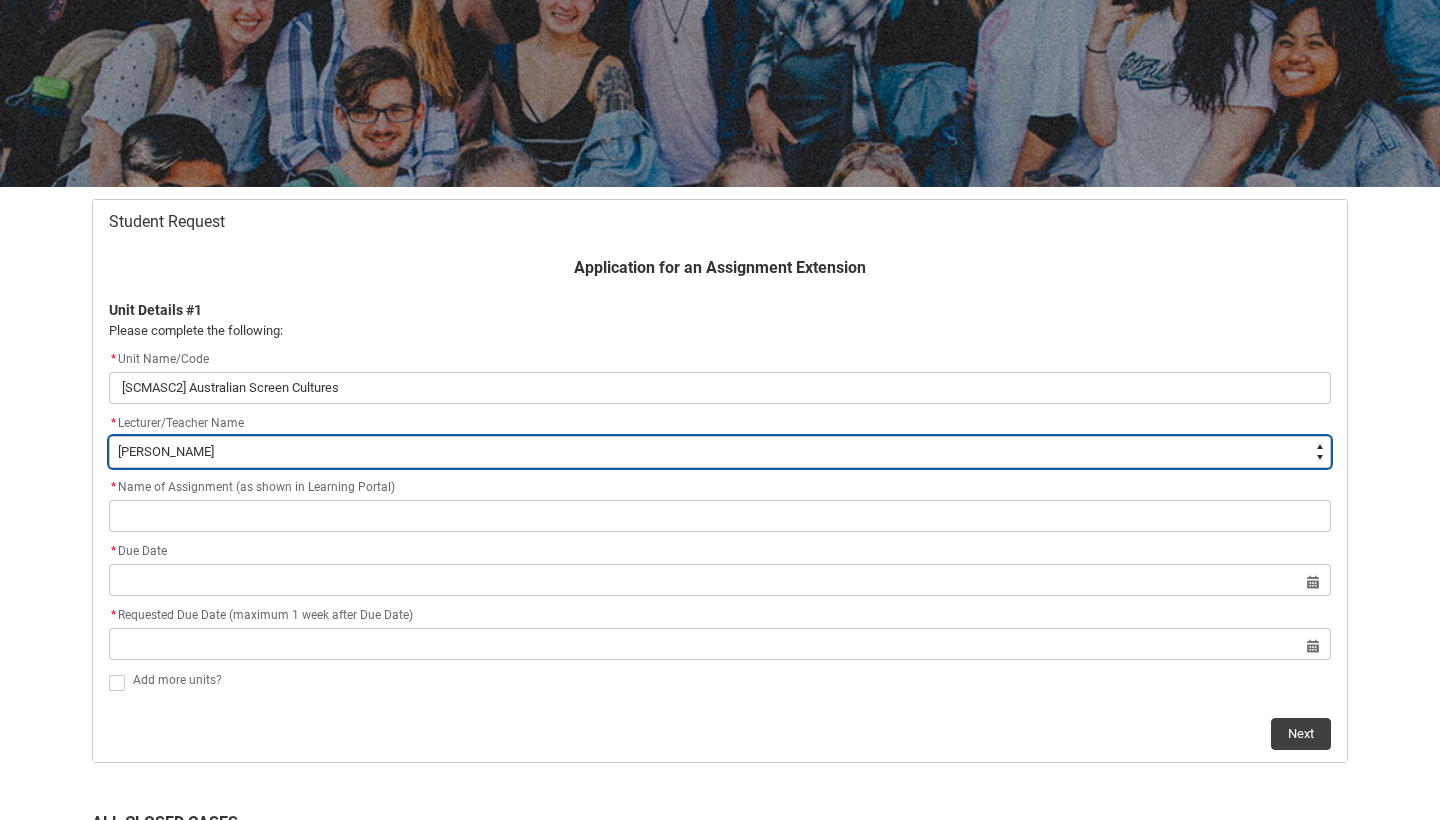 scroll, scrollTop: 231, scrollLeft: 0, axis: vertical 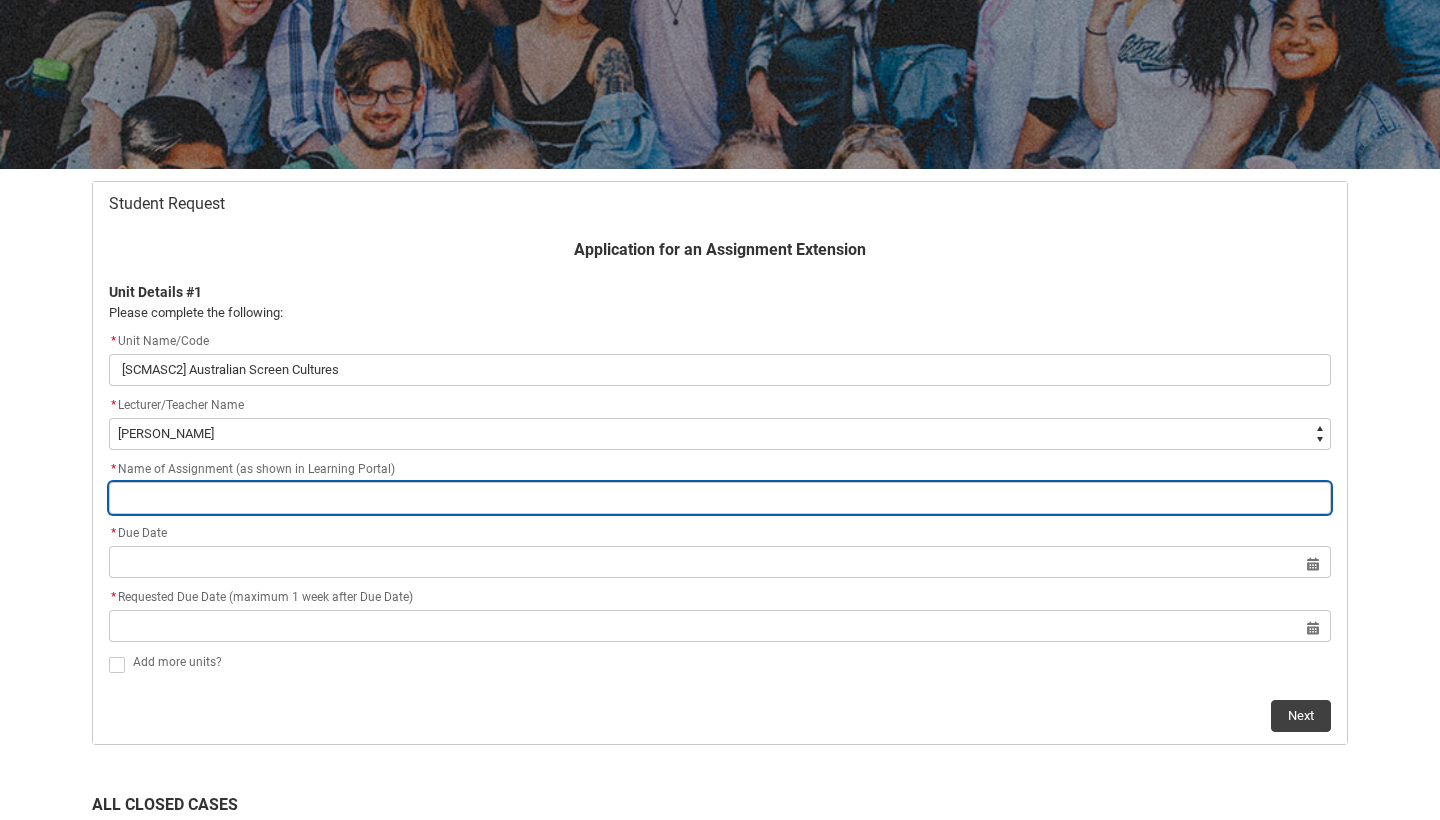 click at bounding box center (720, 498) 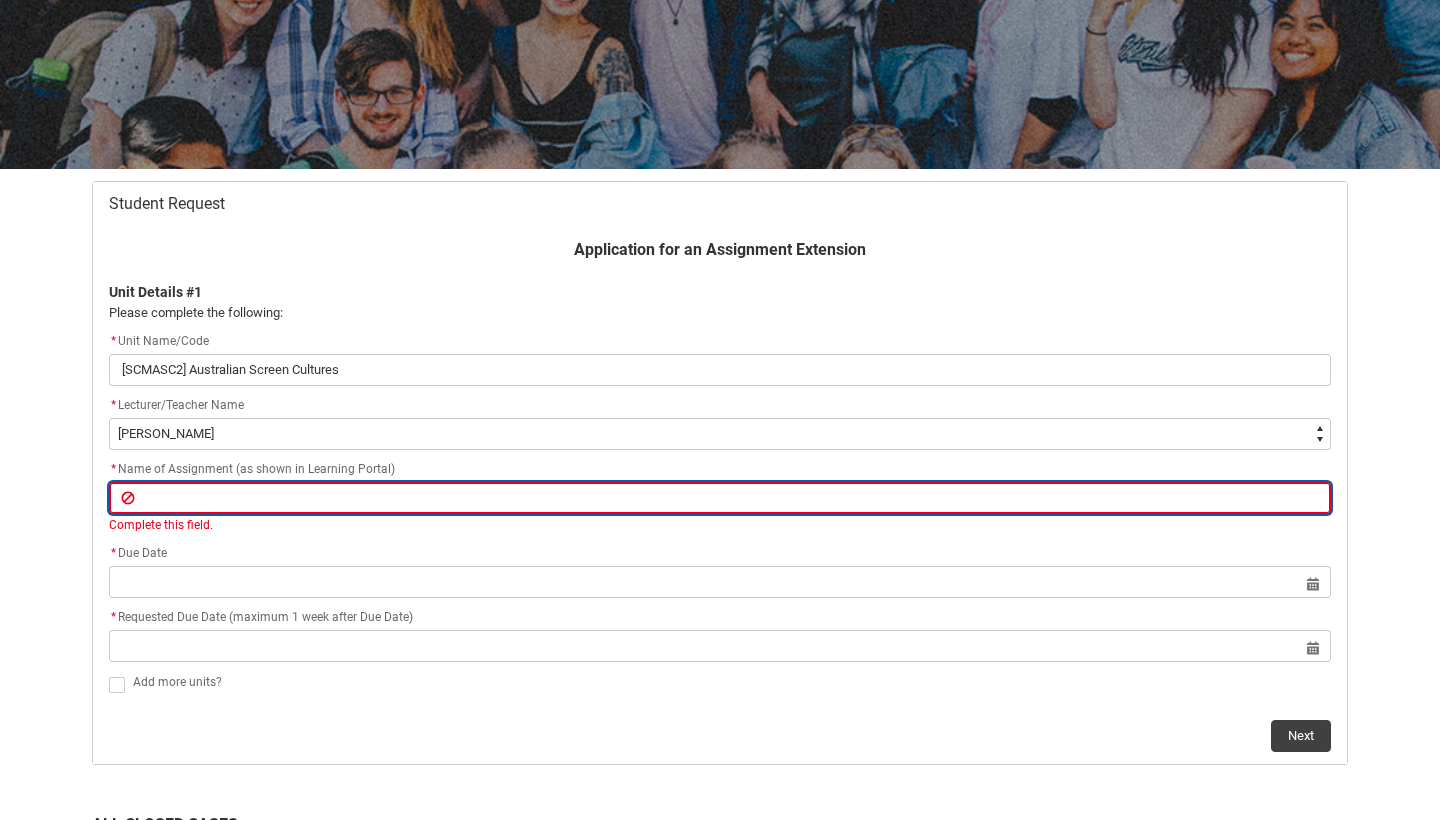paste on "Assignment 1: Journals (5x400 words) (DUE: Week 6)" 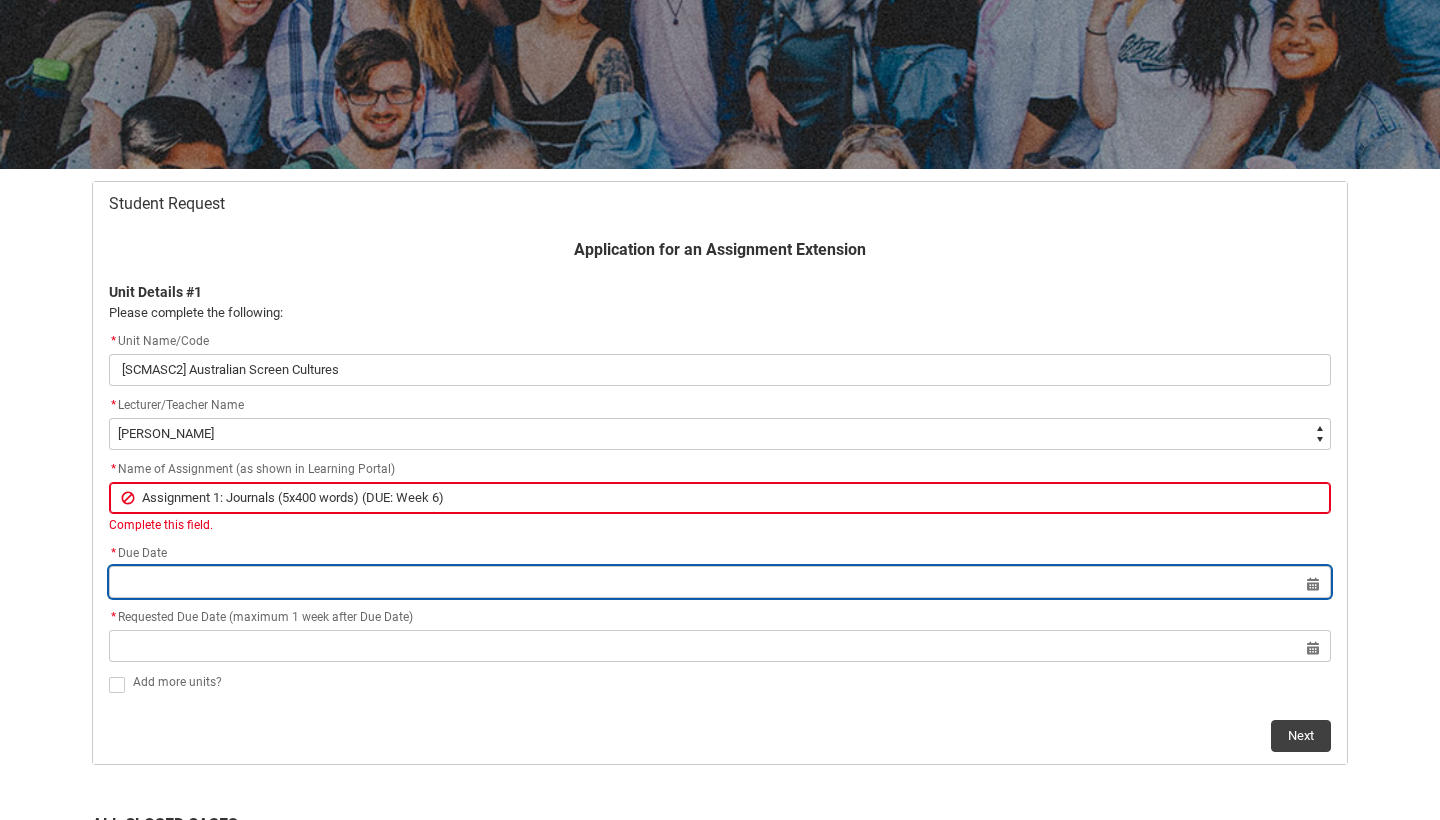 click on "Select a date for   Format: [DATE]" 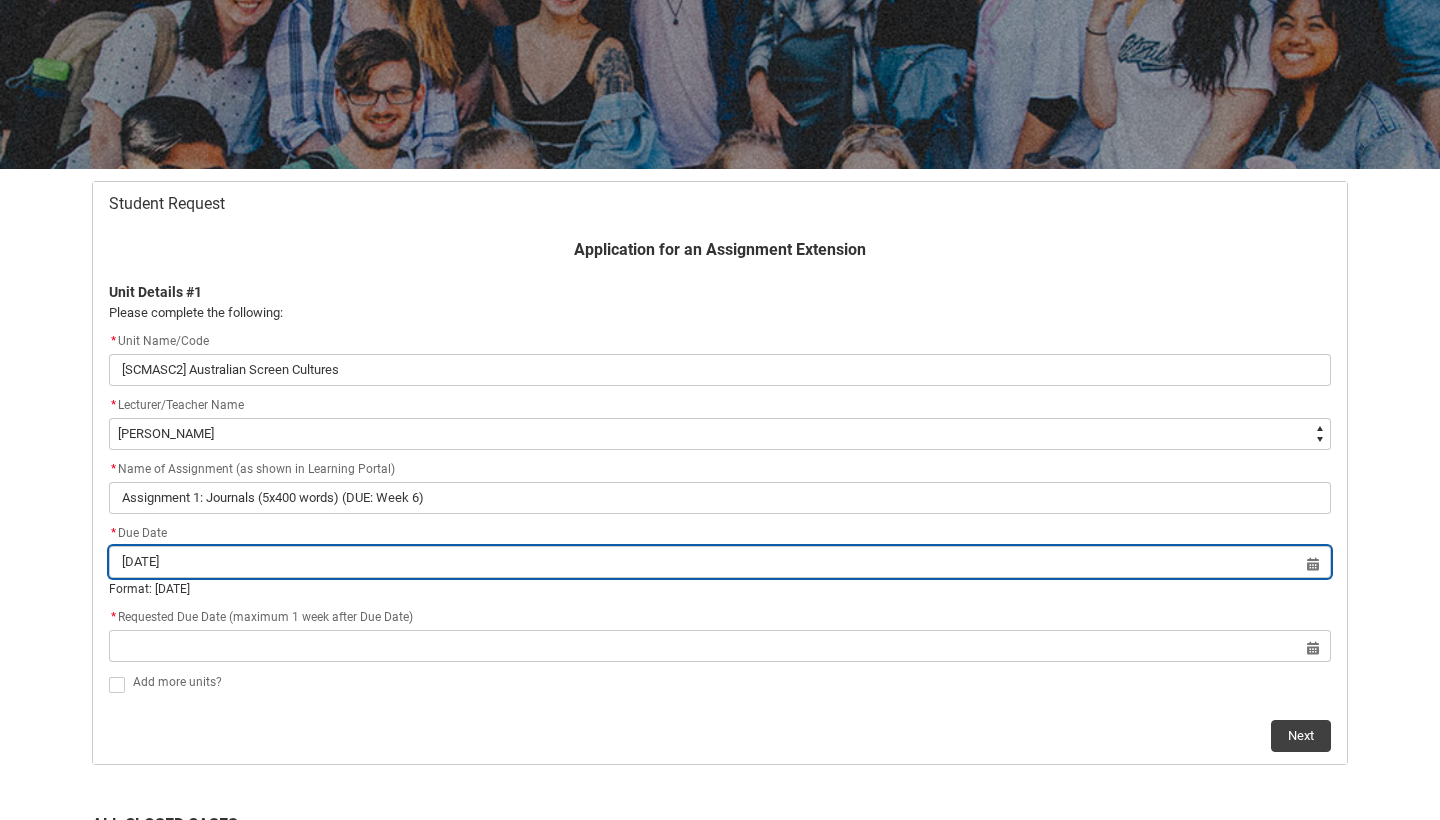type on "[DATE]" 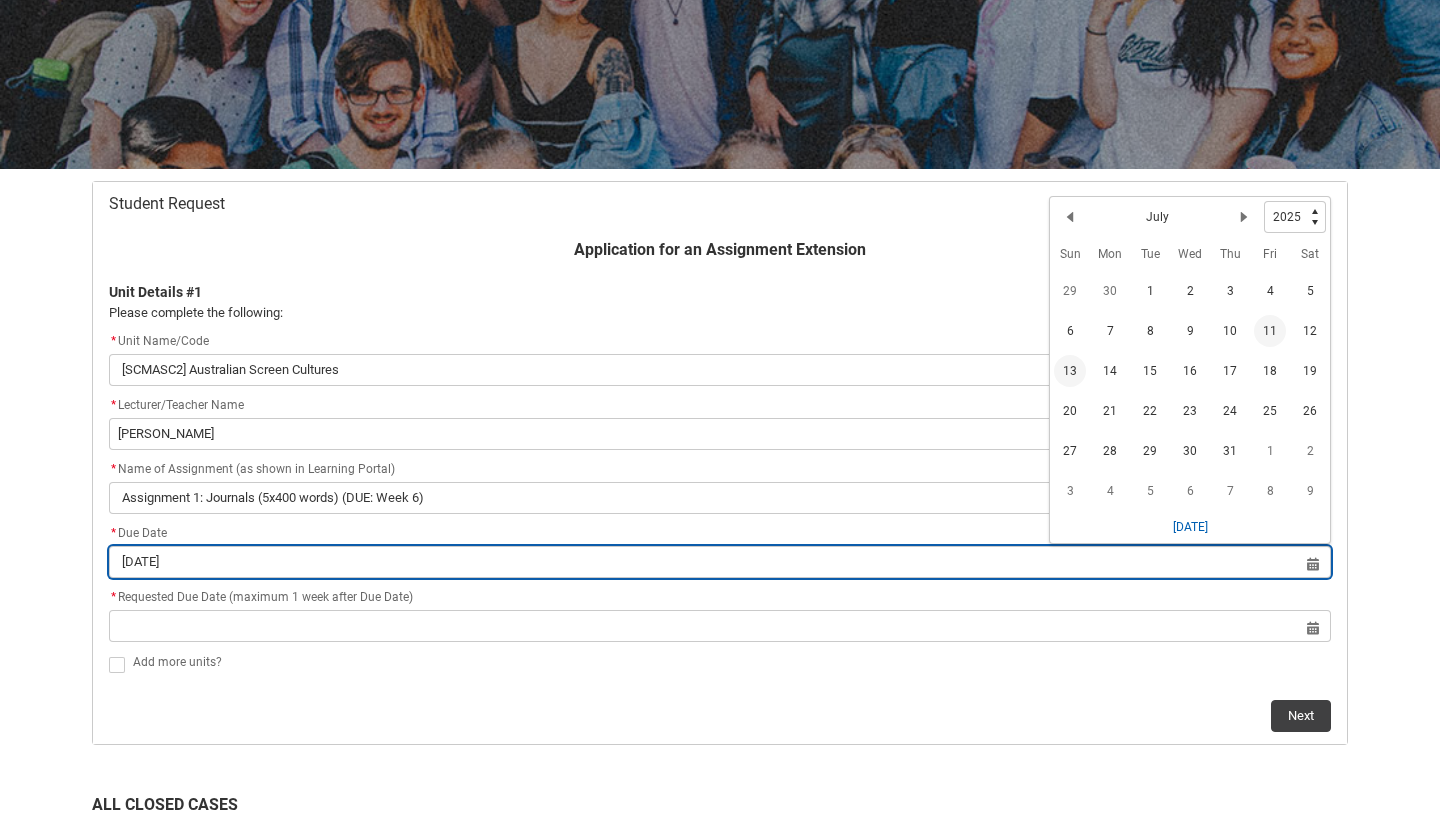 type on "[DATE]" 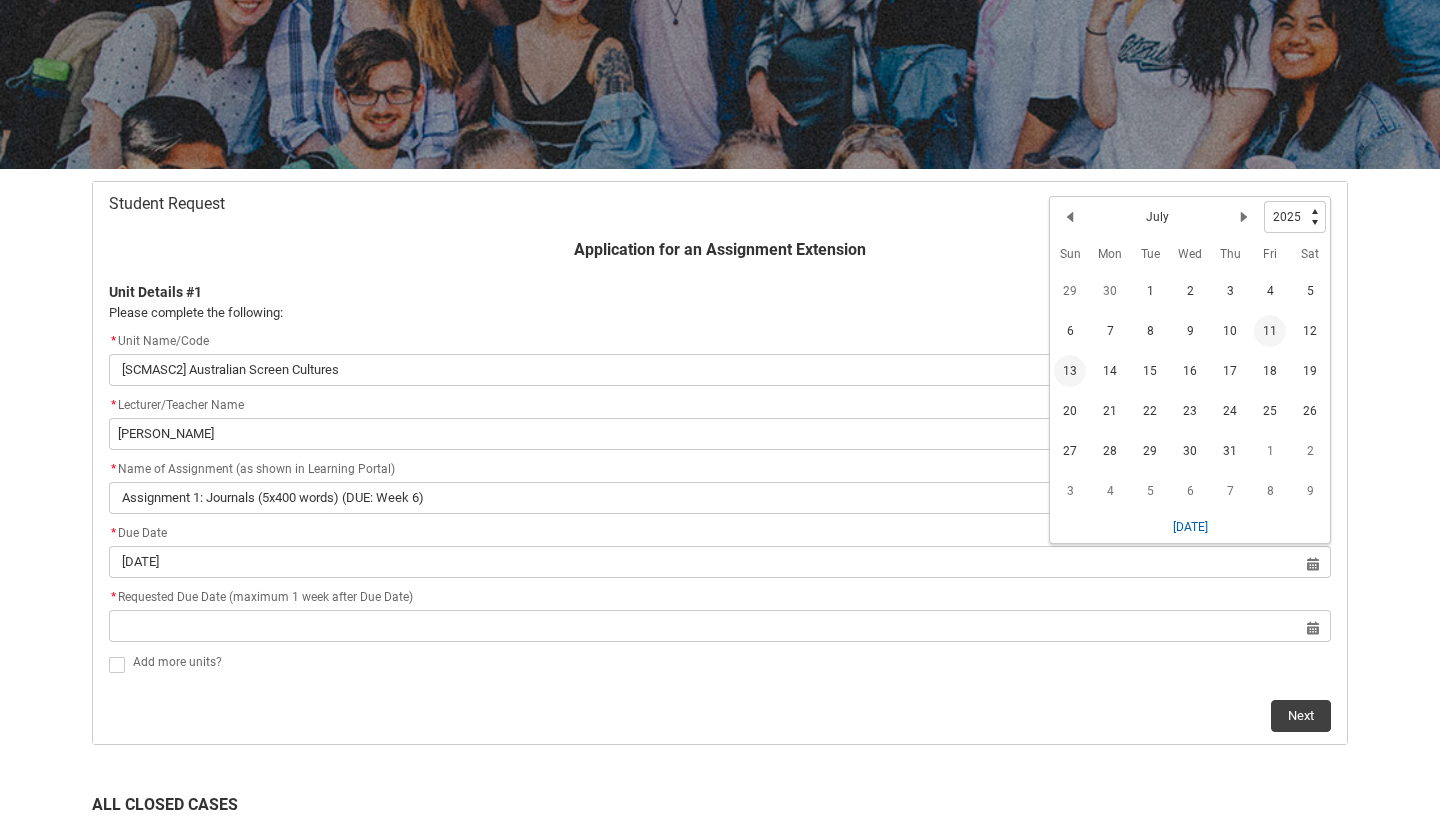 type on "[DATE]" 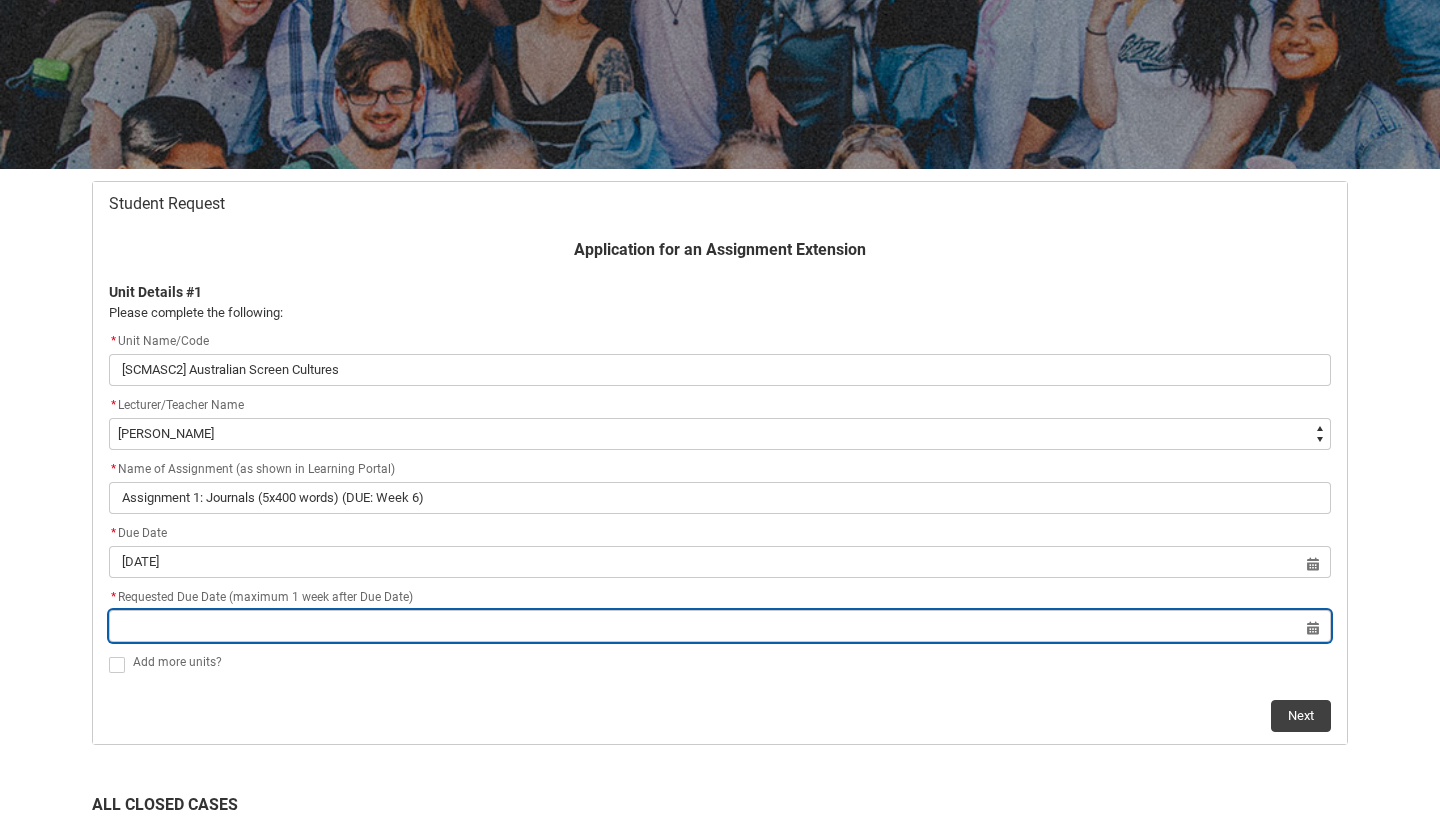 click at bounding box center (720, 626) 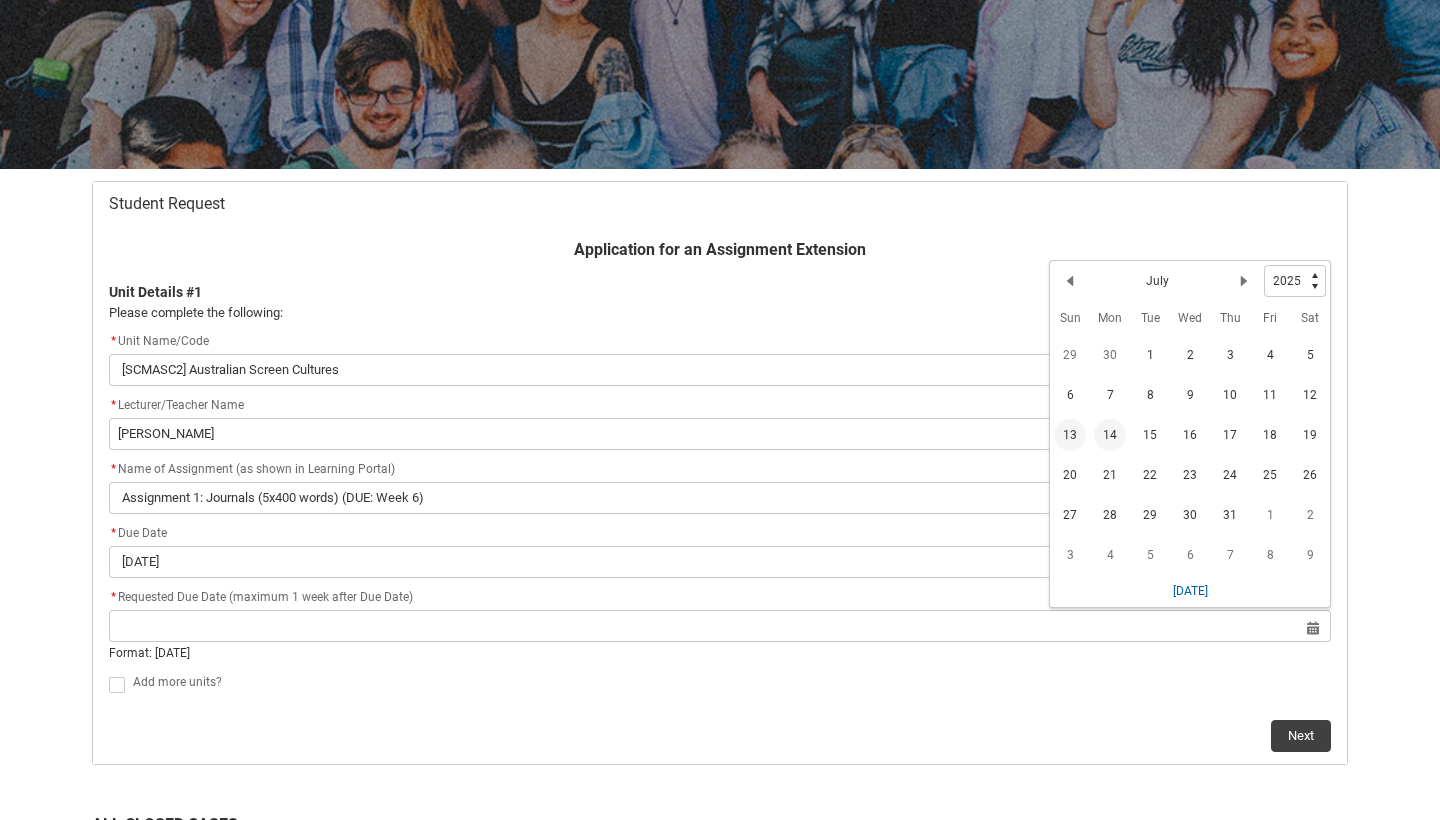 click on "14" 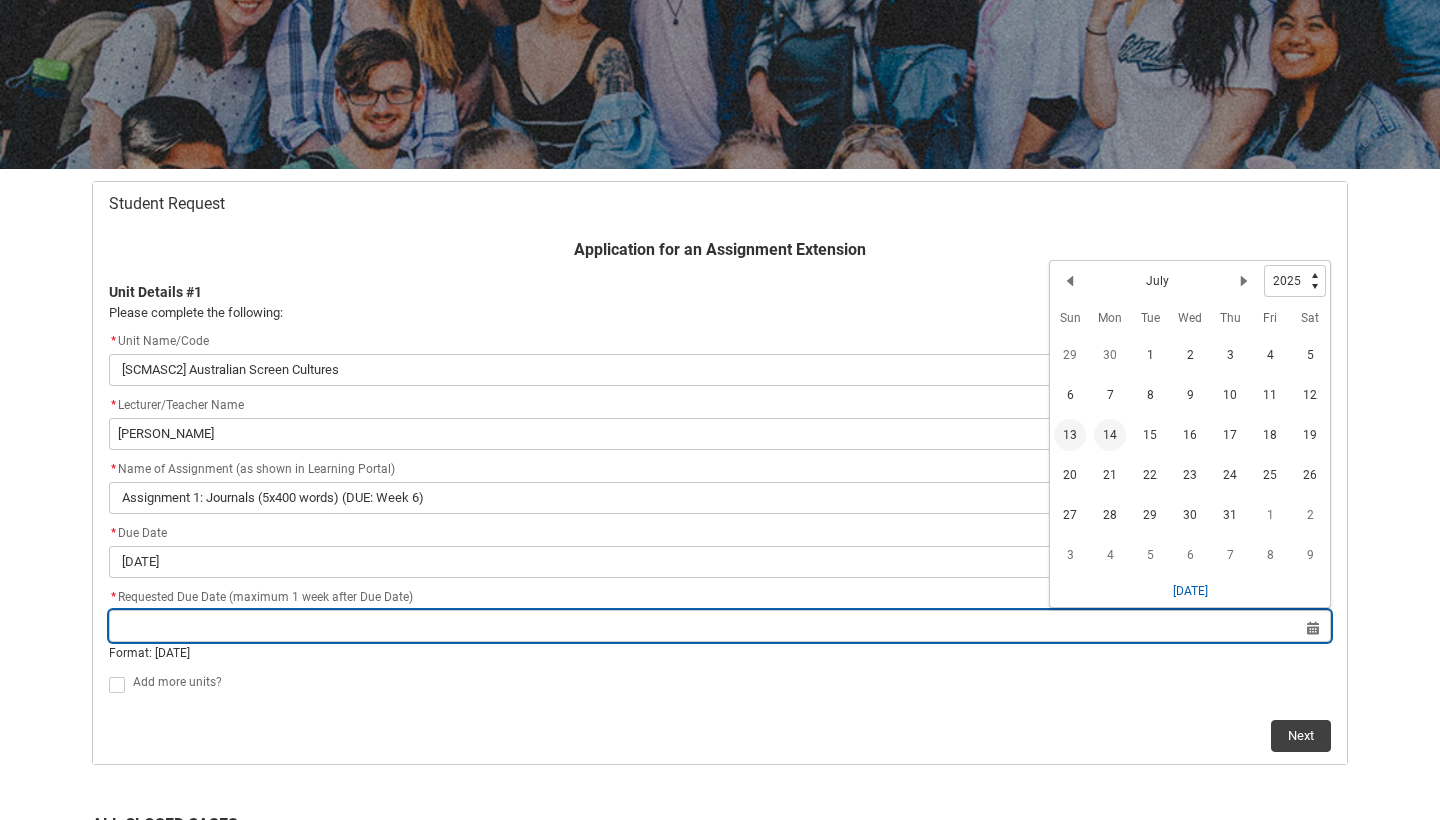 type on "[DATE]" 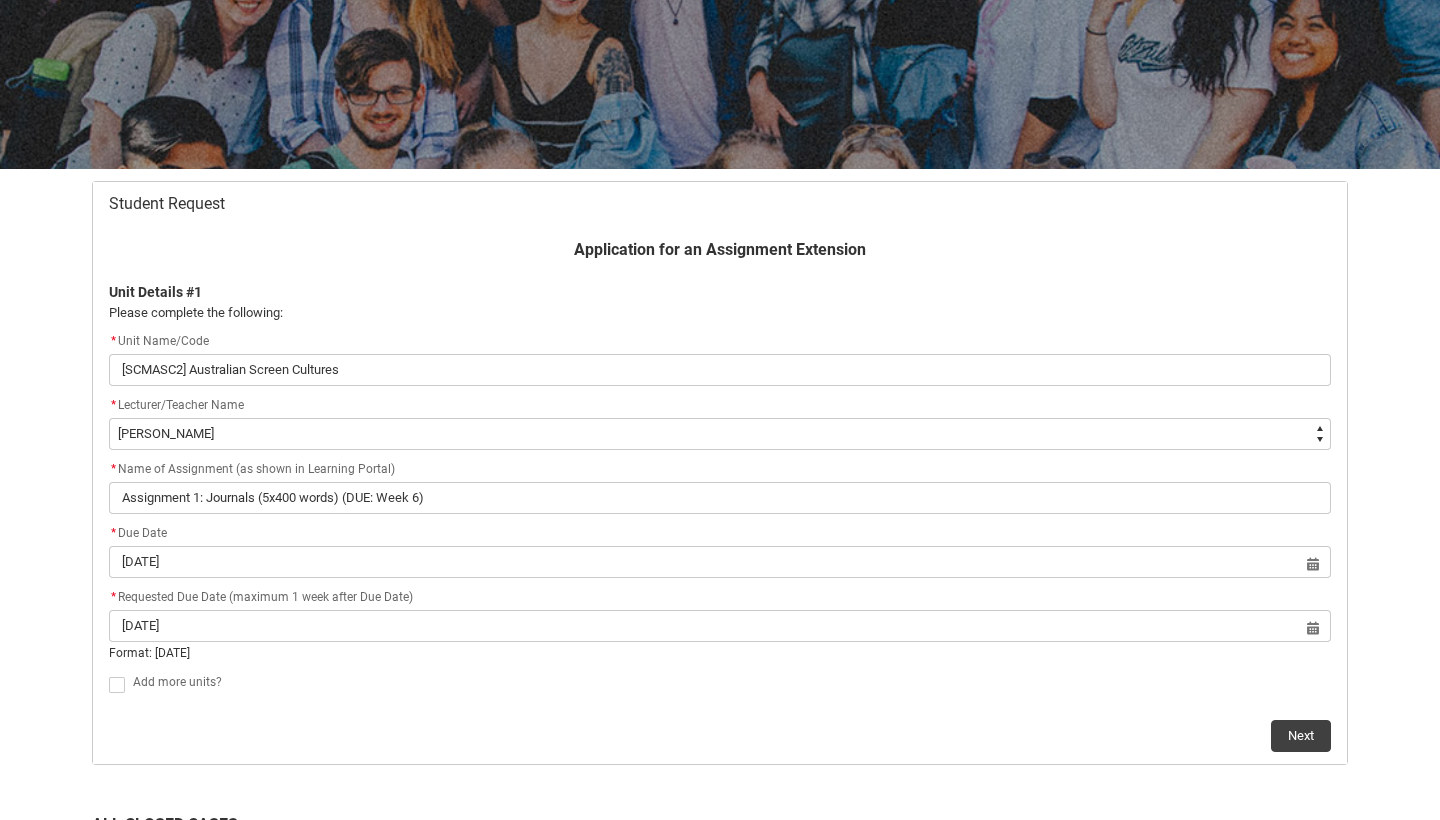 click on "Add more units?" 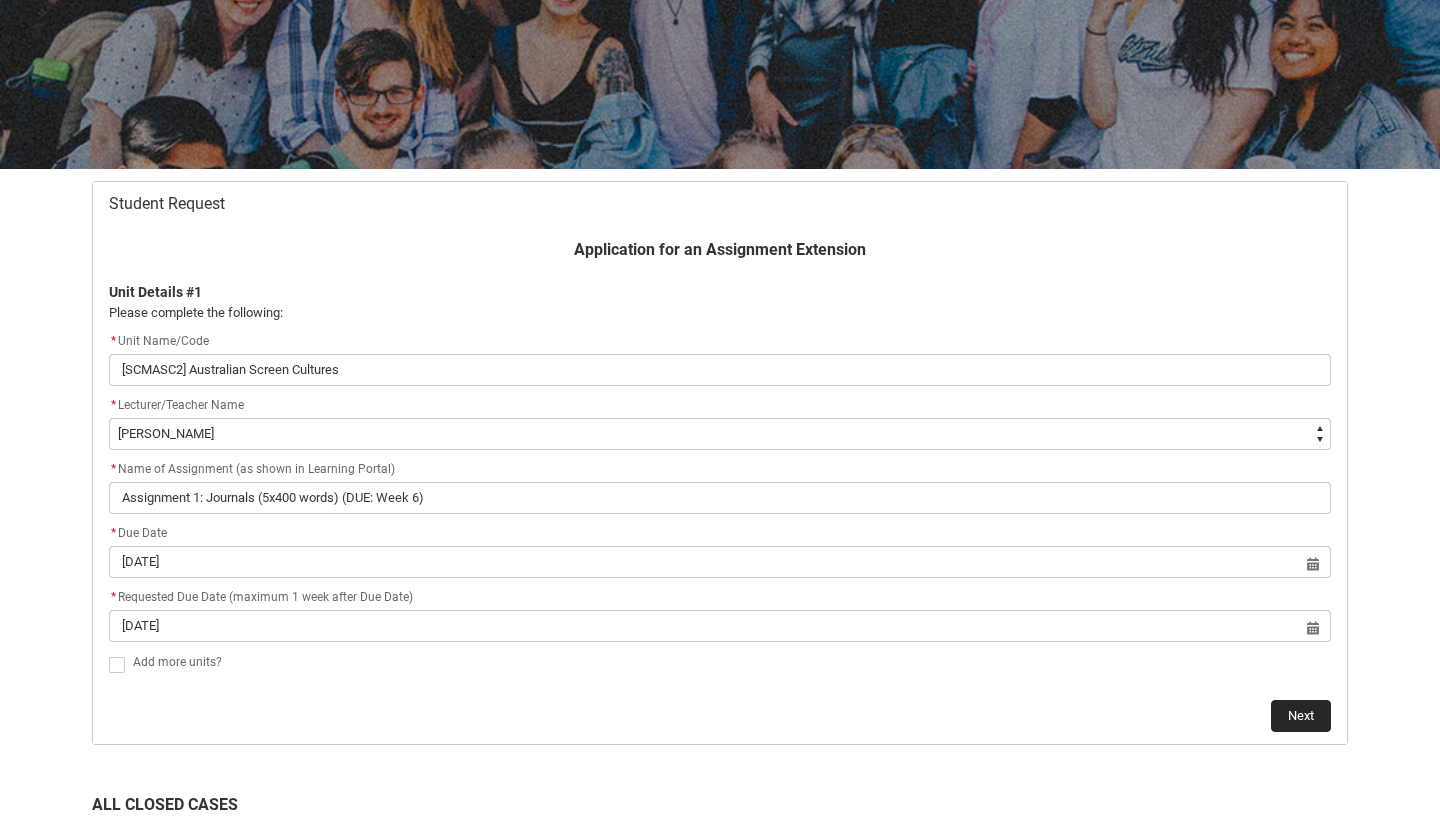 click on "Next" 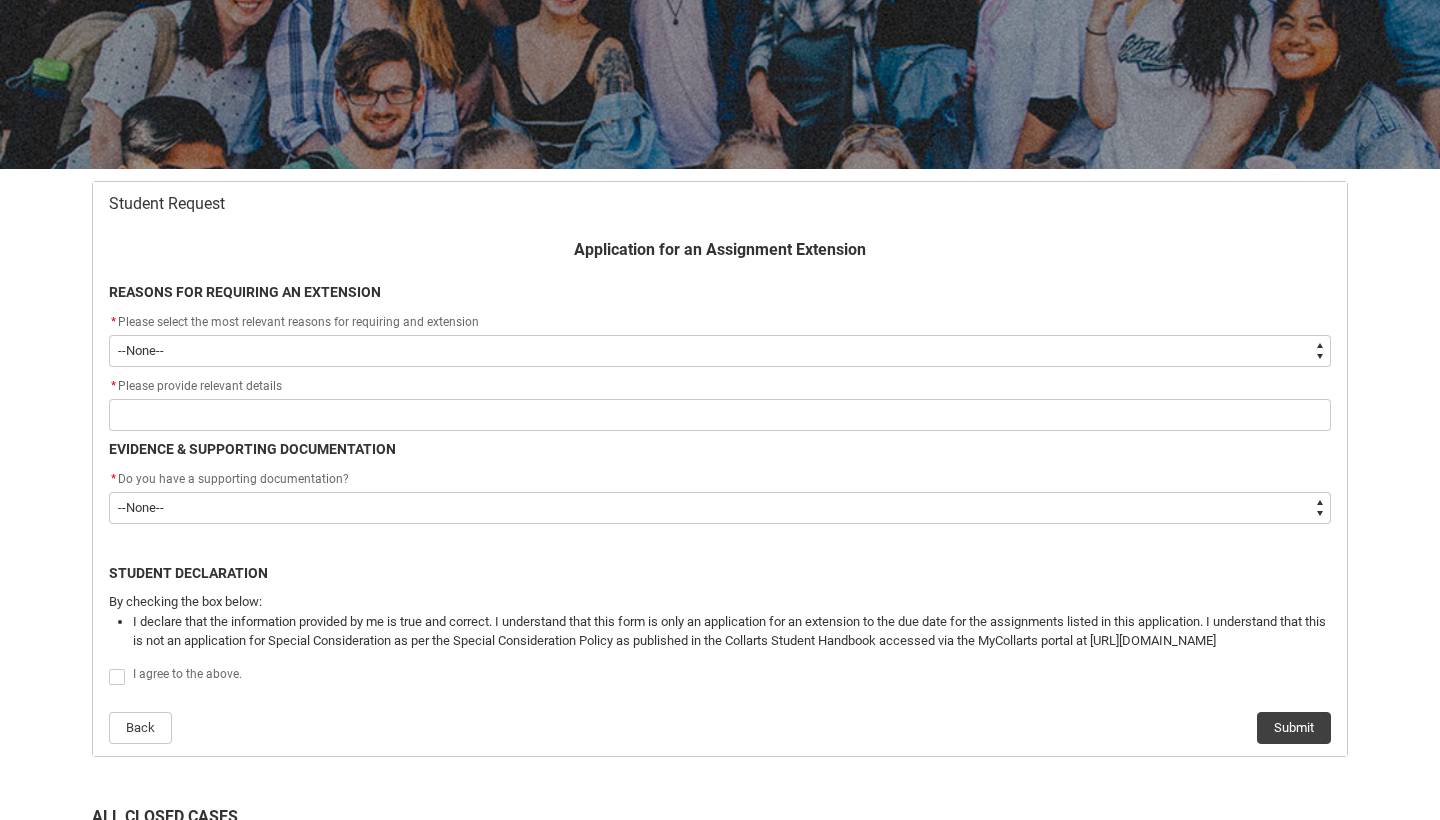 scroll, scrollTop: 213, scrollLeft: 0, axis: vertical 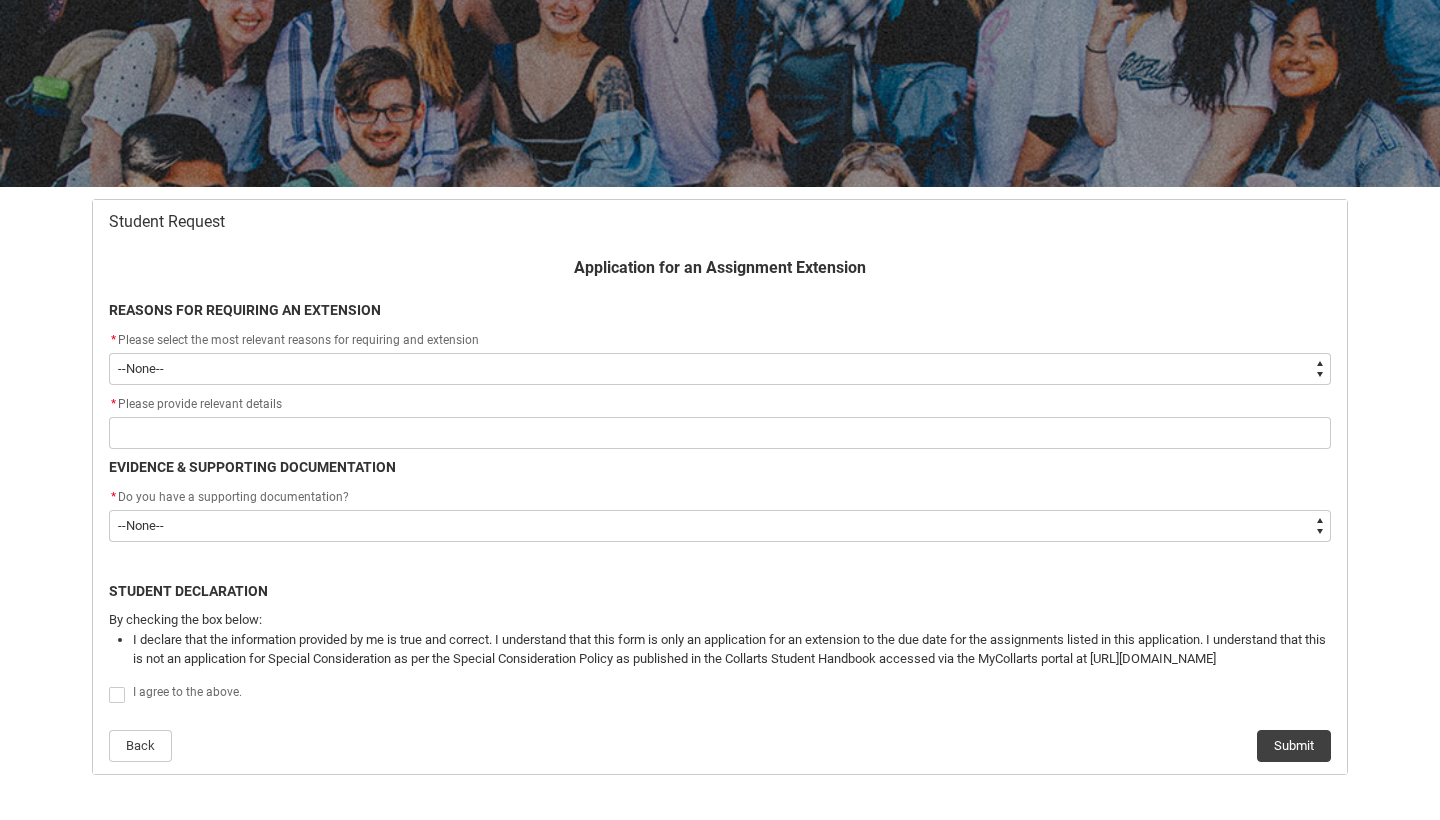 type on "choice_AssignmentExtension_Reason_MedicalReasons" 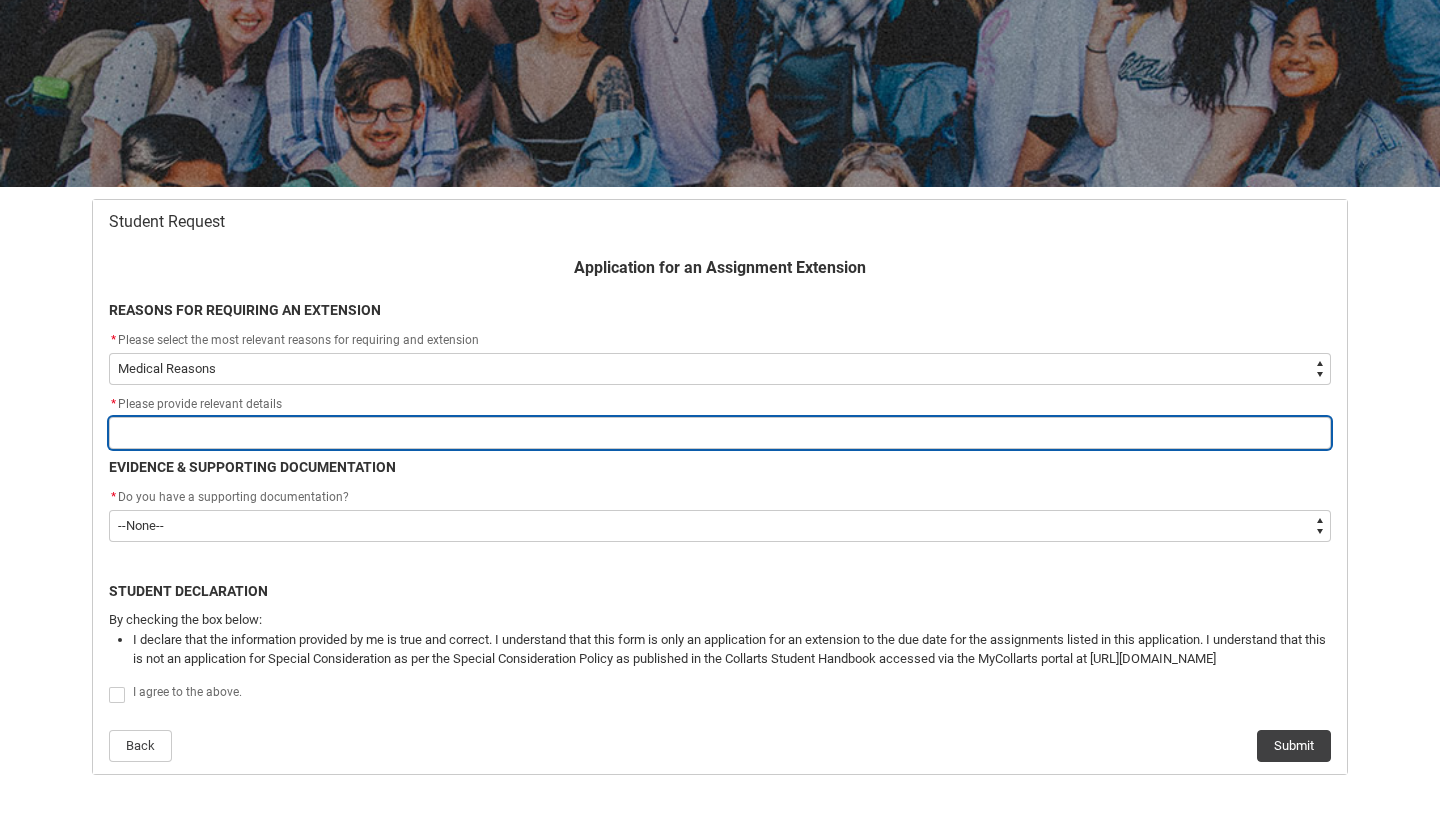 click at bounding box center [720, 433] 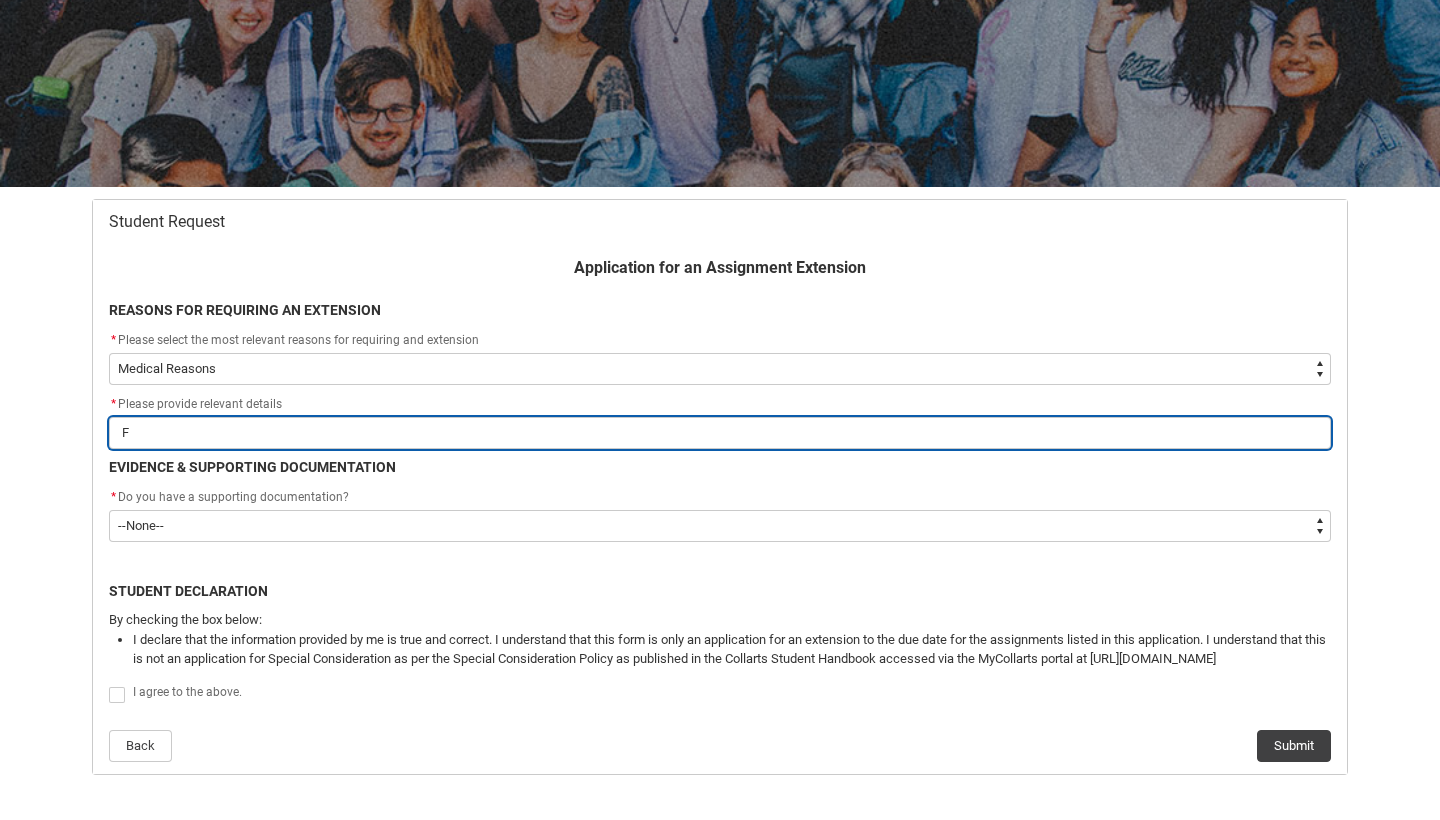 type on "Fl" 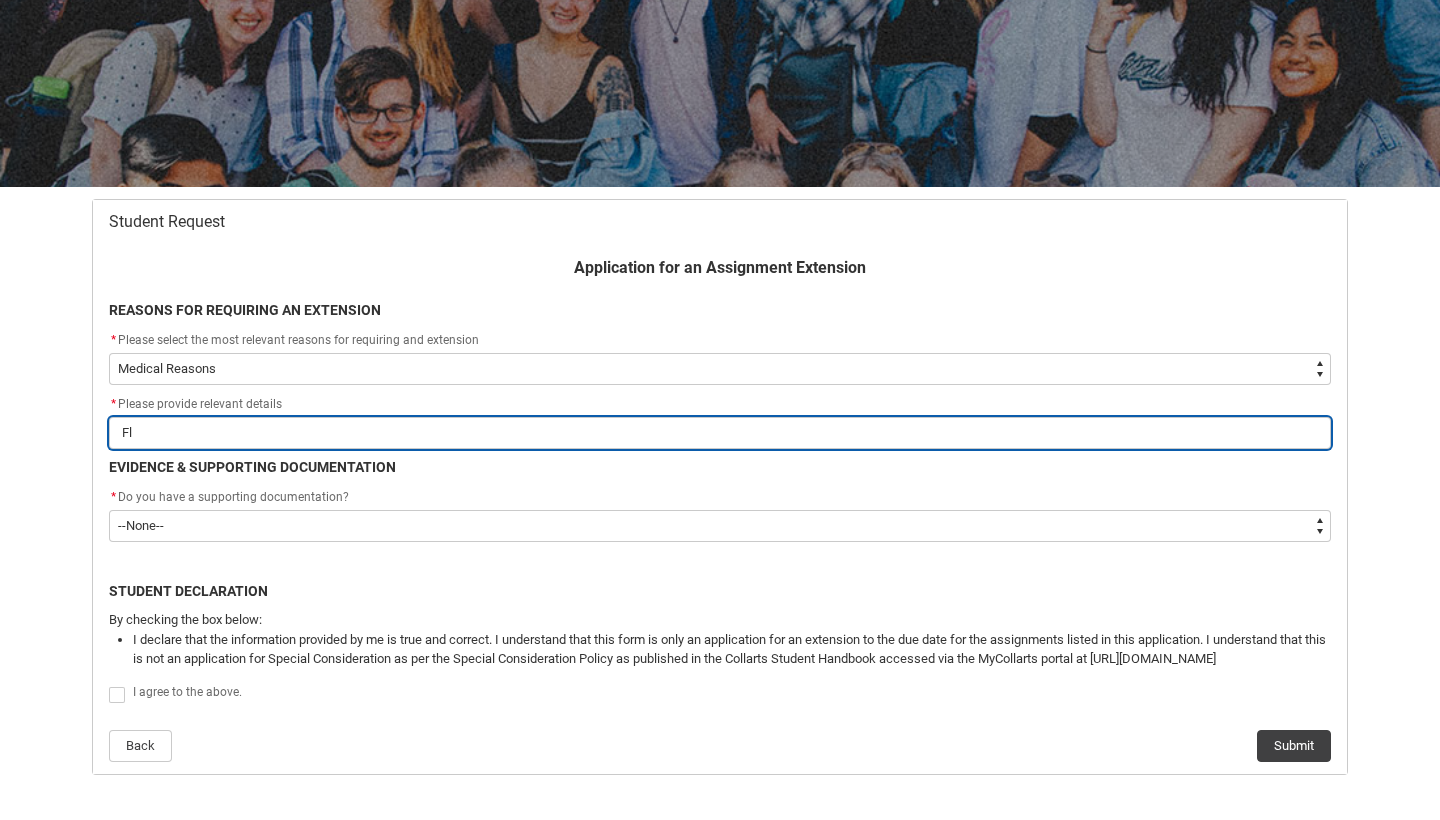 type on "Fla" 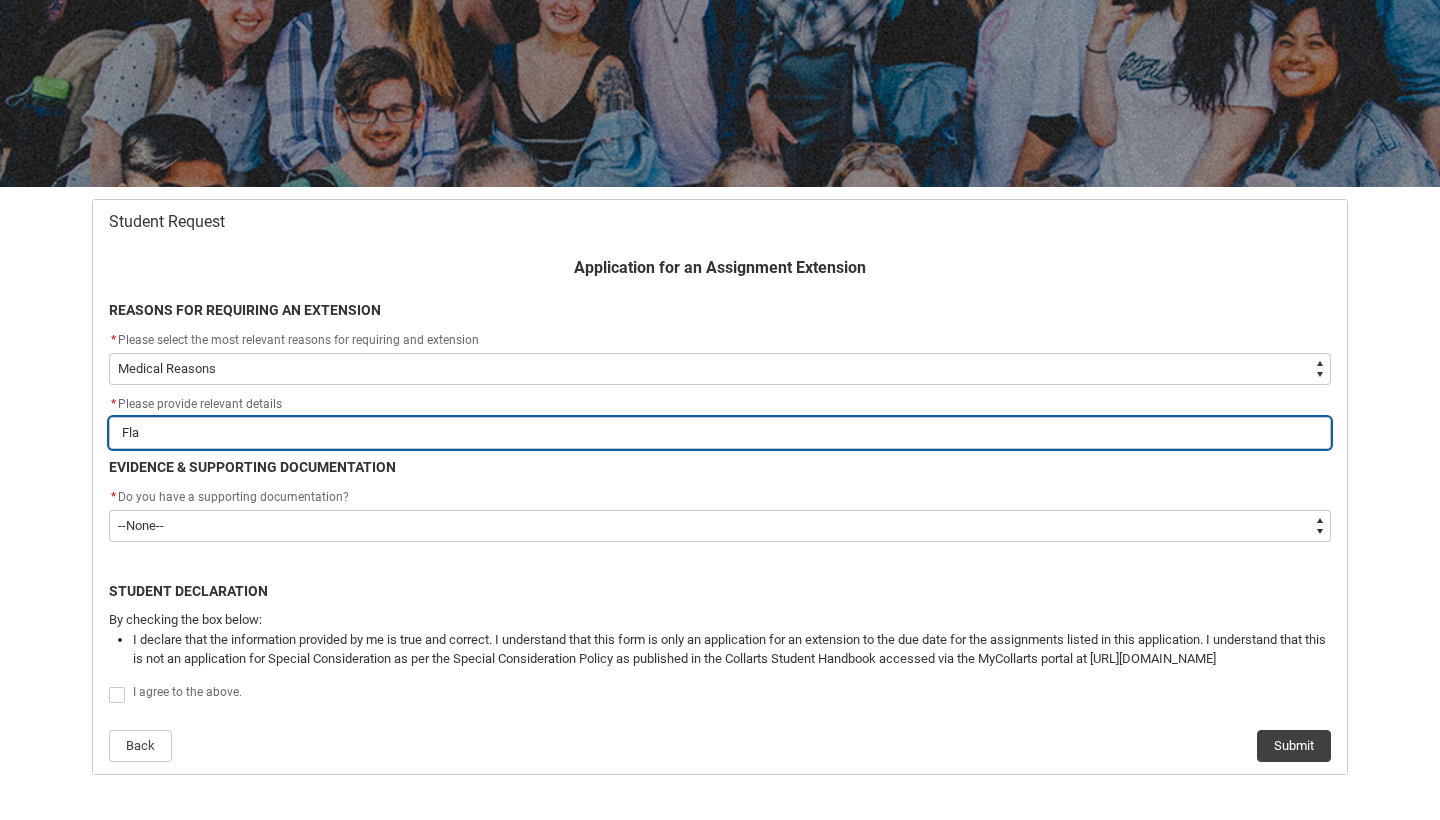 type on "Flar" 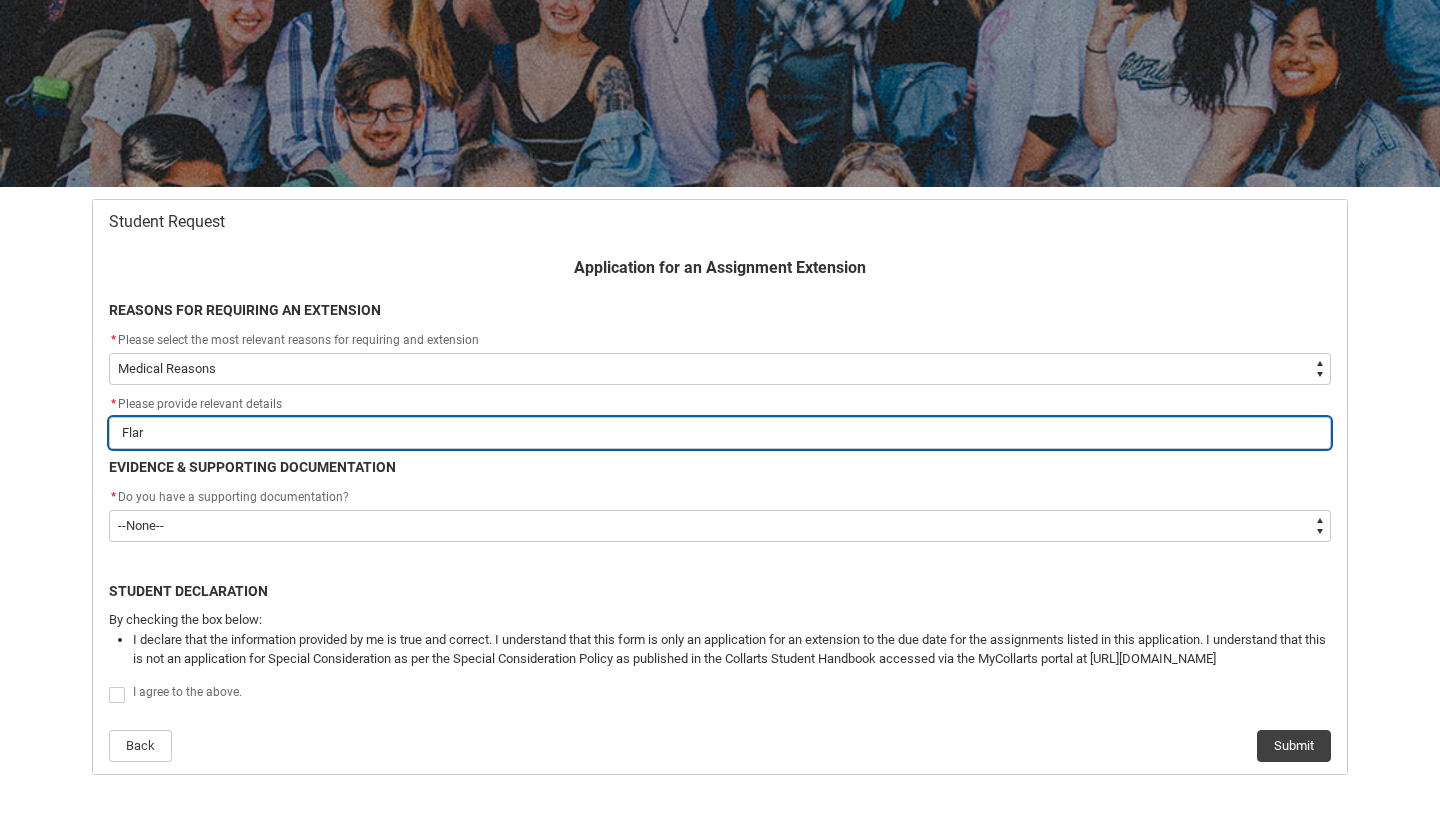 type on "Flare" 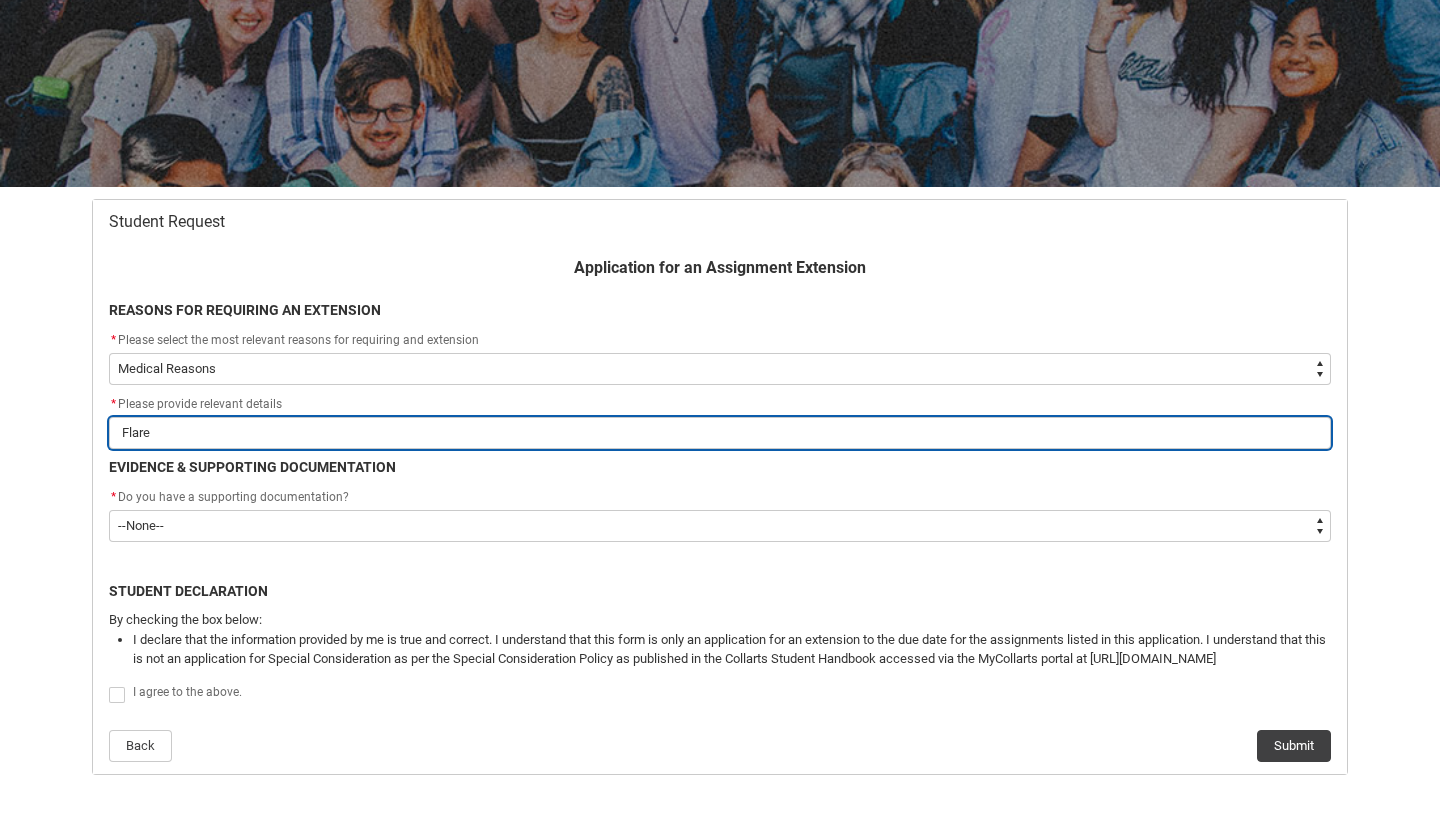 type on "Flare" 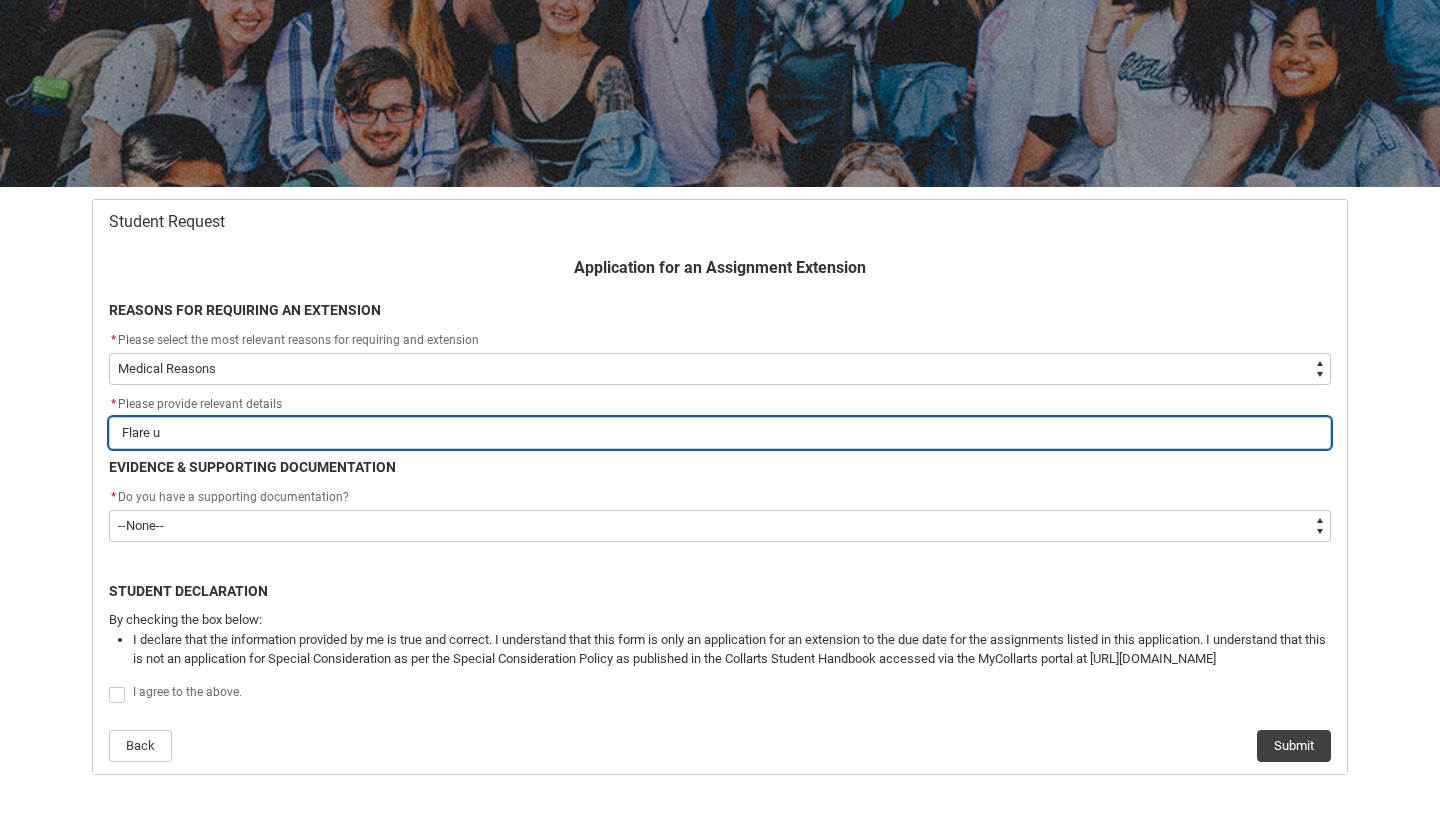 type on "Flare up" 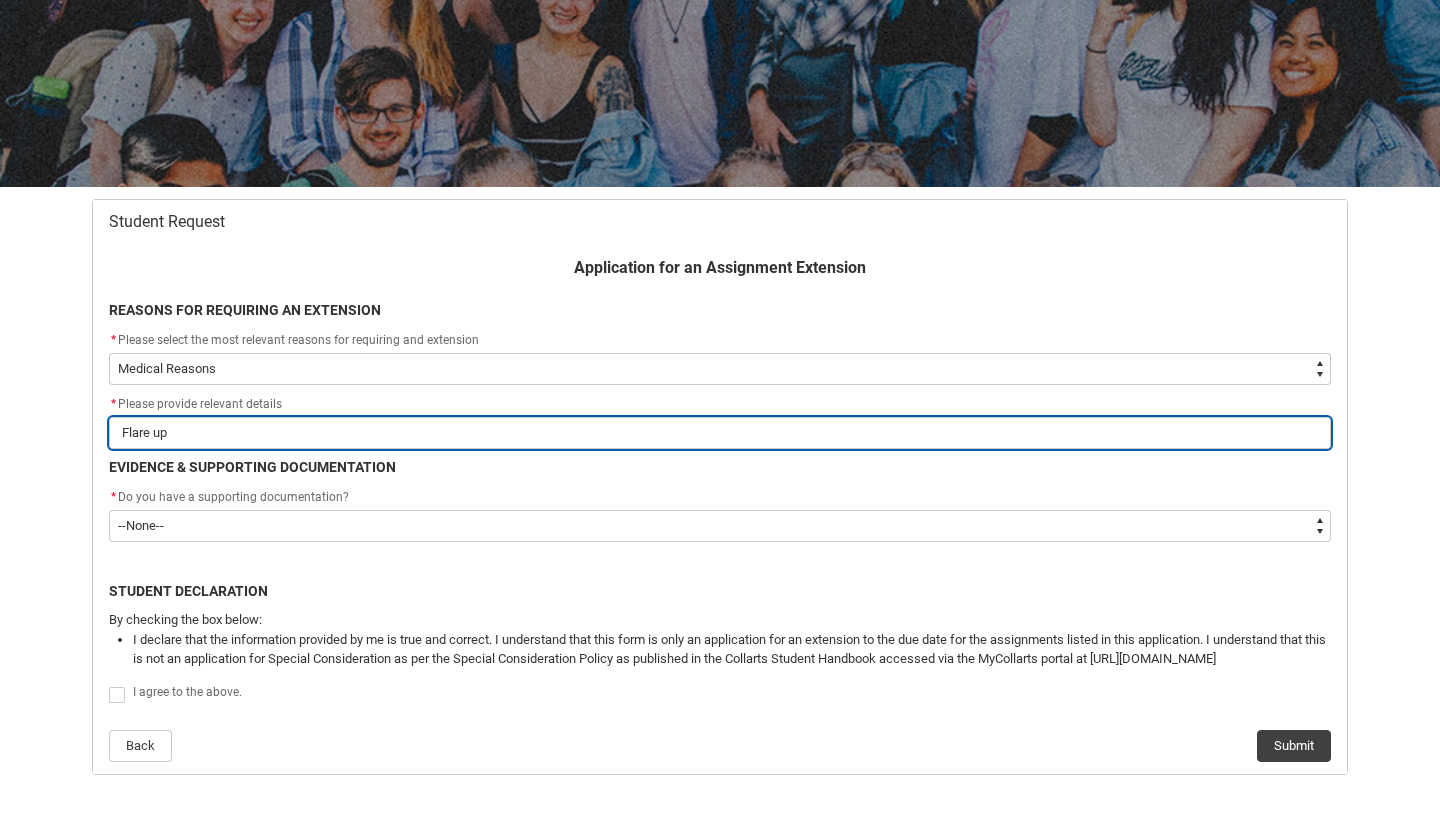type on "Flare ups" 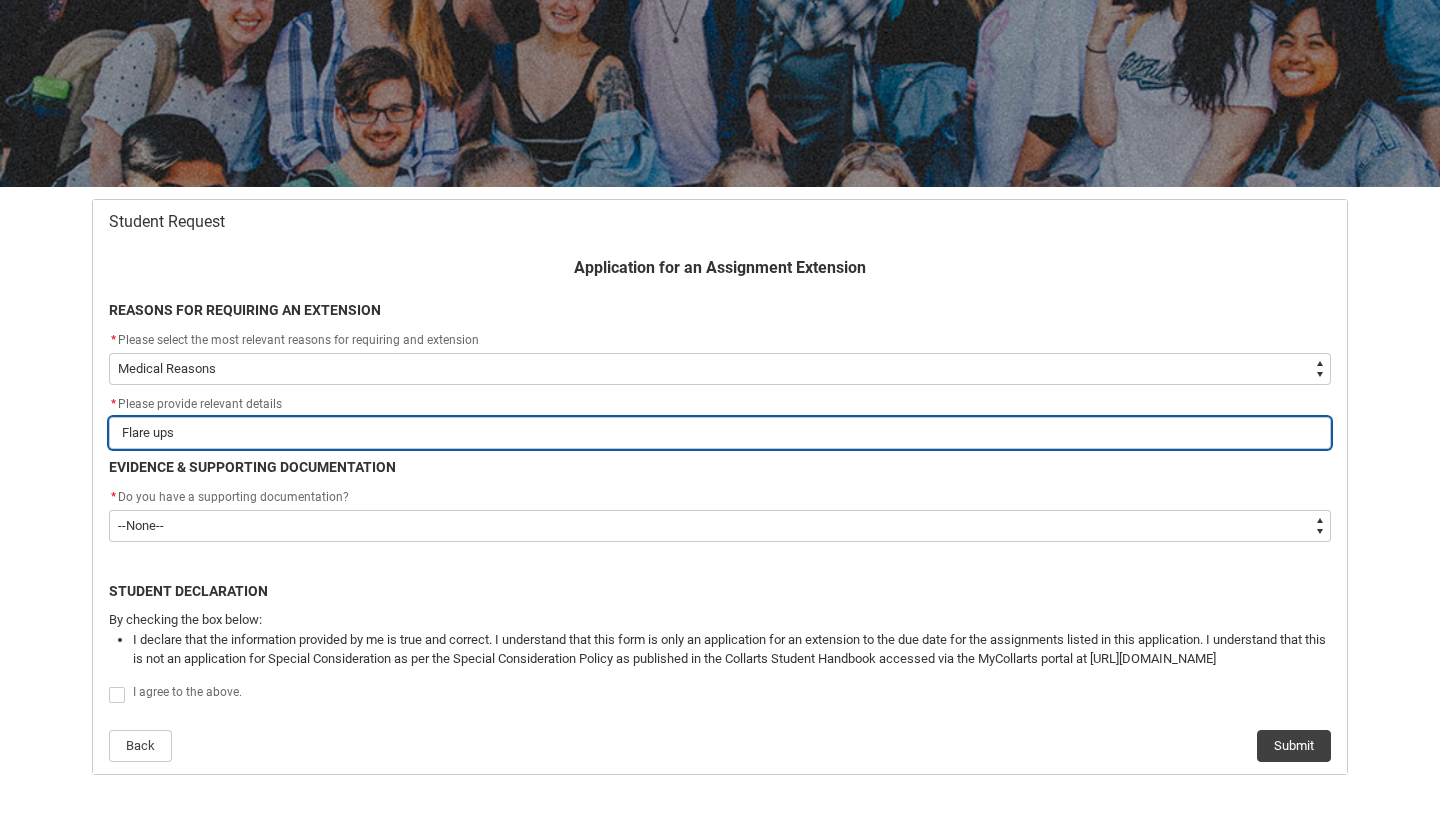 type on "Flare ups" 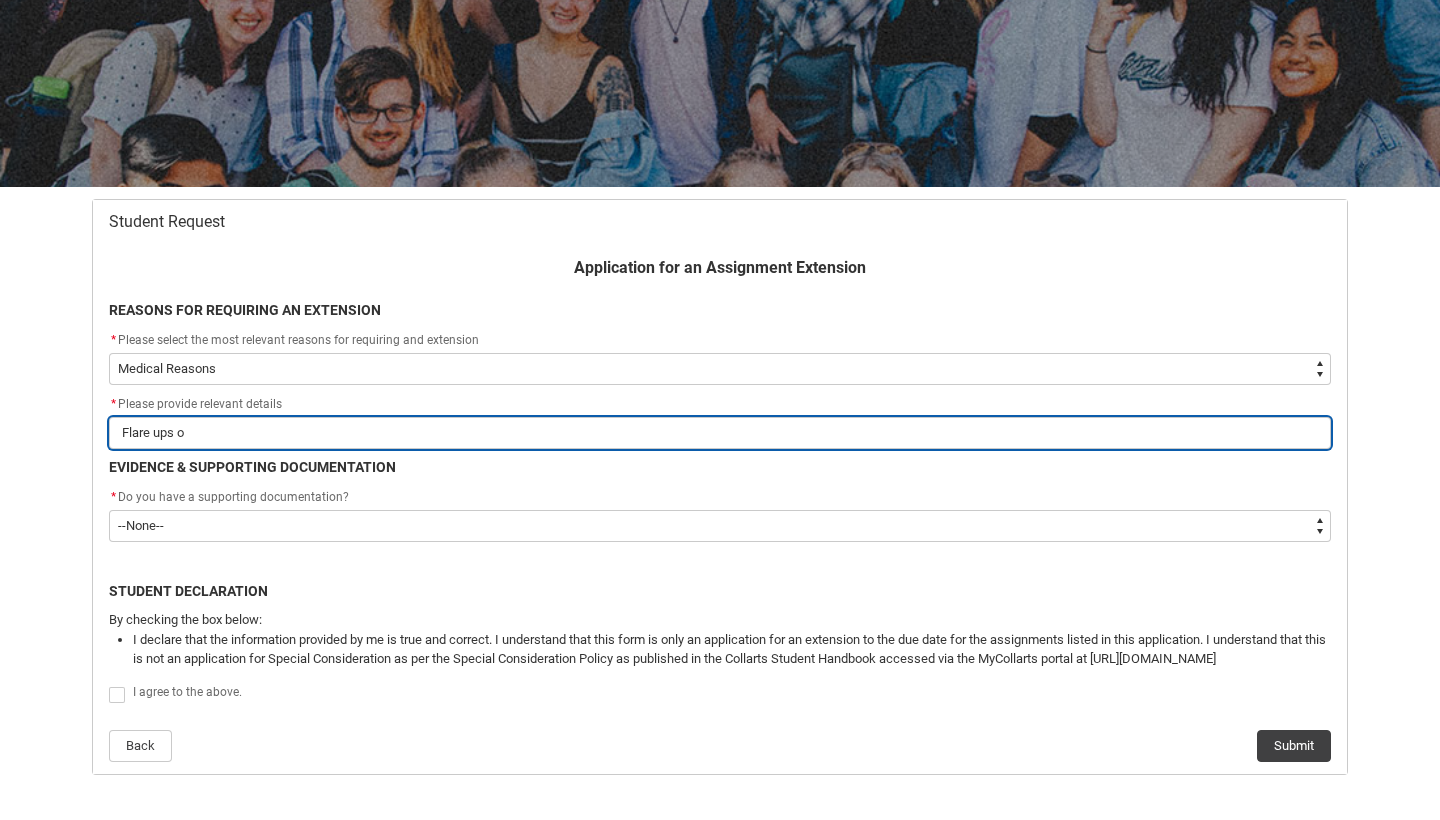 type on "Flare ups of" 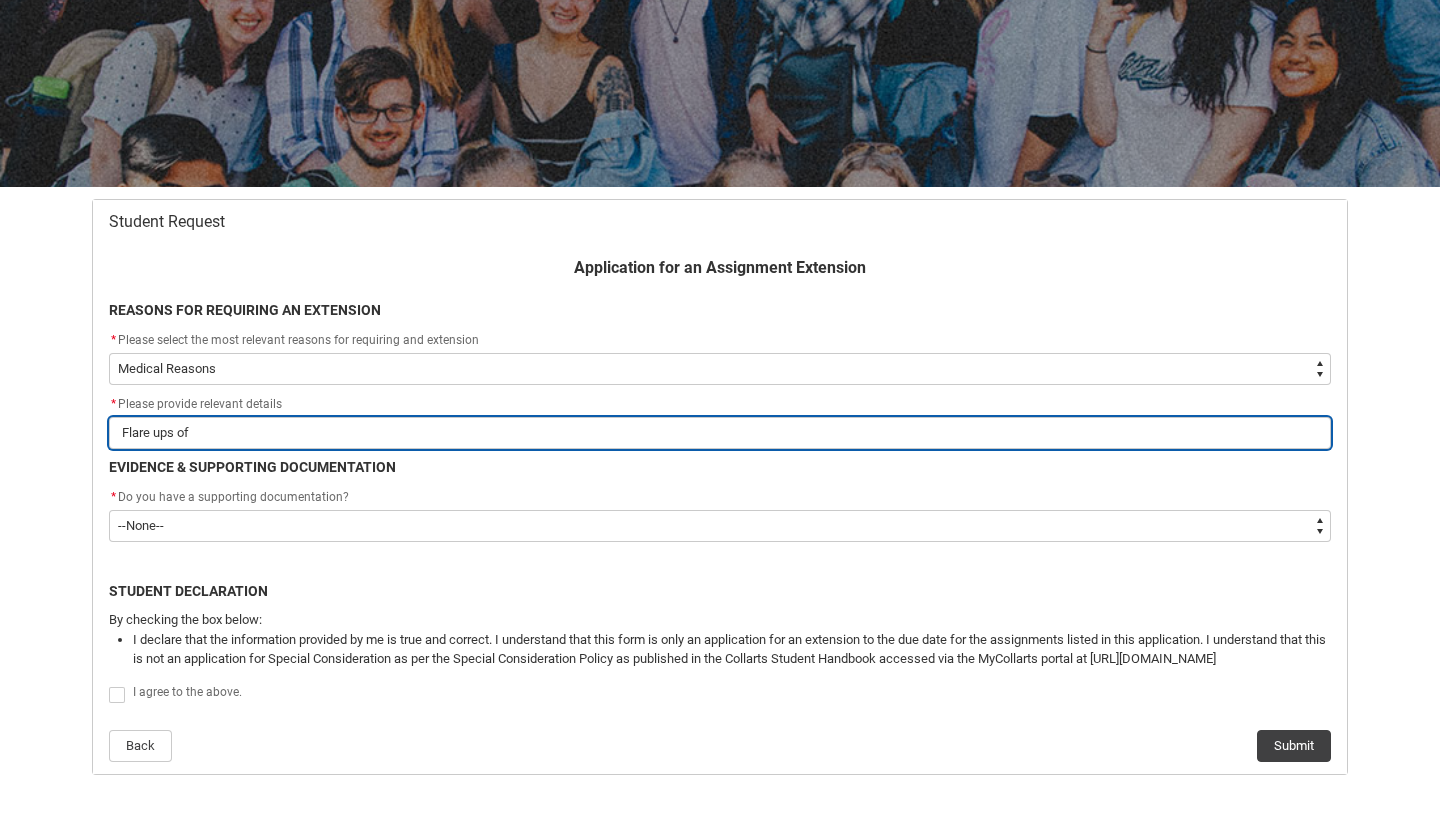 type on "Flare ups of" 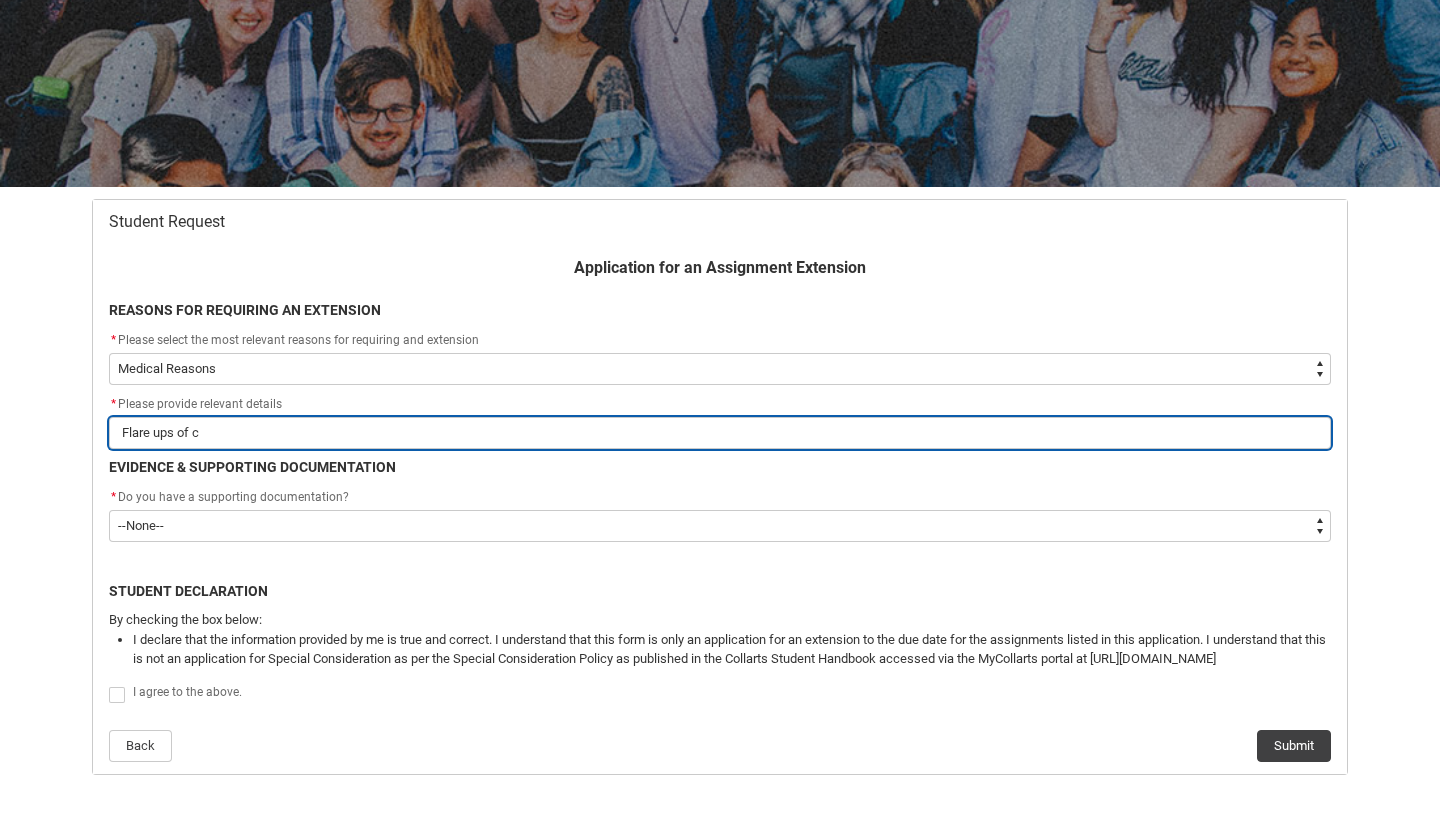 type on "Flare ups of ch" 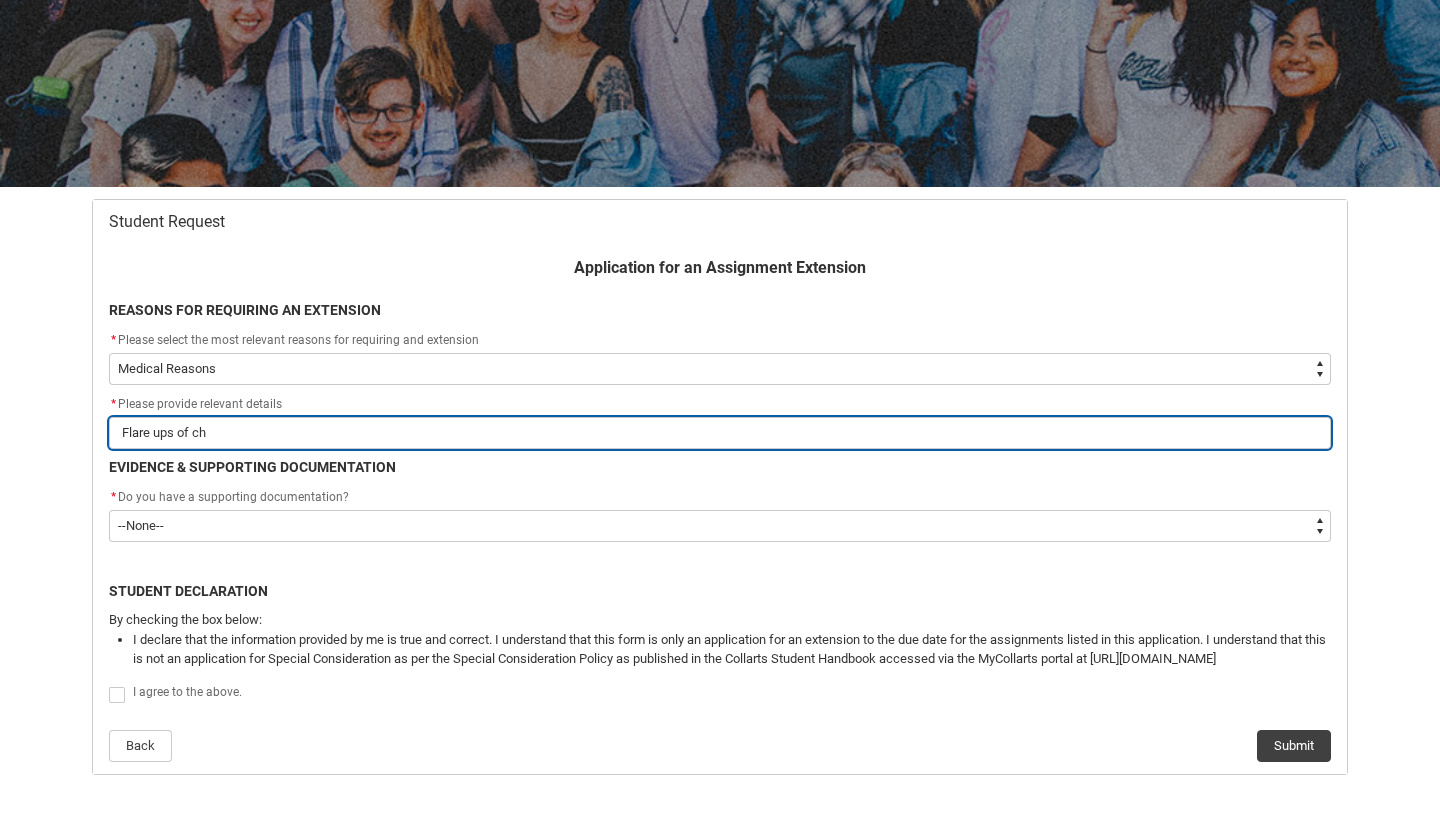 type on "Flare ups of chr" 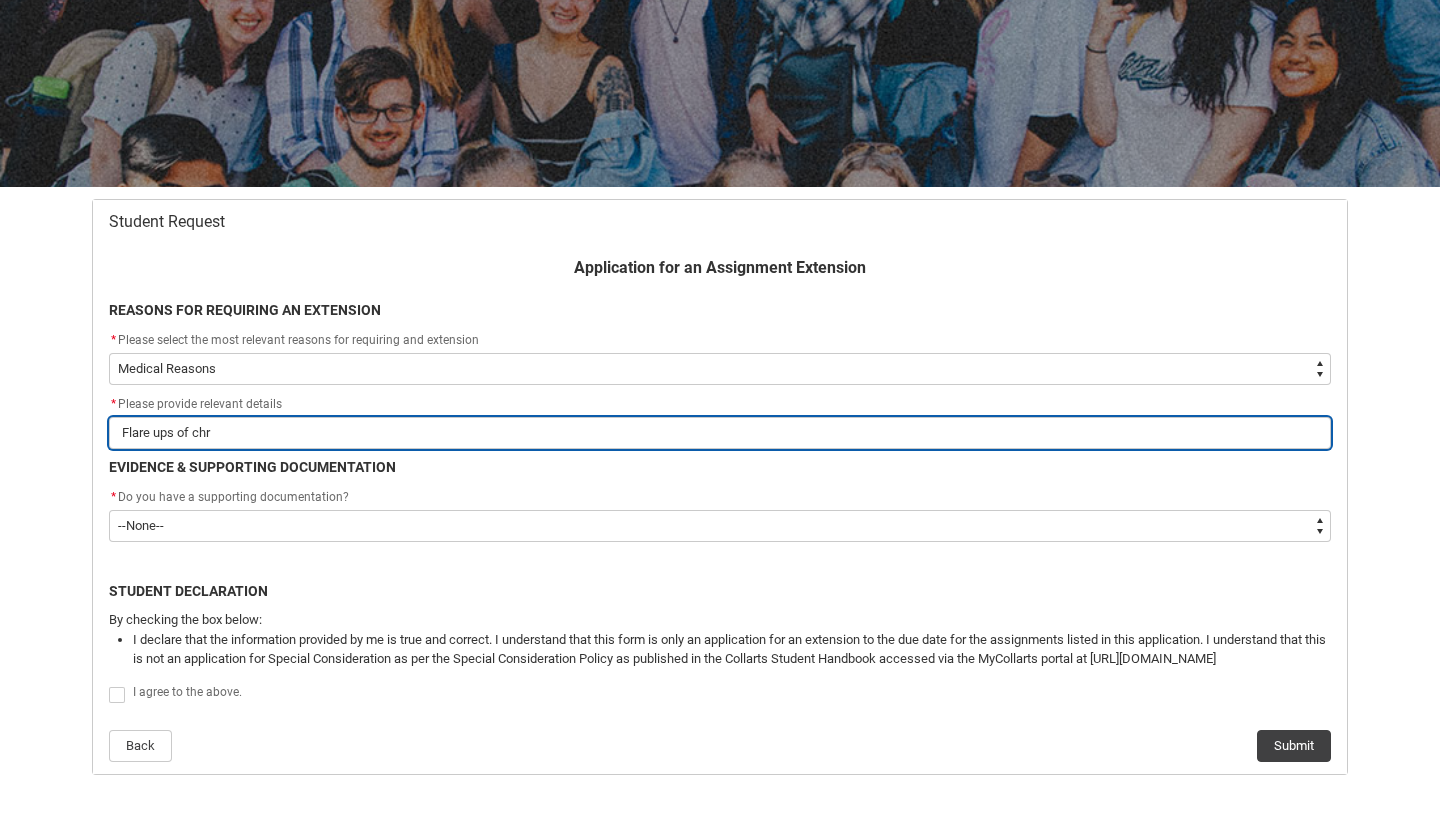 type on "Flare ups of chro" 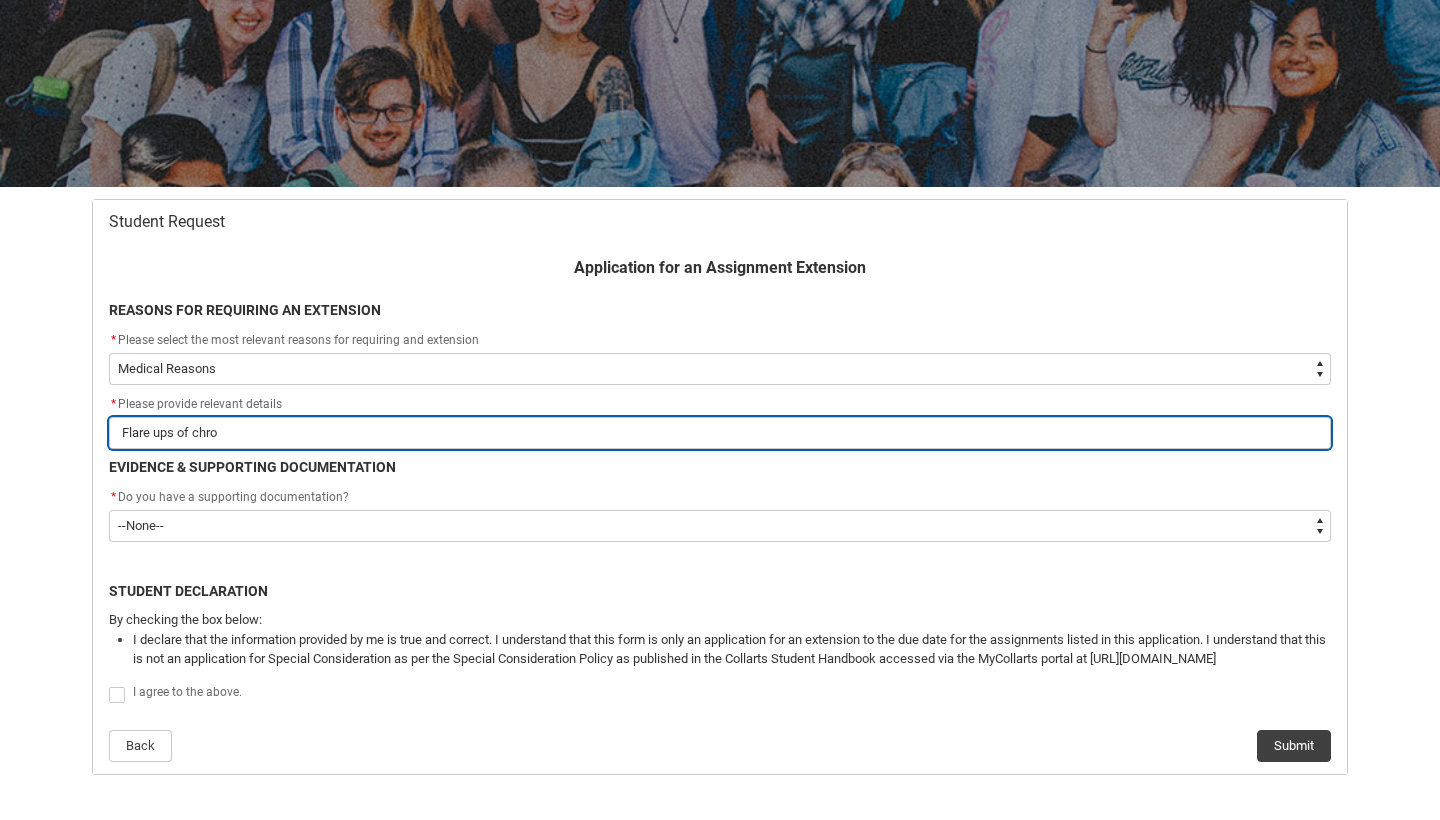 type on "Flare ups of chron" 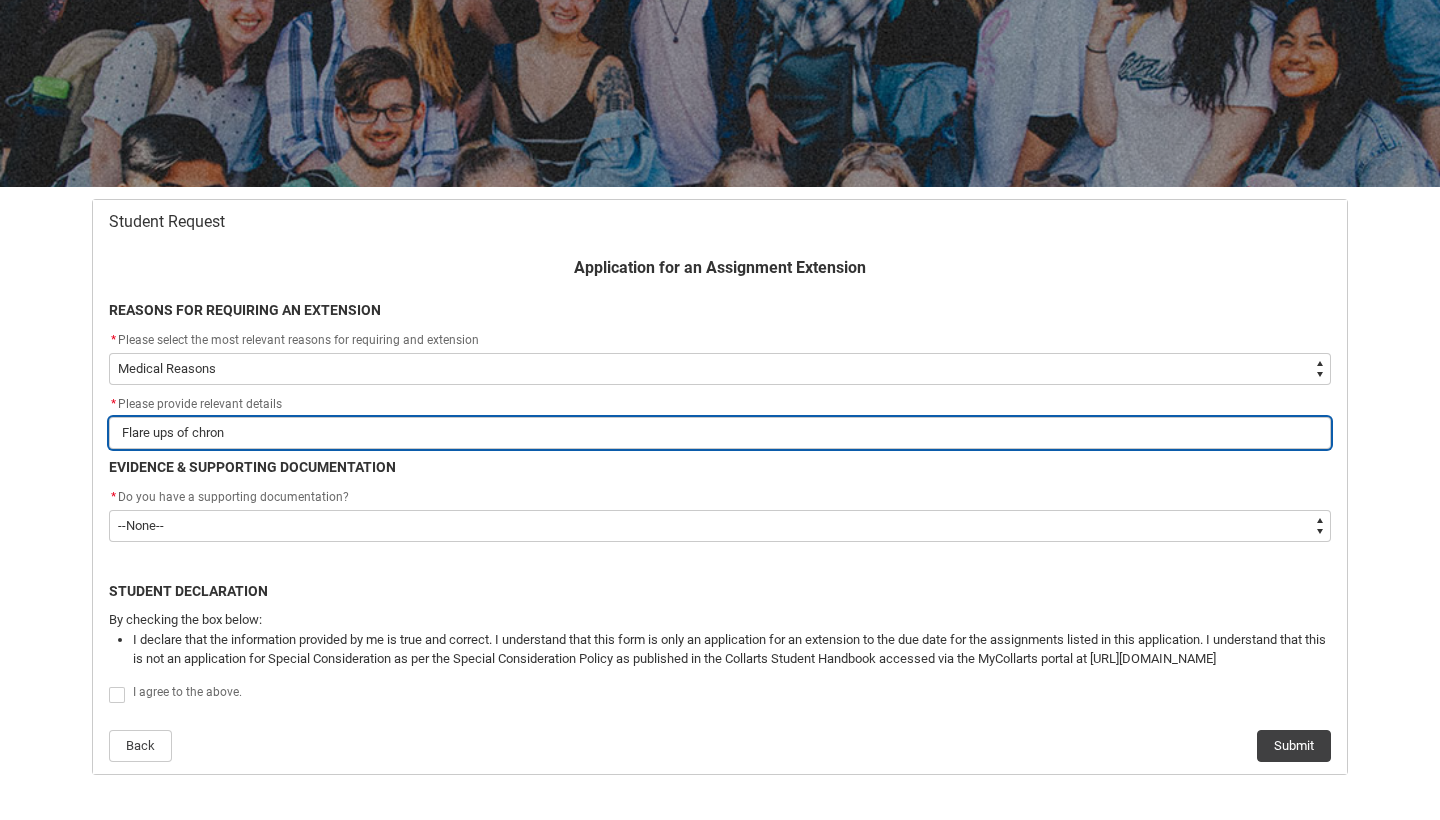 type on "Flare ups of chroni" 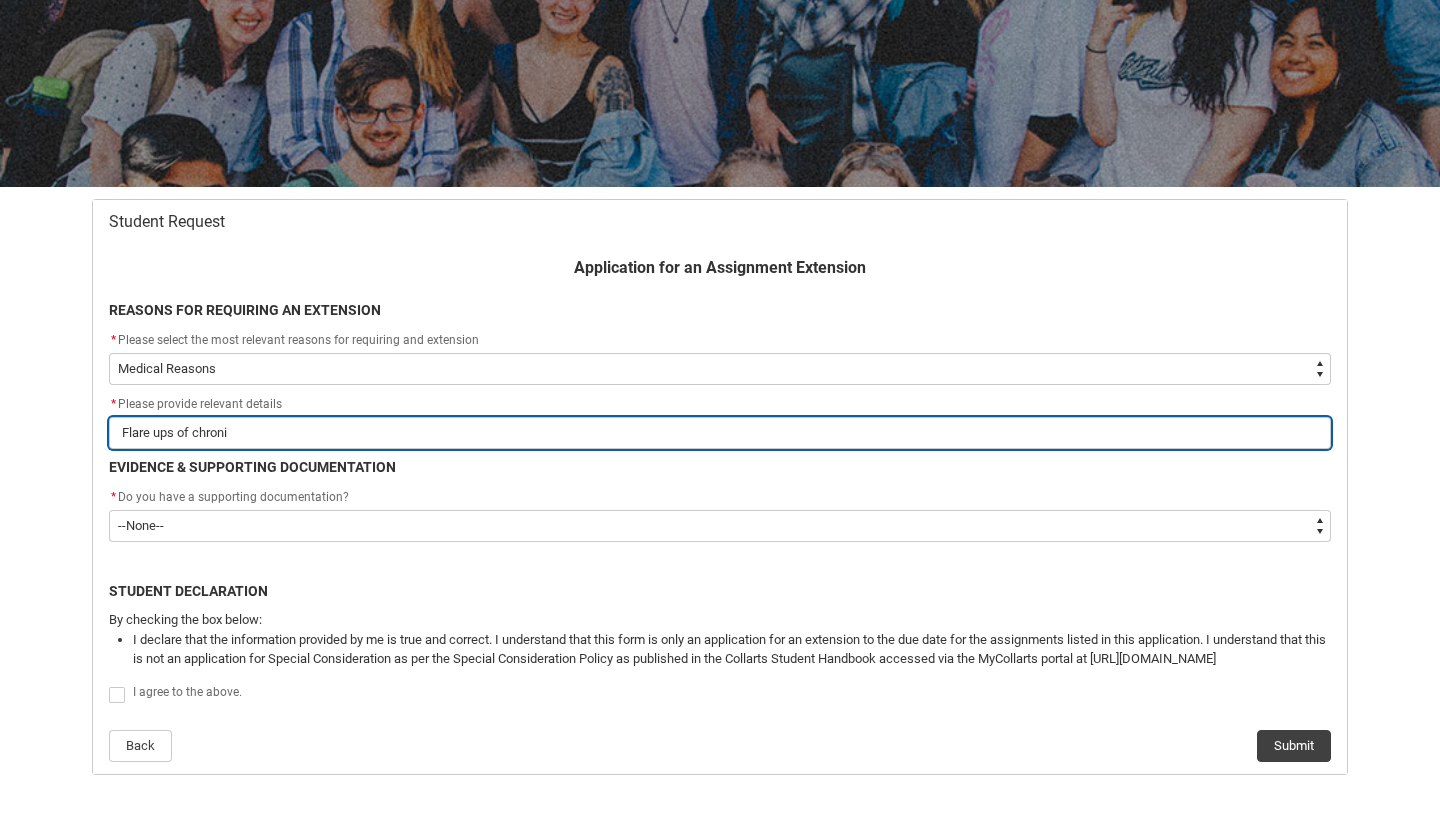 type on "Flare ups of chronic" 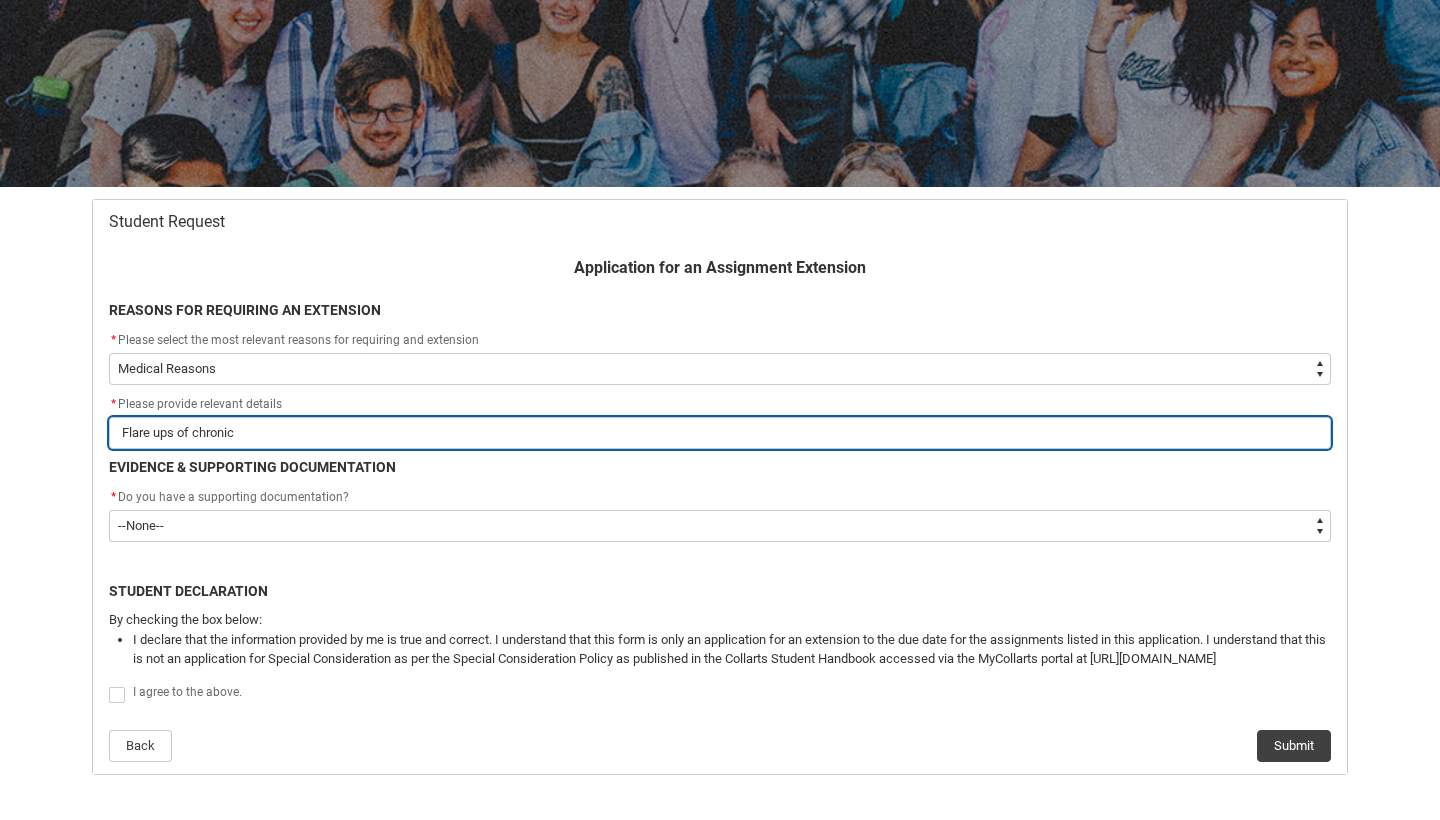 type on "Flare ups of chronic" 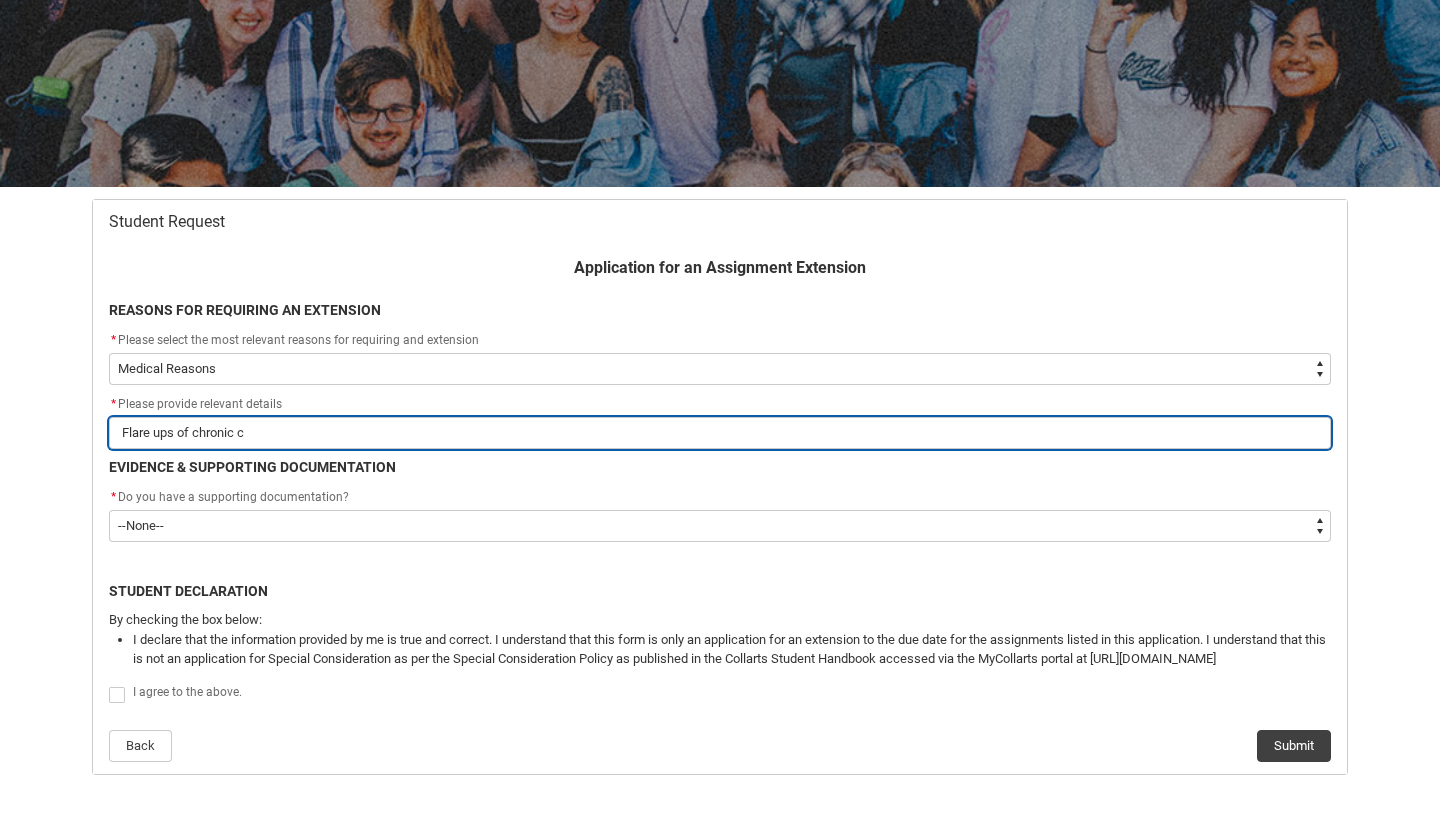 type on "Flare ups of chronic co" 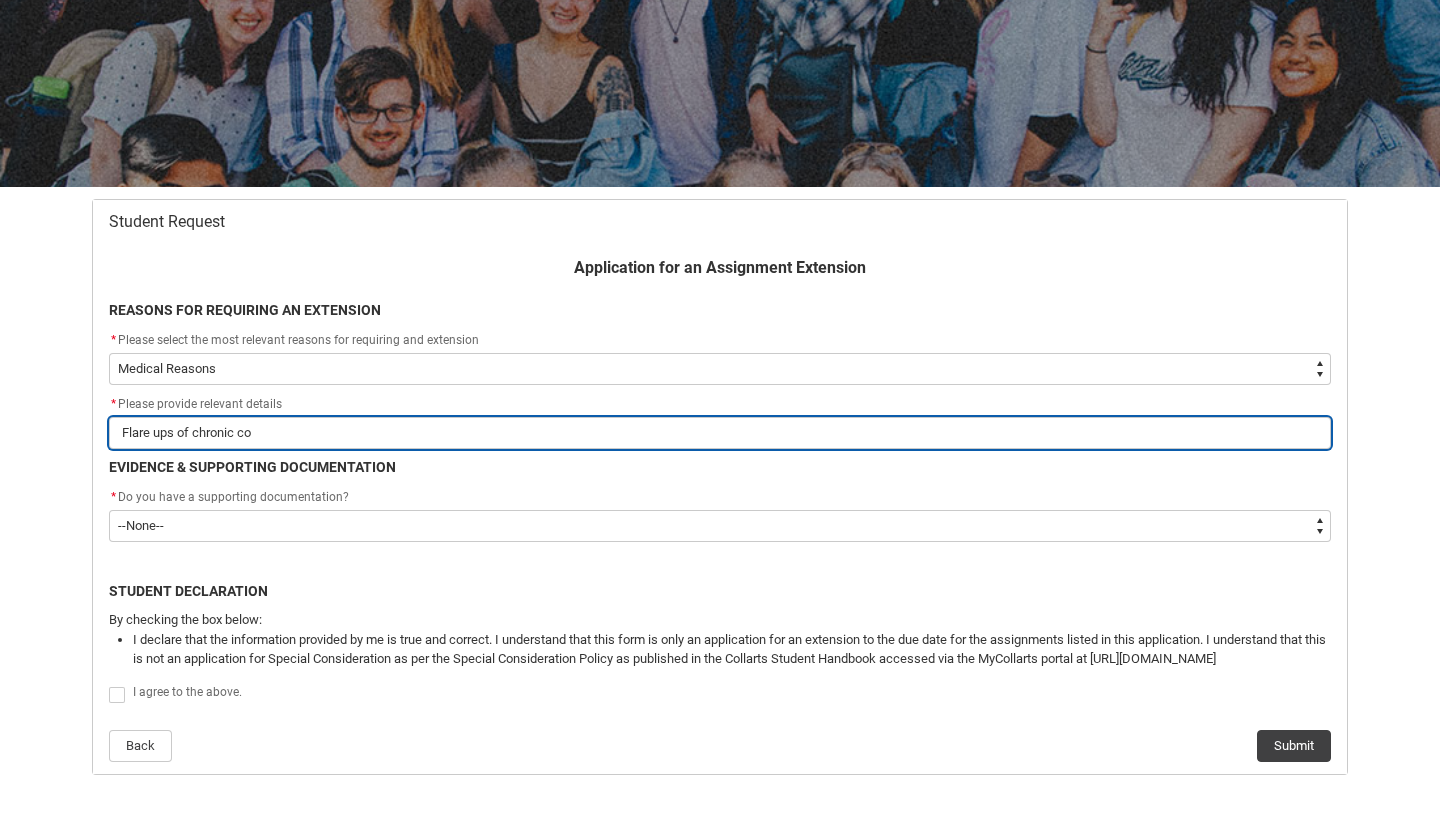 type on "Flare ups of chronic con" 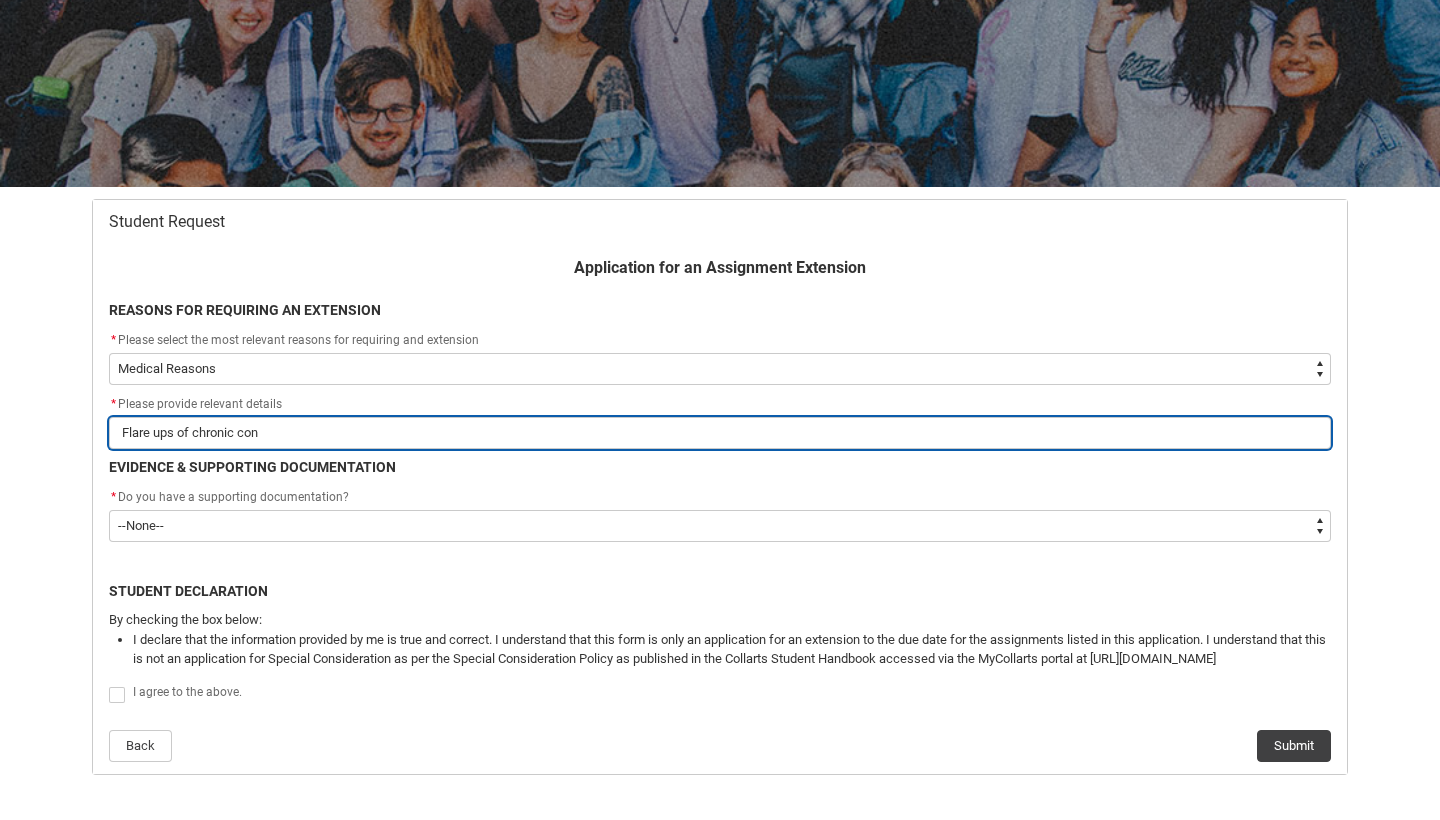 type on "Flare ups of chronic cond" 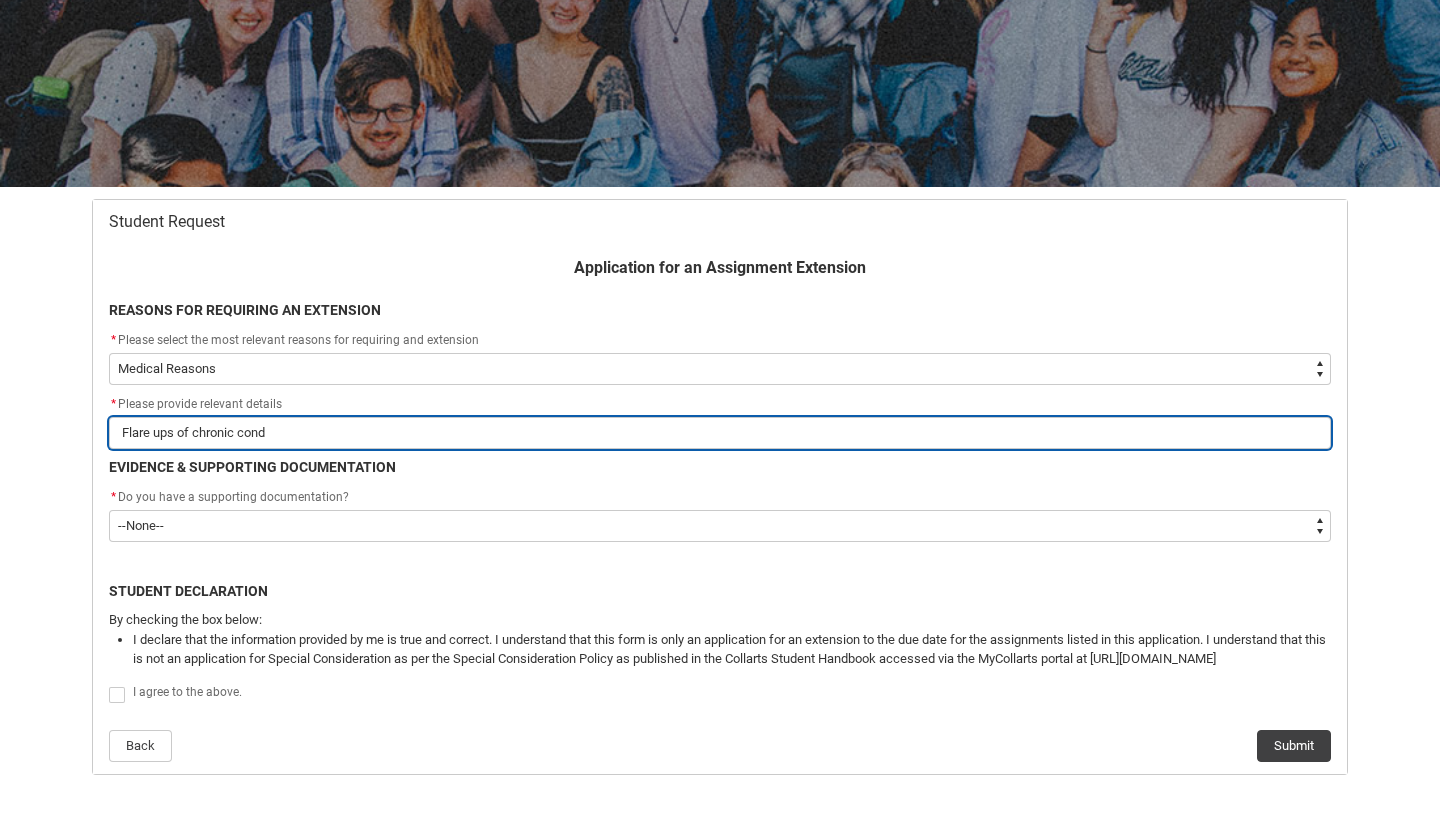 type on "Flare ups of chronic condi" 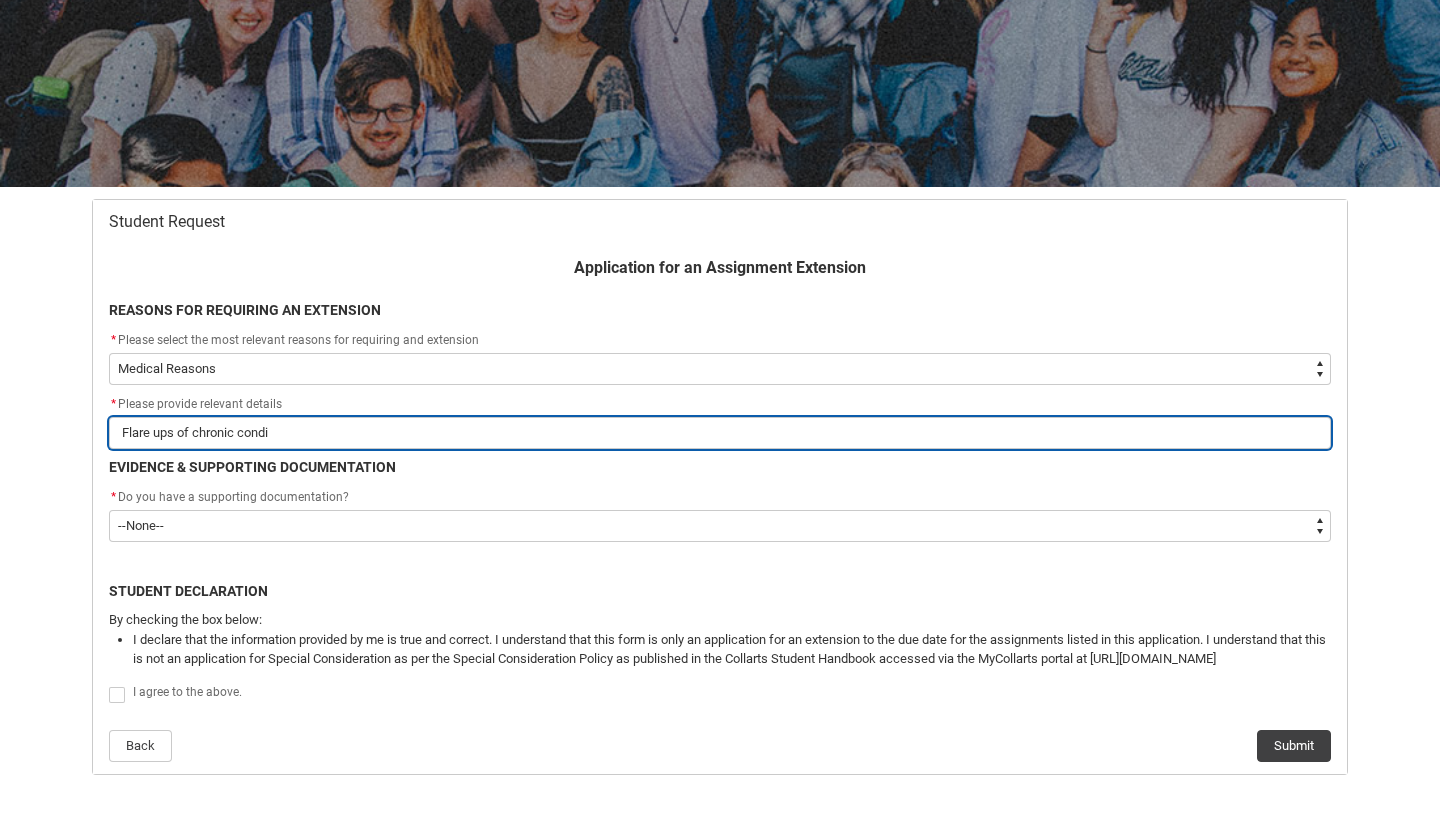 type on "Flare ups of chronic condii" 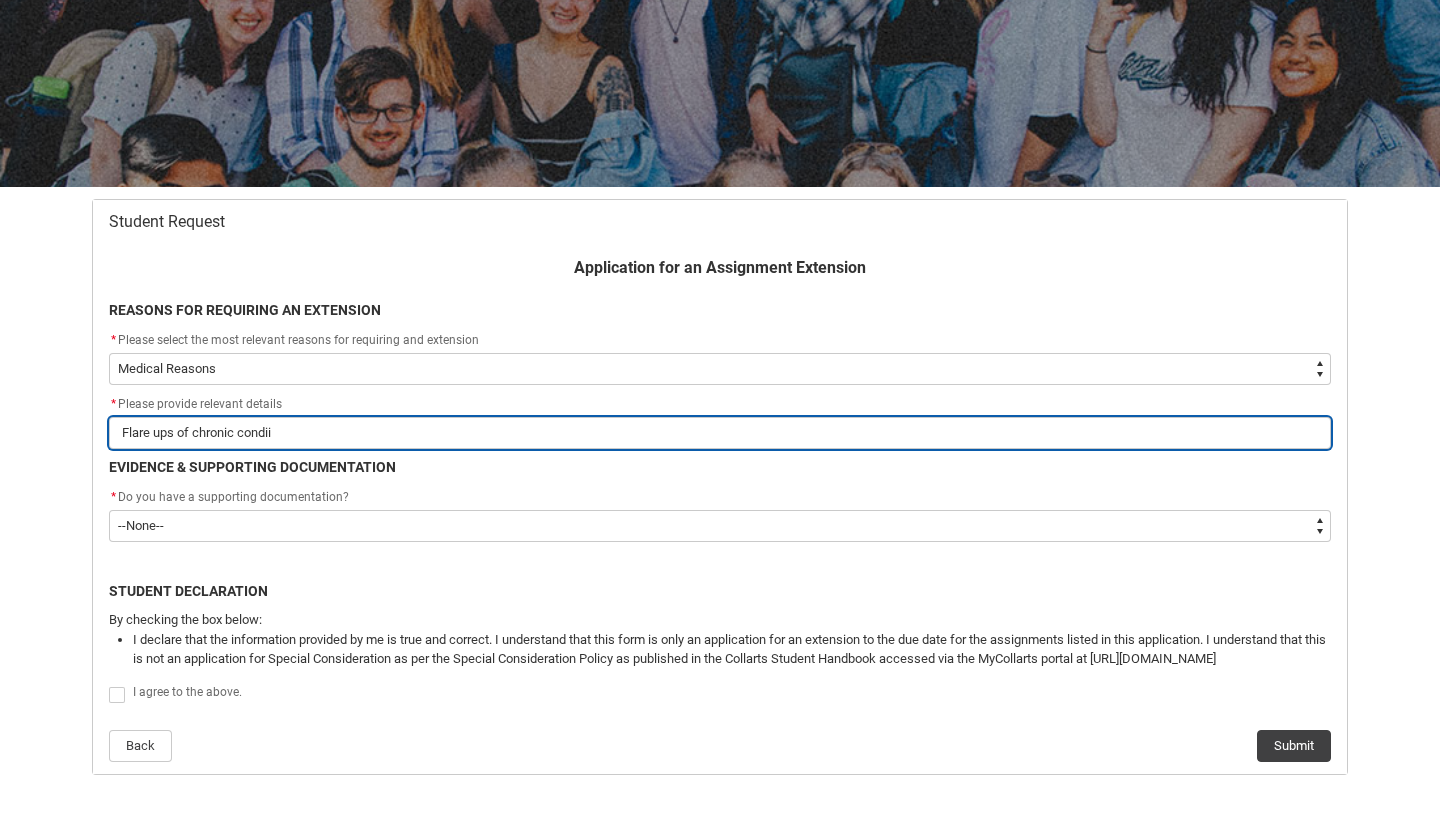 type on "Flare ups of chronic condiit" 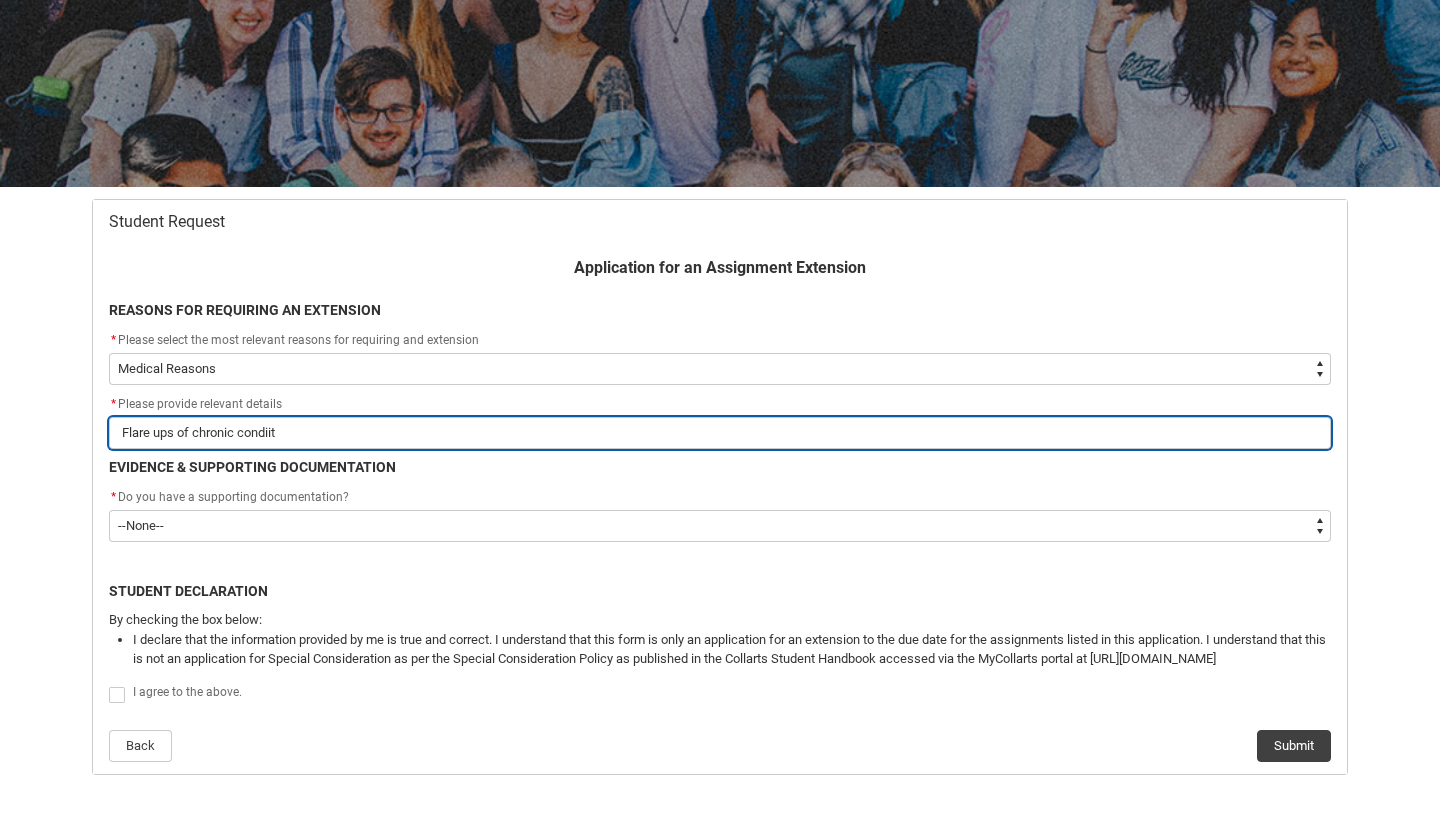 type on "Flare ups of chronic condiito" 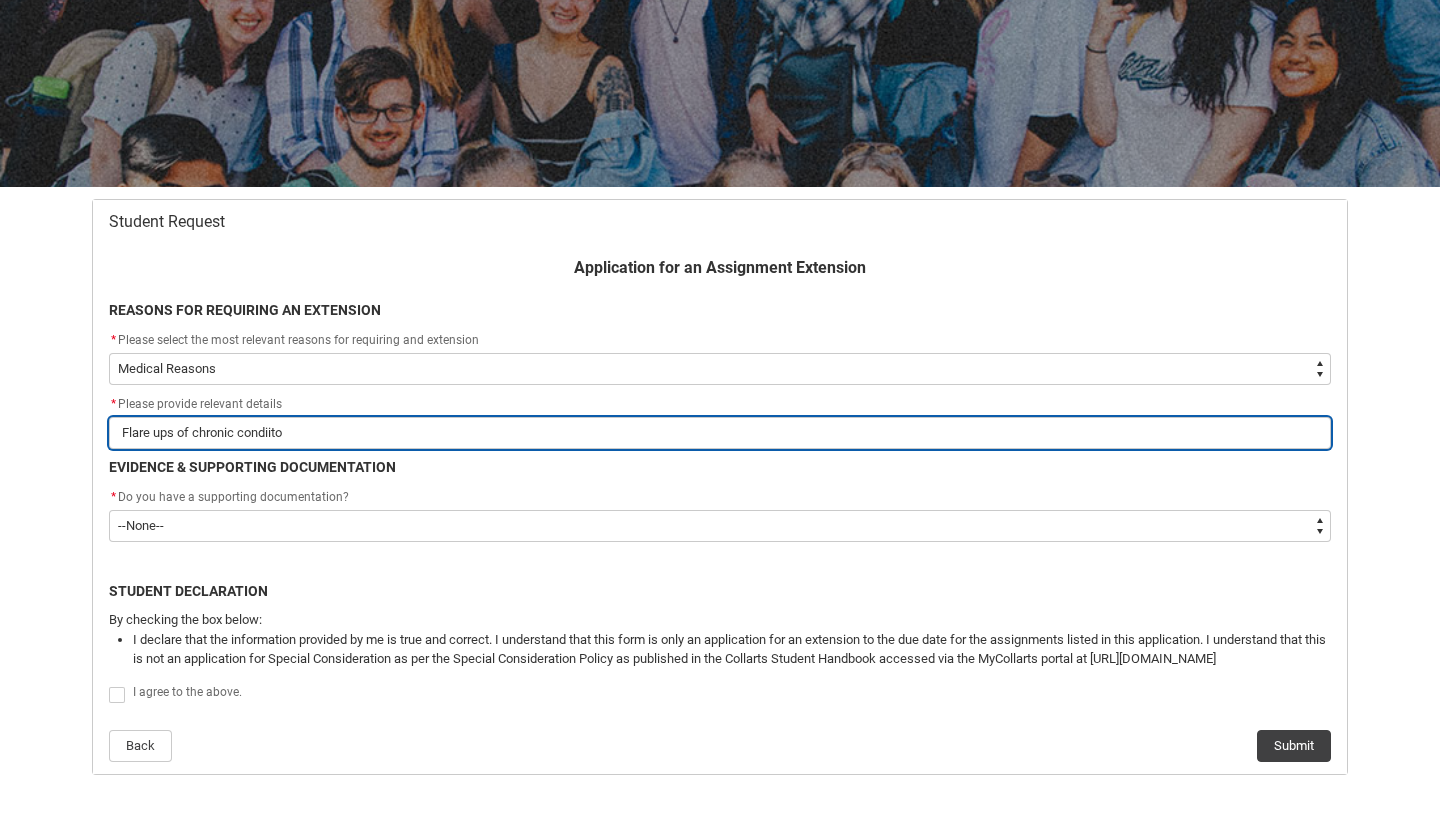 type on "Flare ups of chronic condiiton" 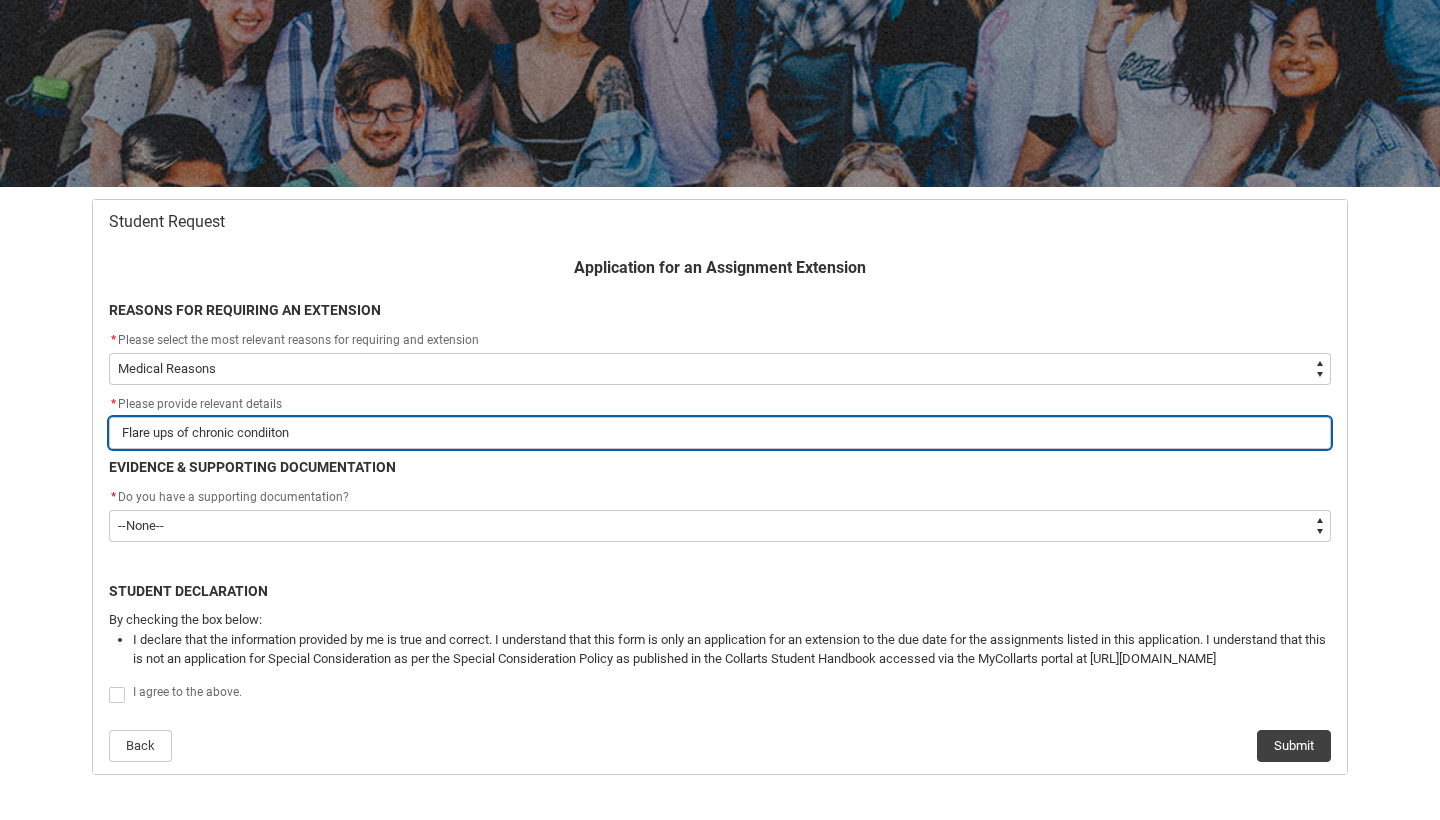 type on "Flare ups of chronic condiitons" 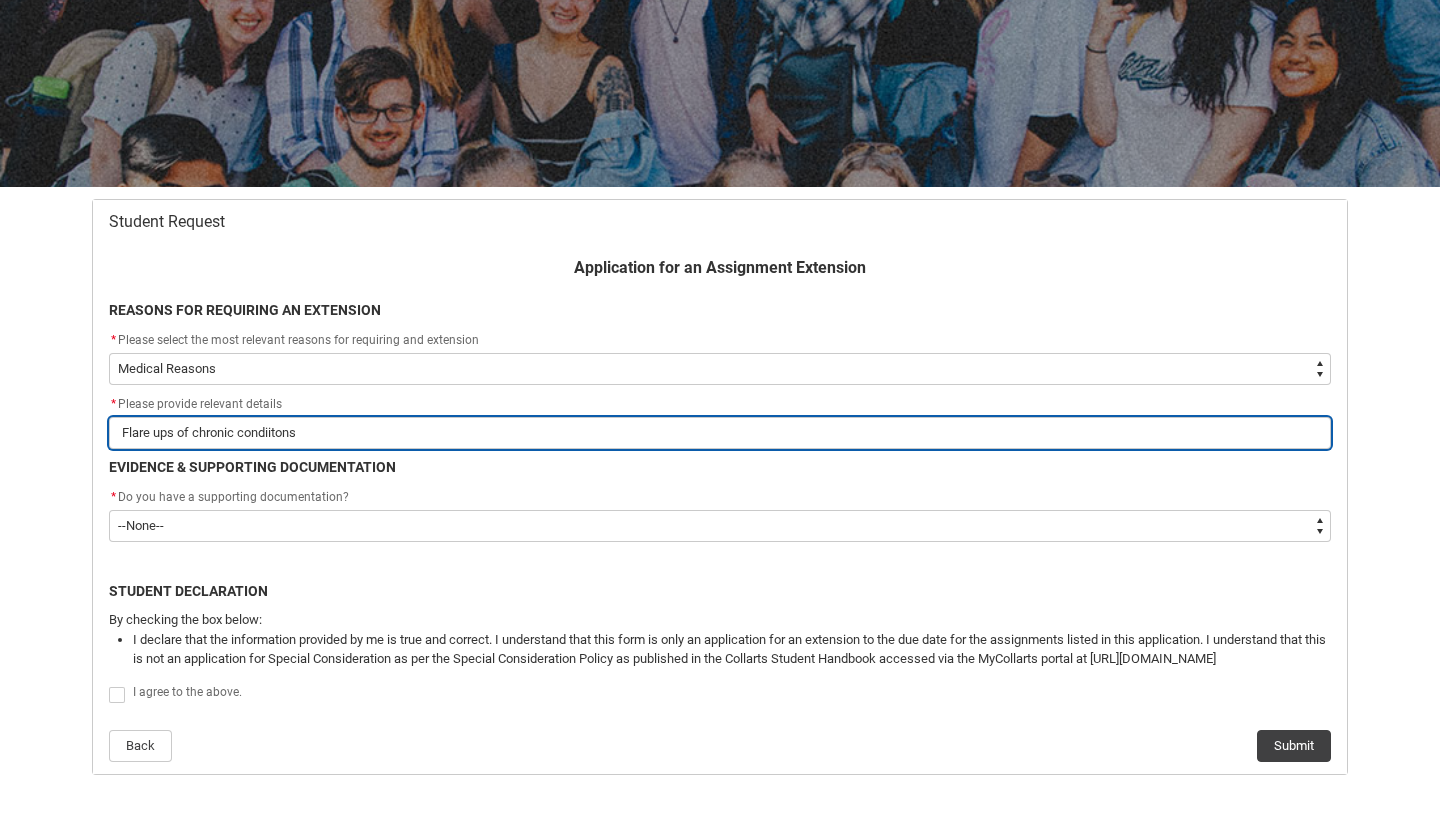 type on "Flare ups of chronic conditions" 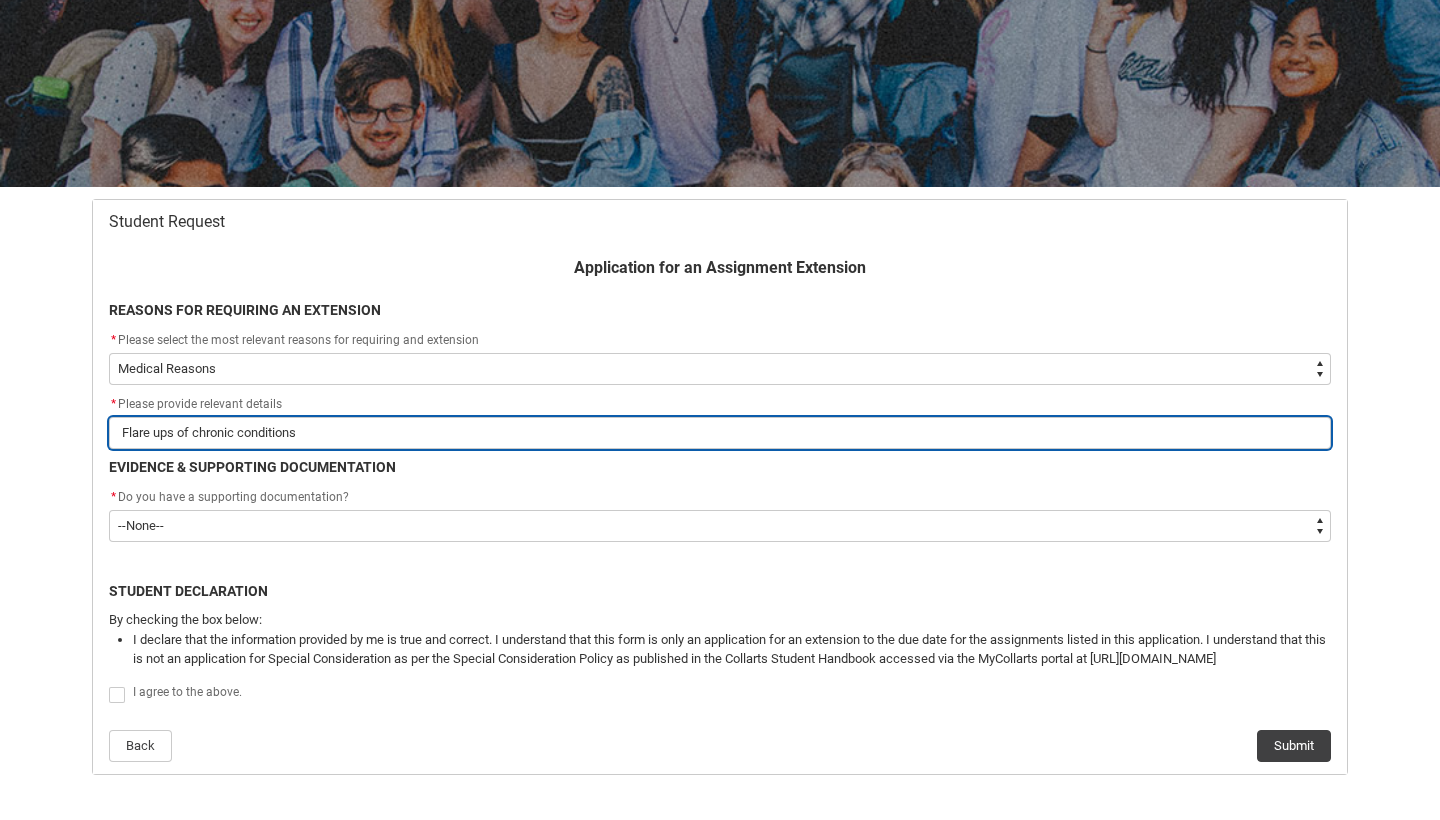 type on "Flare ups of chronic conditions h" 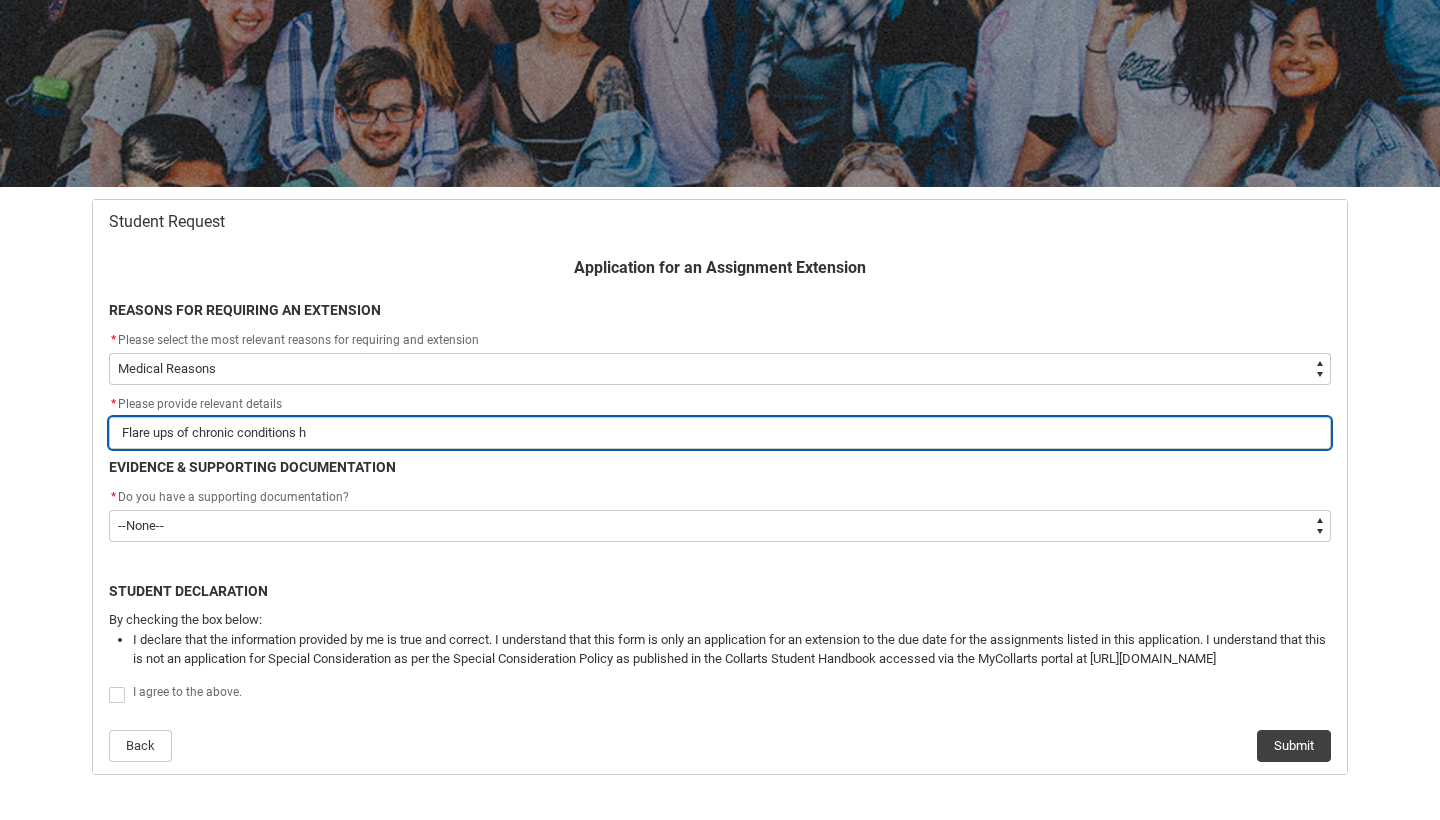type on "Flare ups of chronic conditions ha" 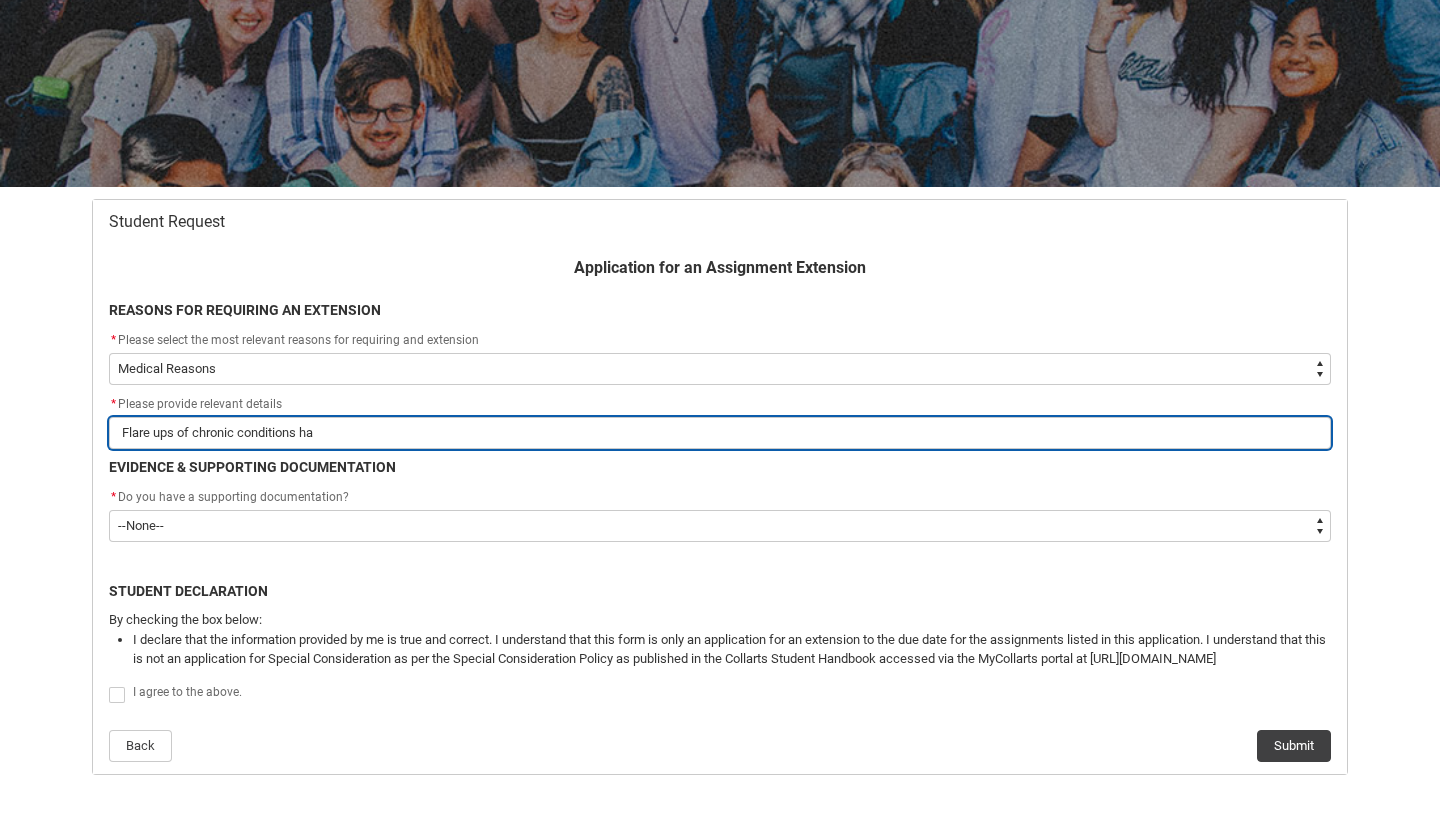 type on "Flare ups of chronic conditions hav" 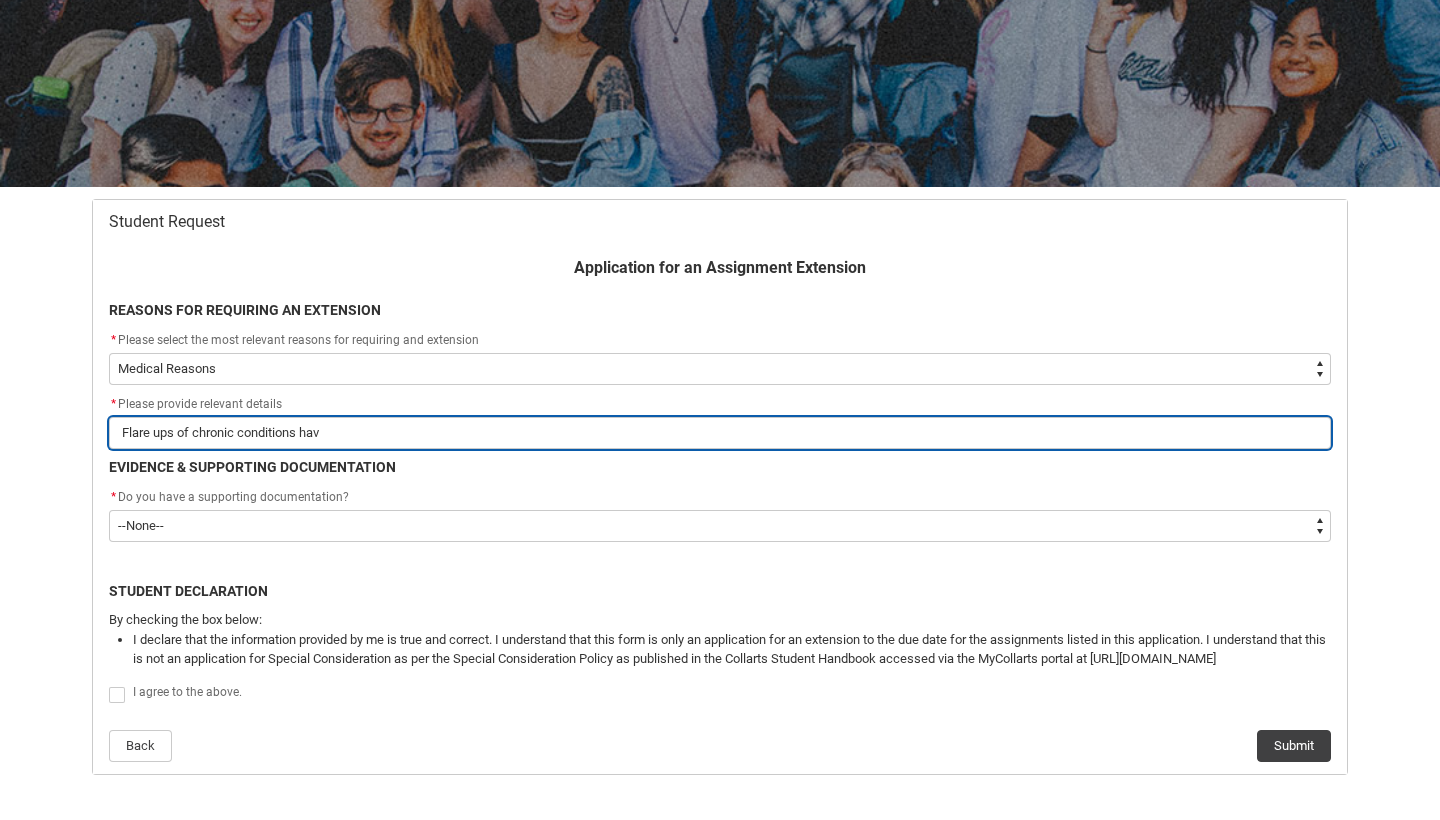 type on "Flare ups of chronic conditions have" 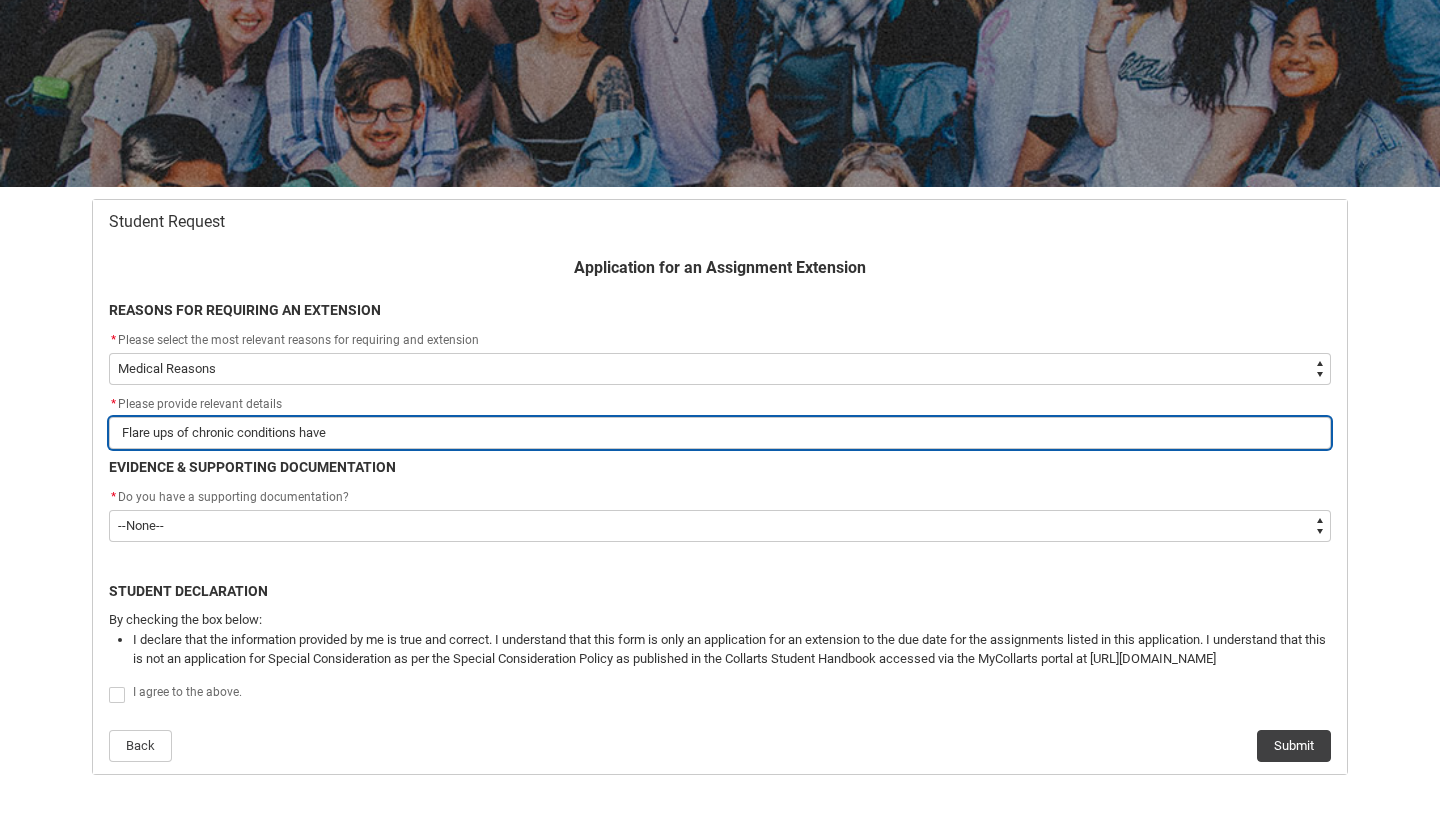 type on "Flare ups of chronic conditions have" 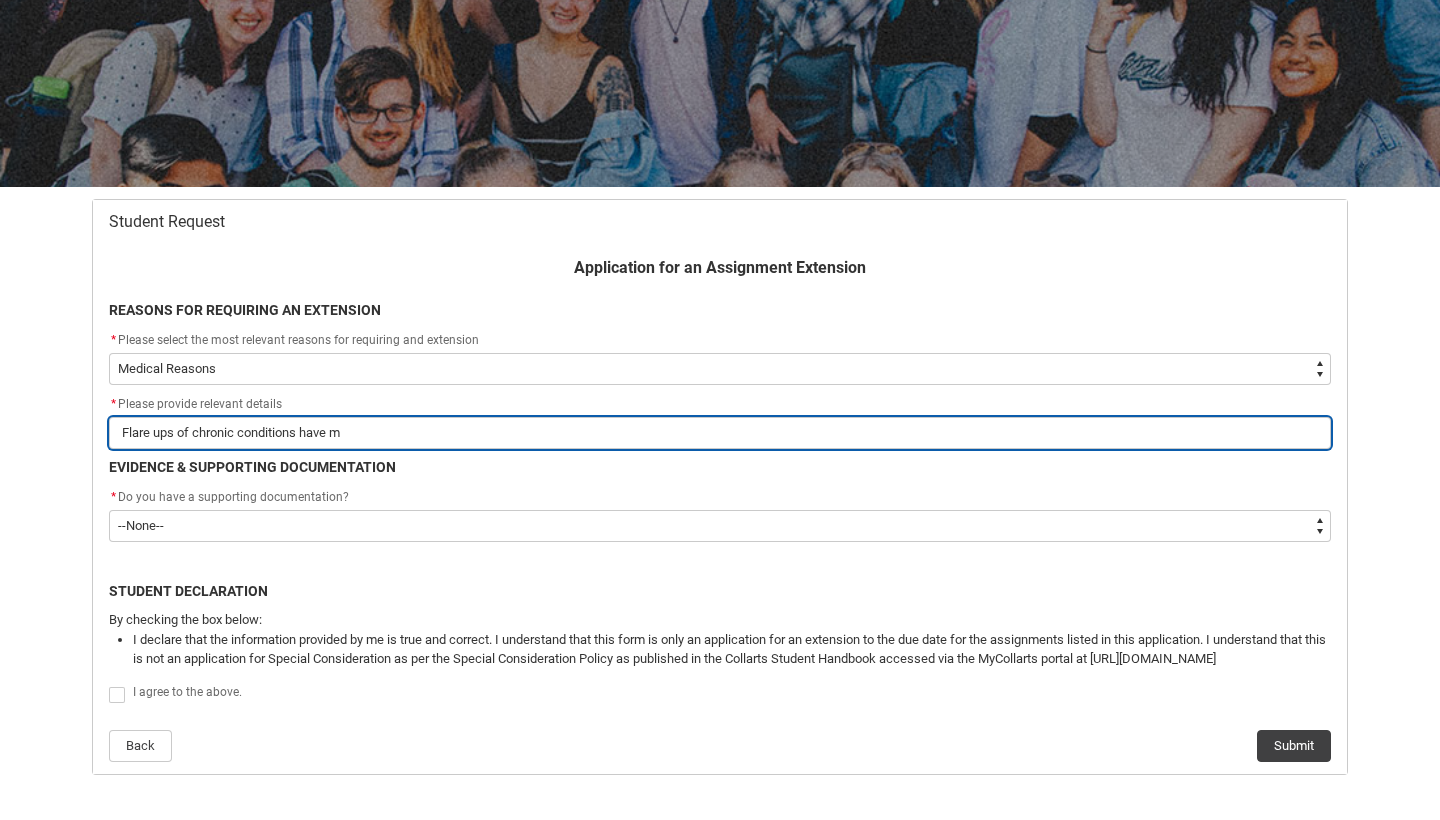 type on "Flare ups of chronic conditions have" 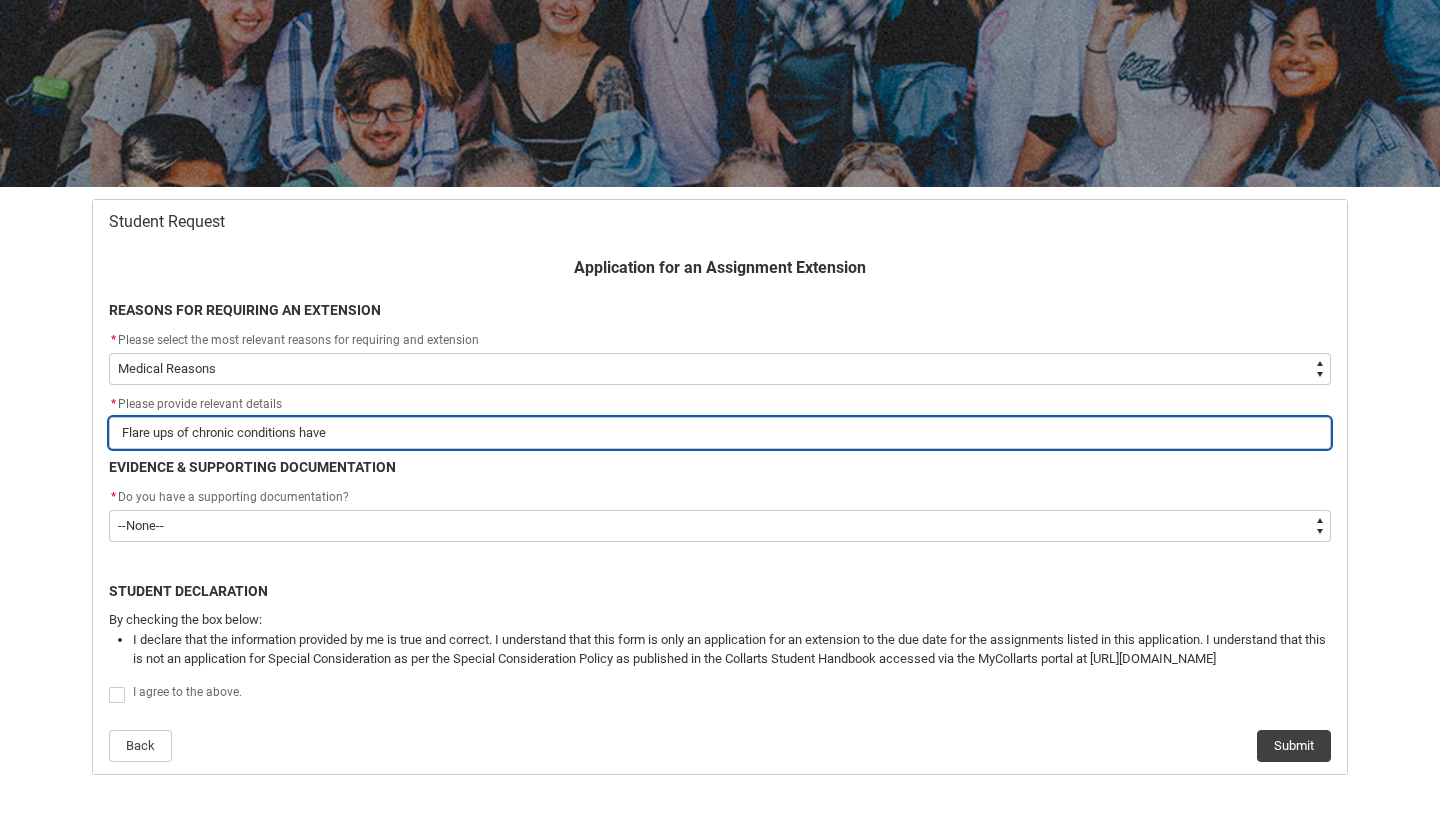 type on "Flare ups of chronic conditions have" 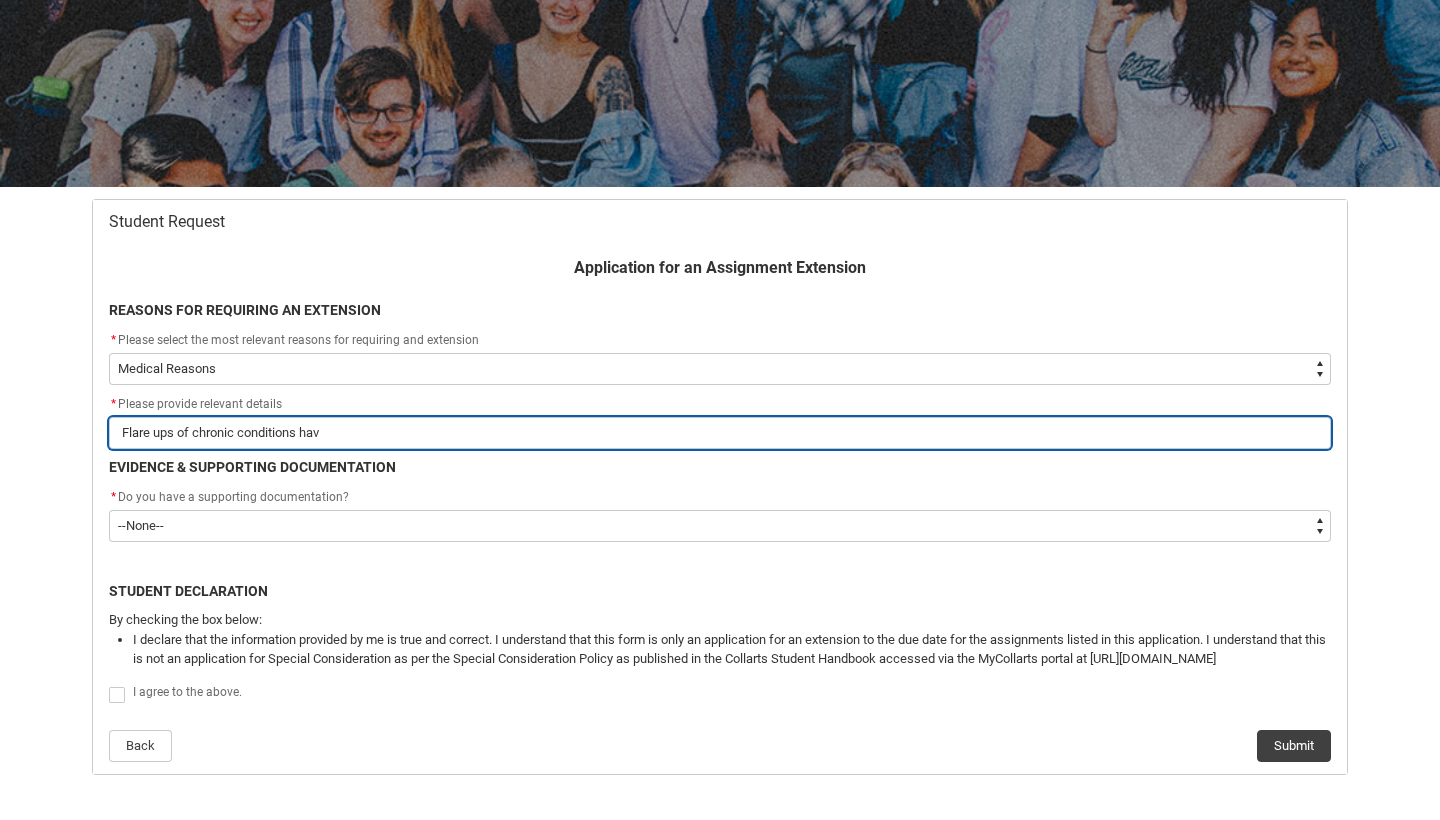 type on "Flare ups of chronic conditions ha" 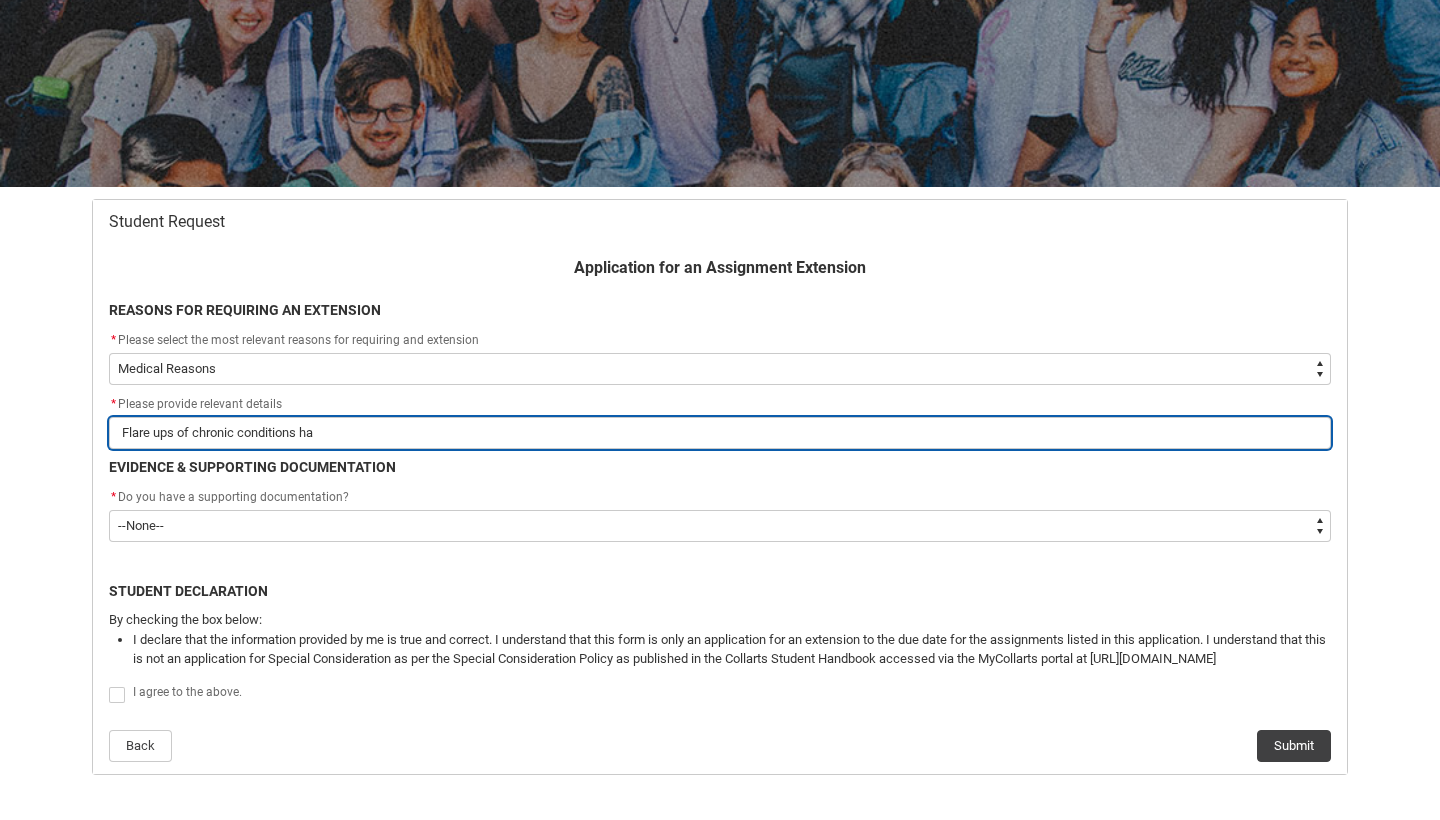 type on "Flare ups of chronic conditions hav" 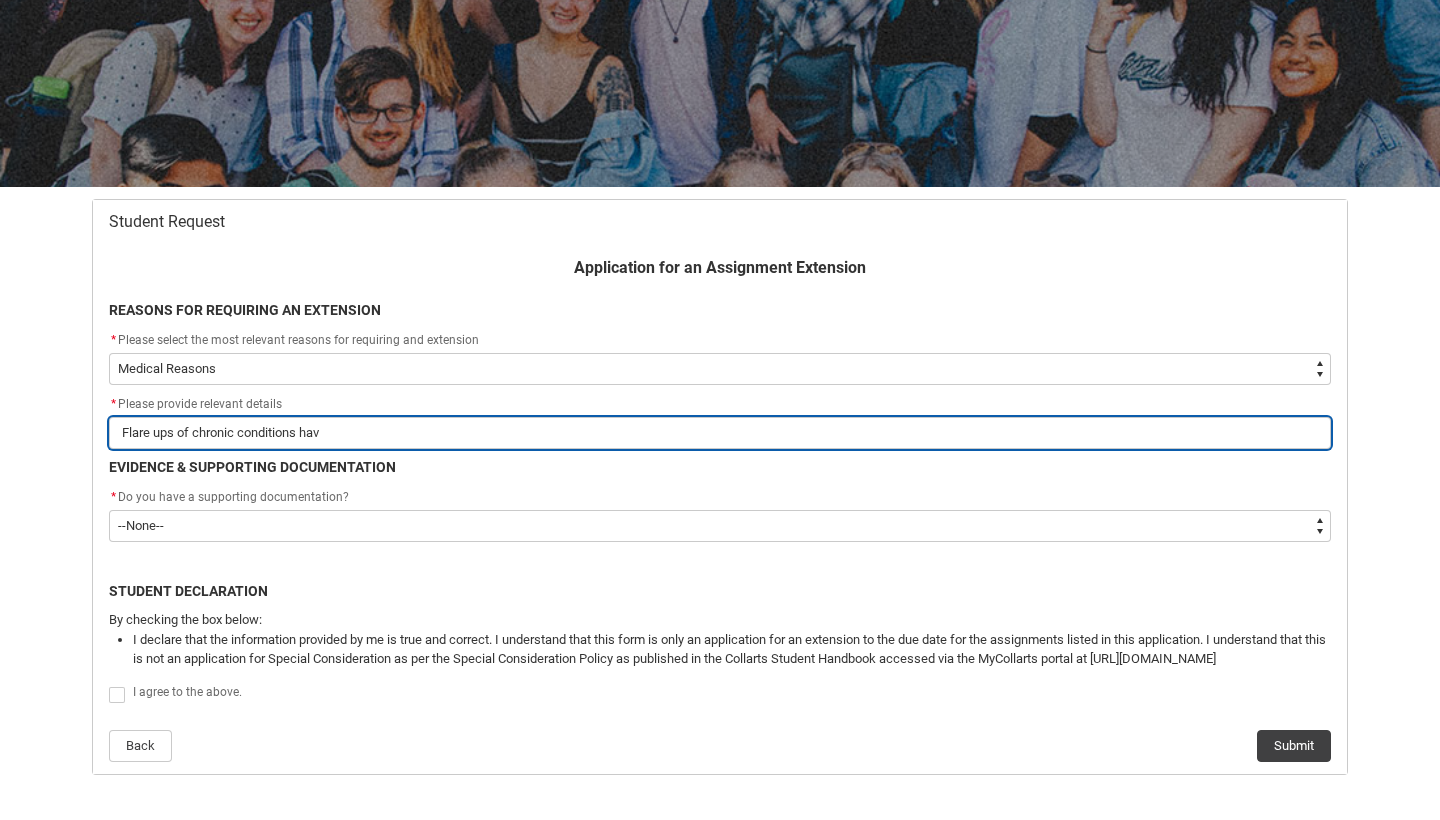type on "Flare ups of chronic conditions have" 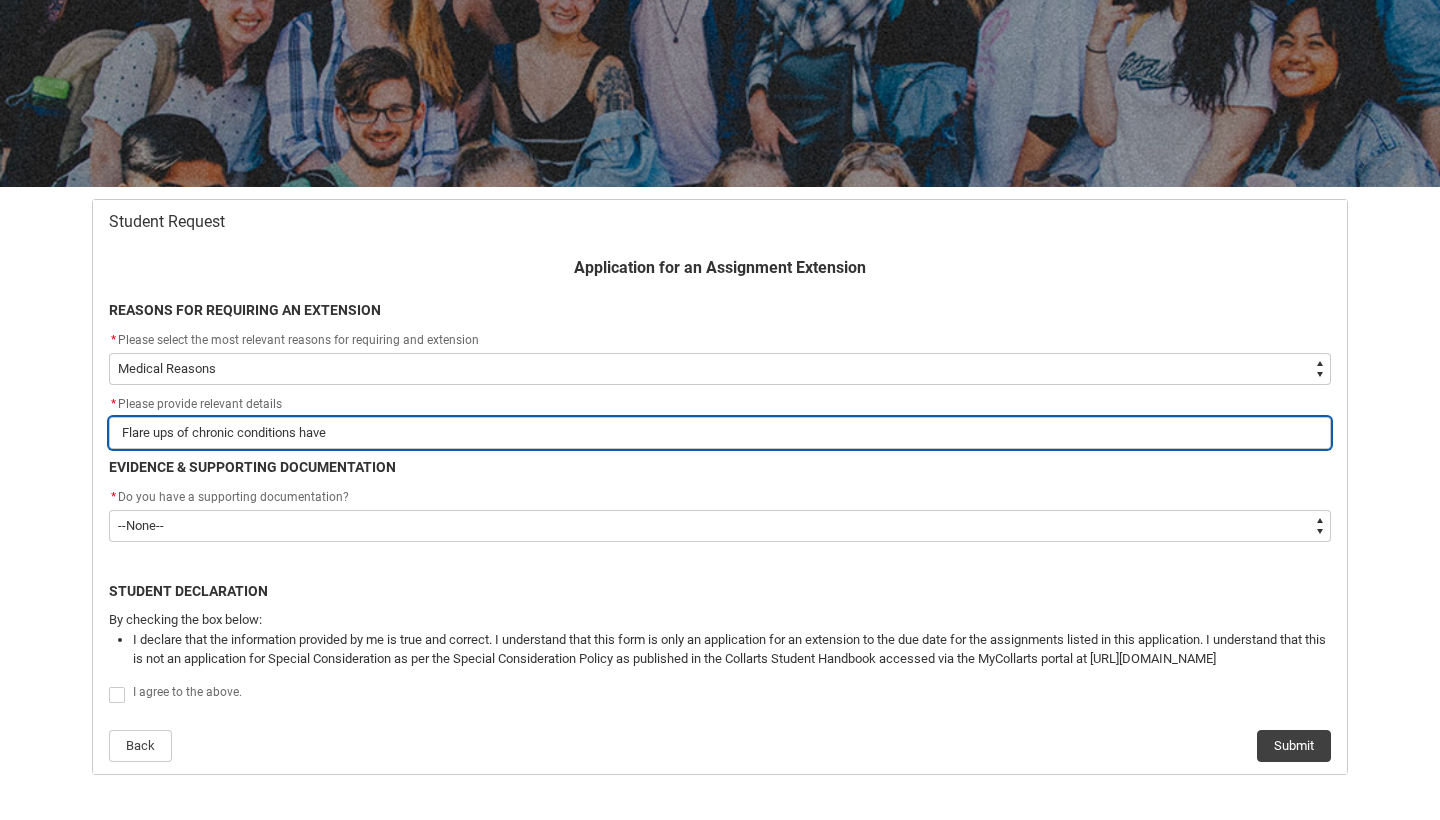 type on "Flare ups of chronic conditions have" 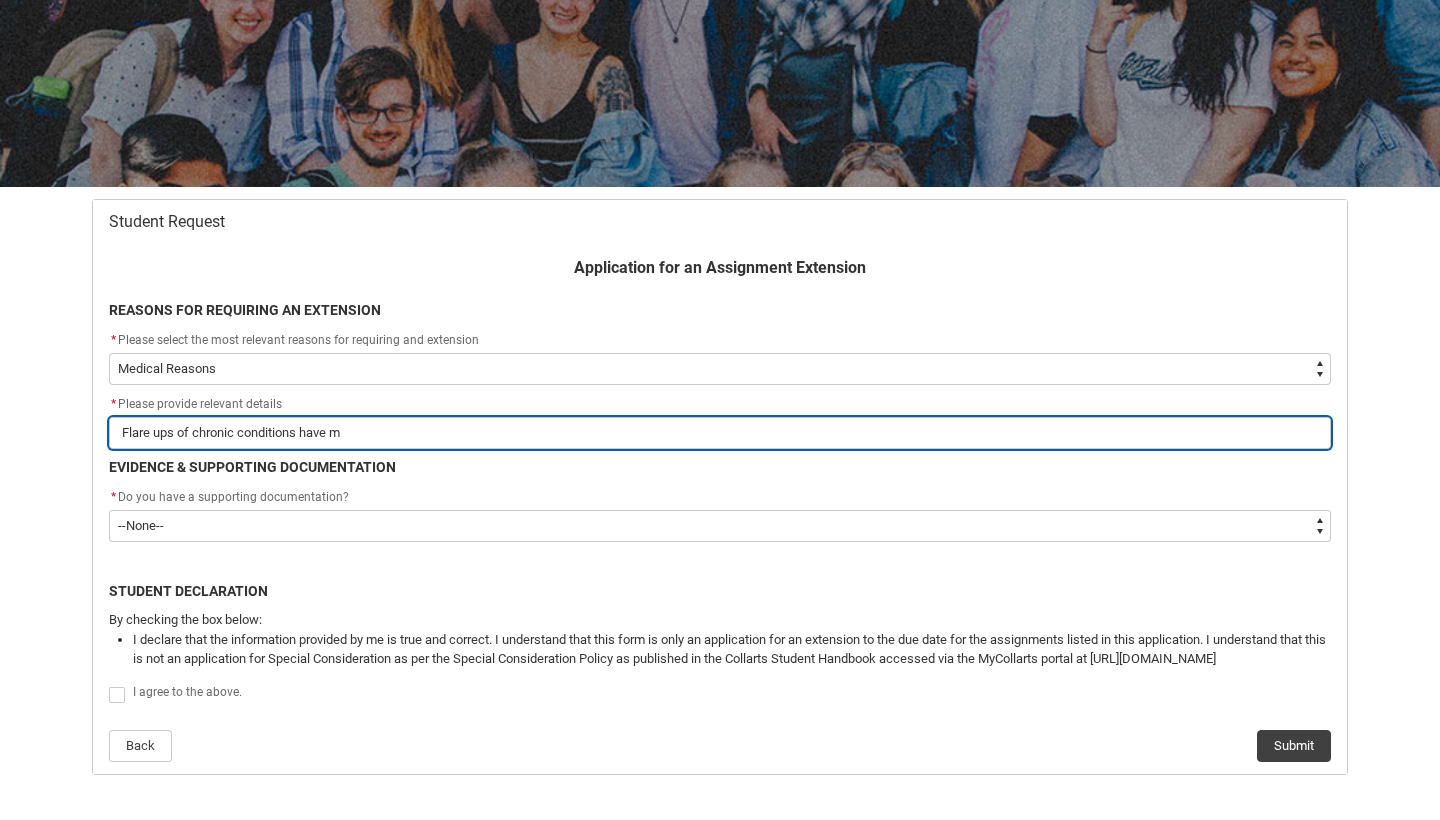 type on "Flare ups of chronic conditions have ma" 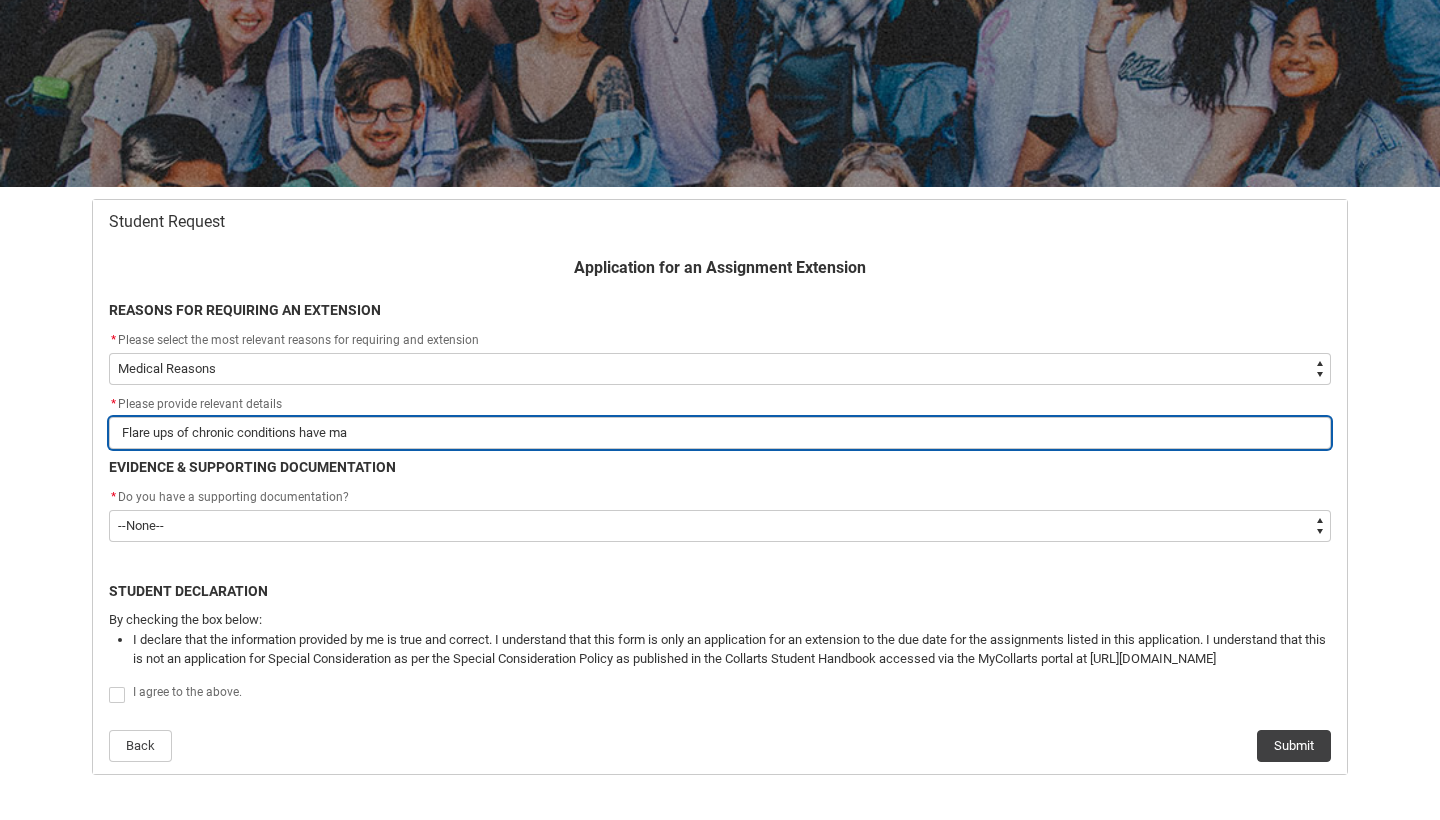 type on "Flare ups of chronic conditions have mad" 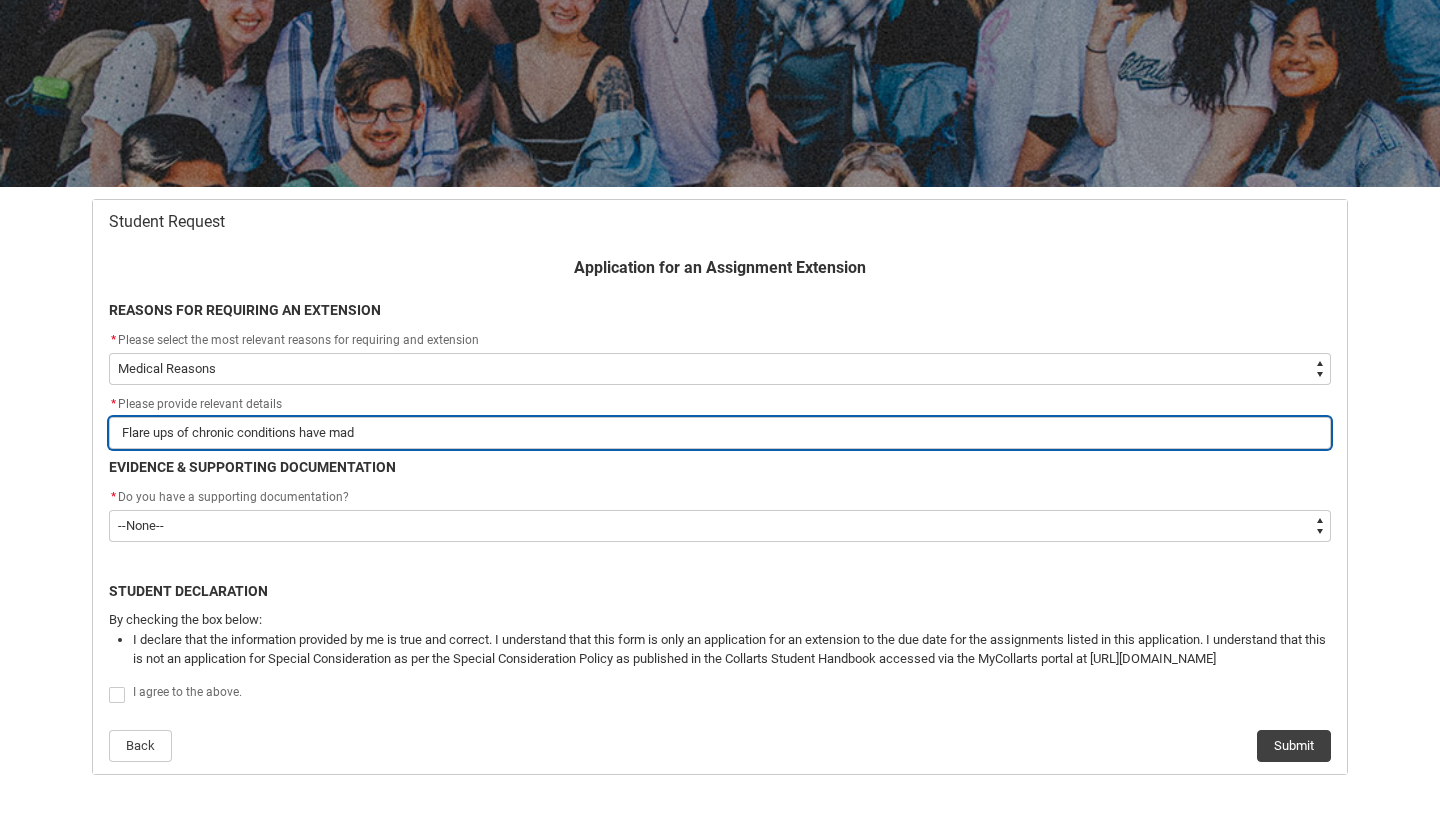 type on "Flare ups of chronic conditions have made" 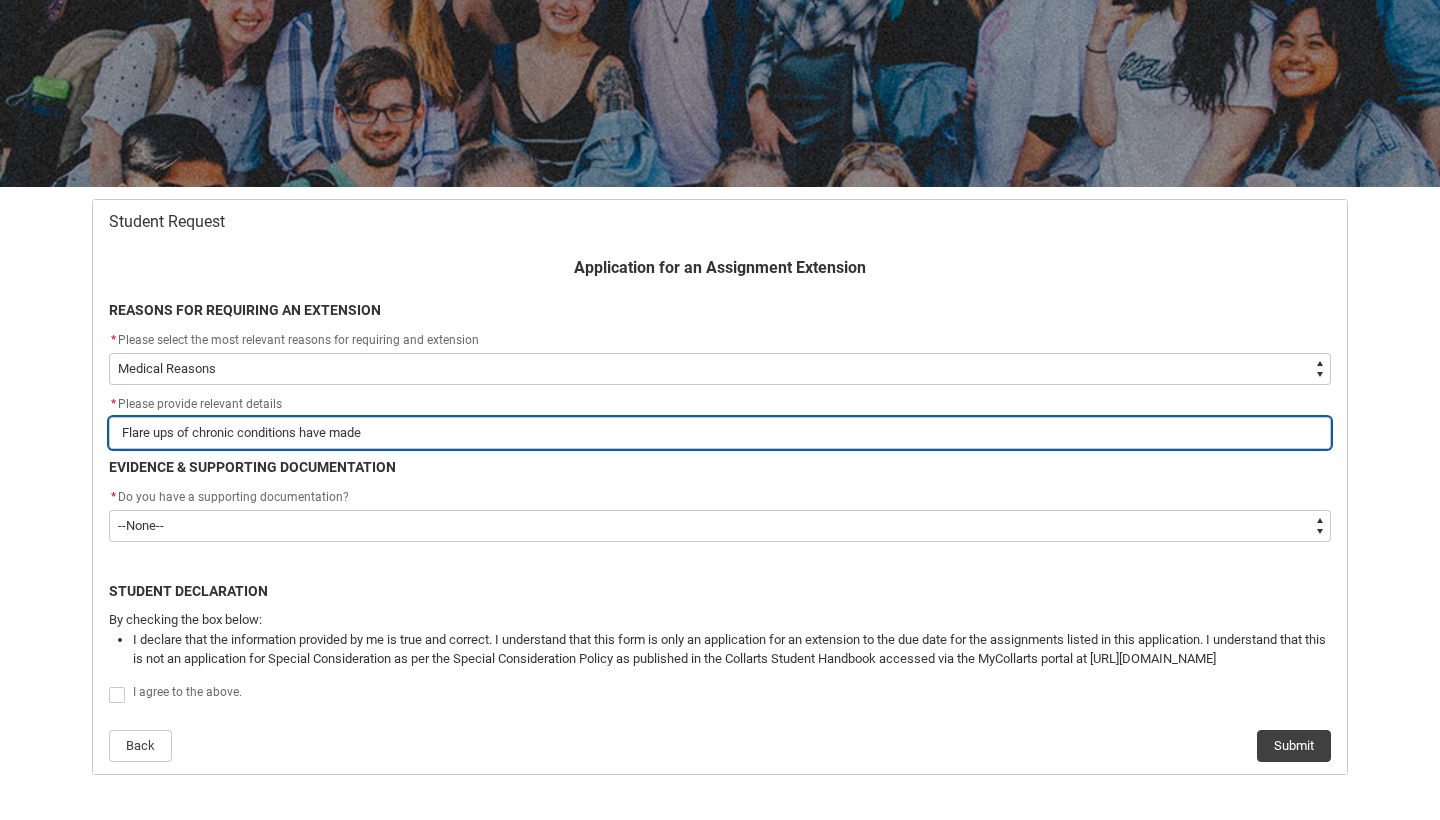 type on "Flare ups of chronic conditions have made" 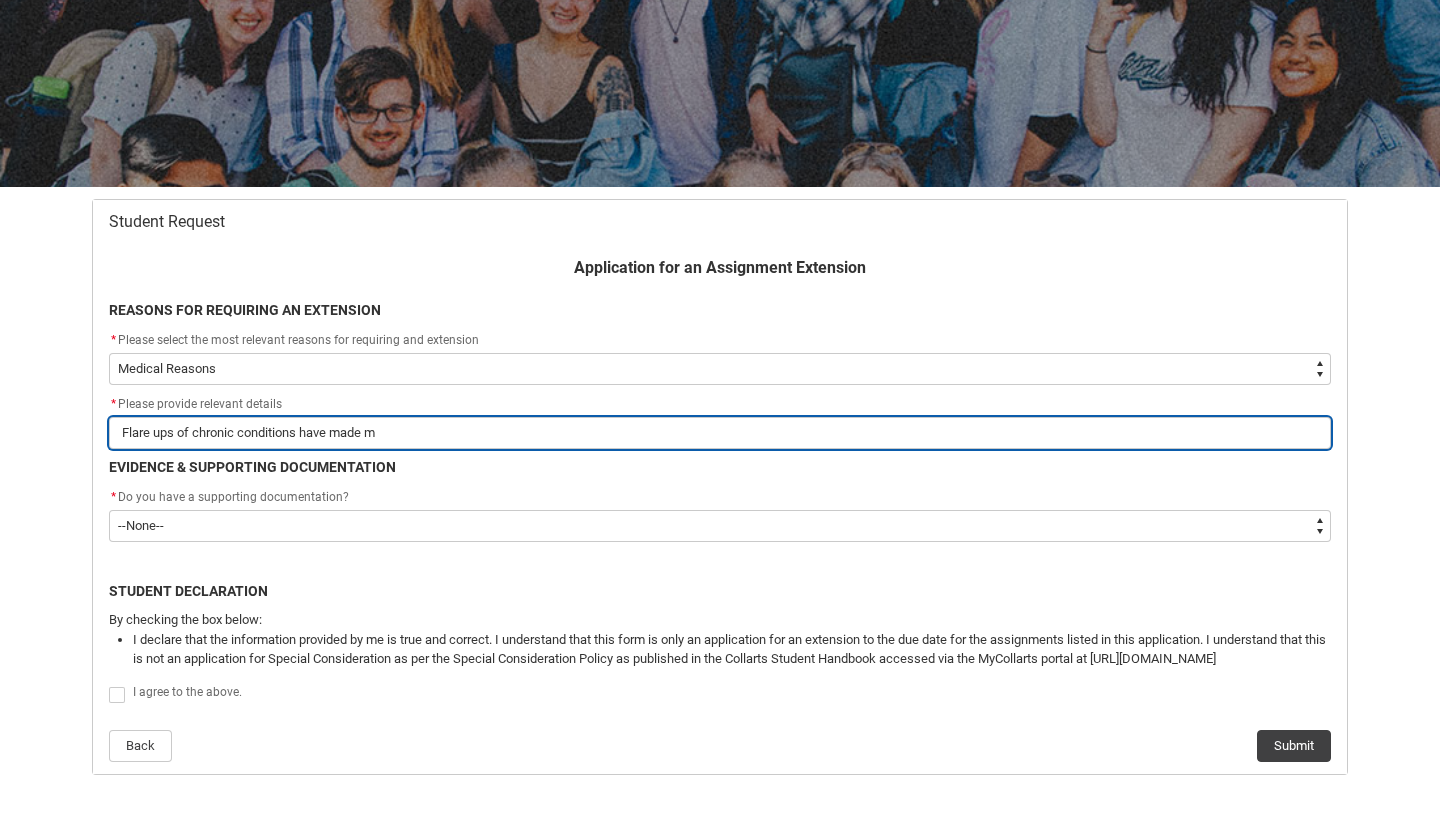 type on "Flare ups of chronic conditions have made me" 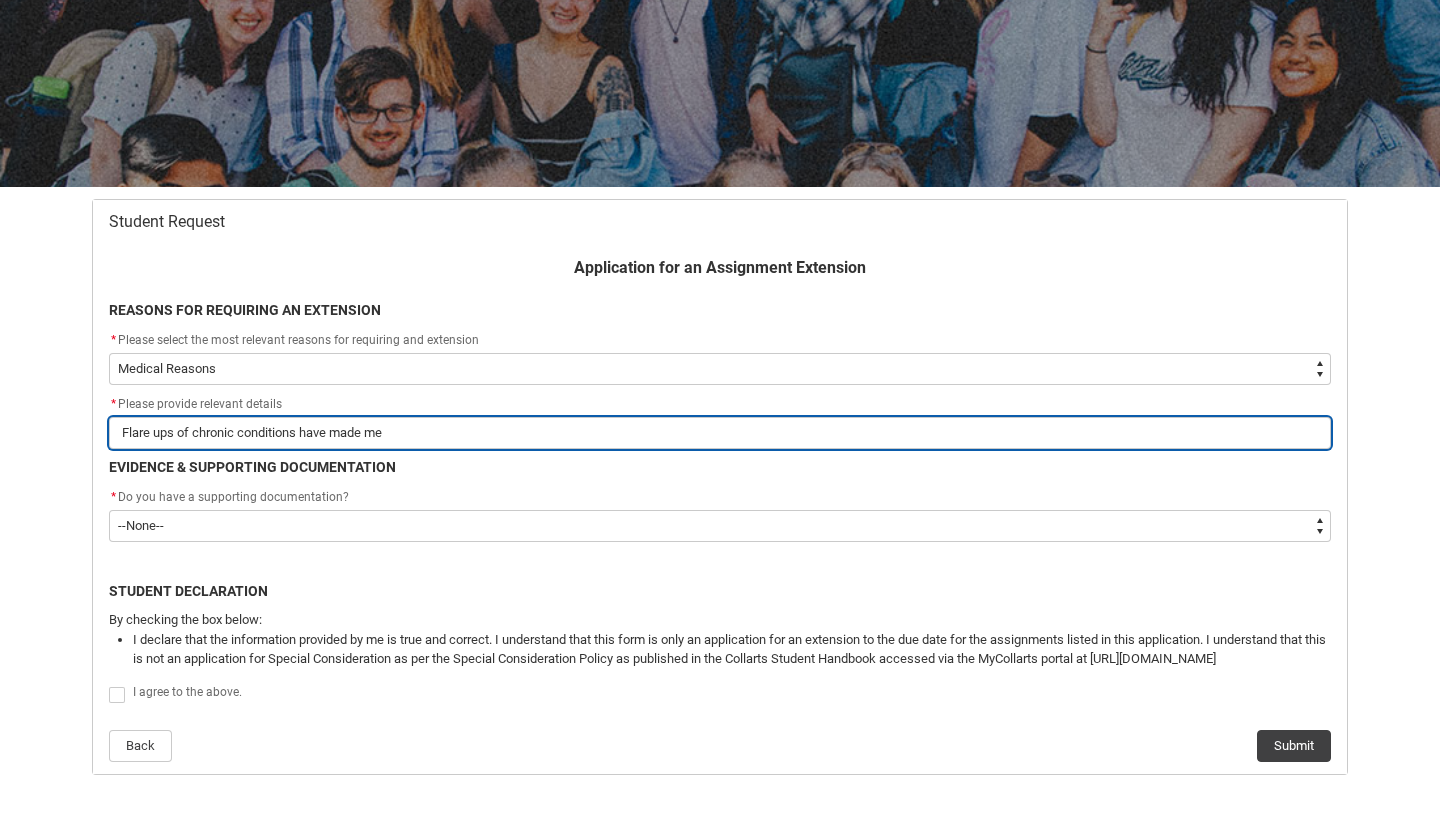 type on "Flare ups of chronic conditions have made me" 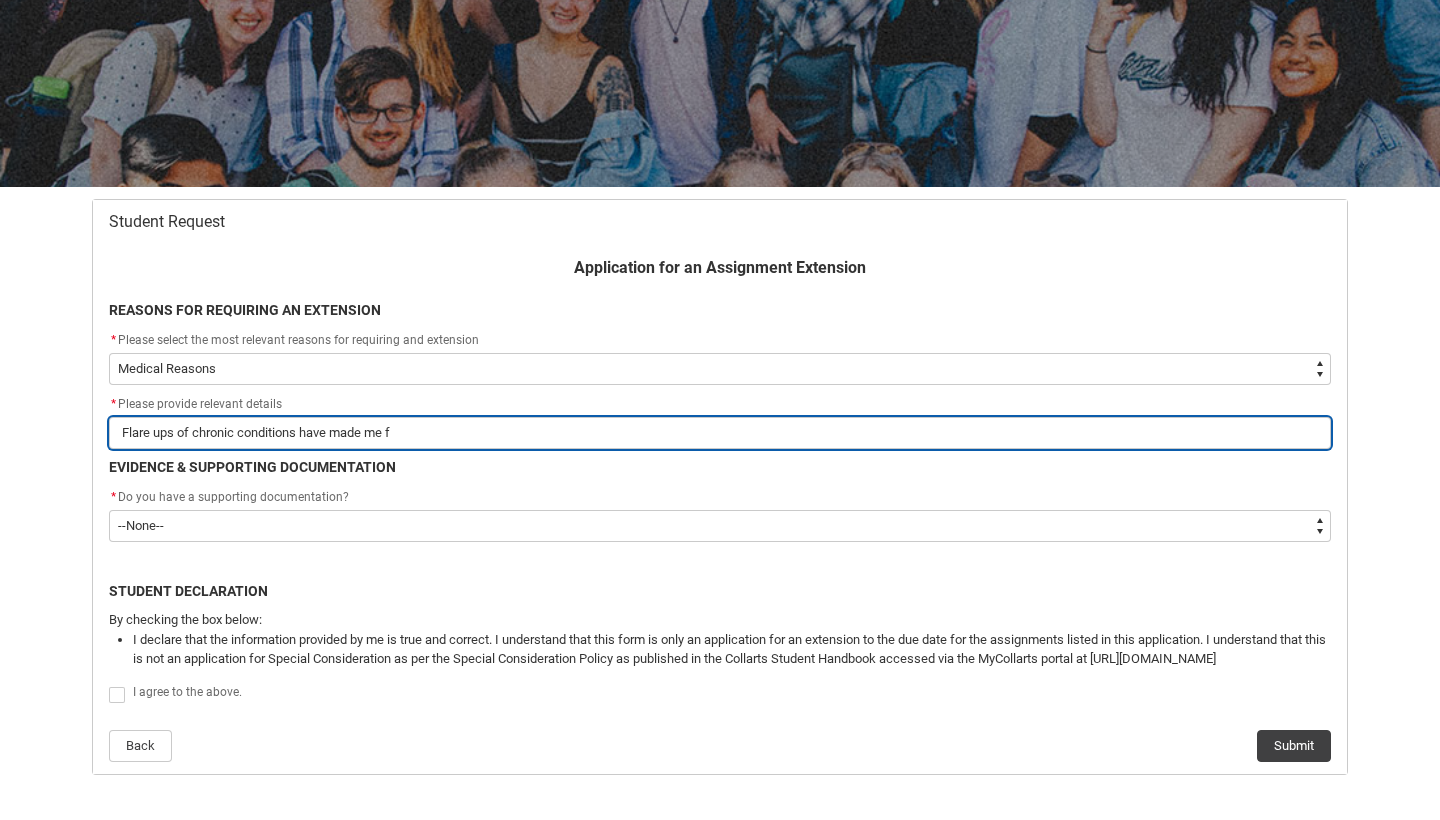 type on "Flare ups of chronic conditions have made me fa" 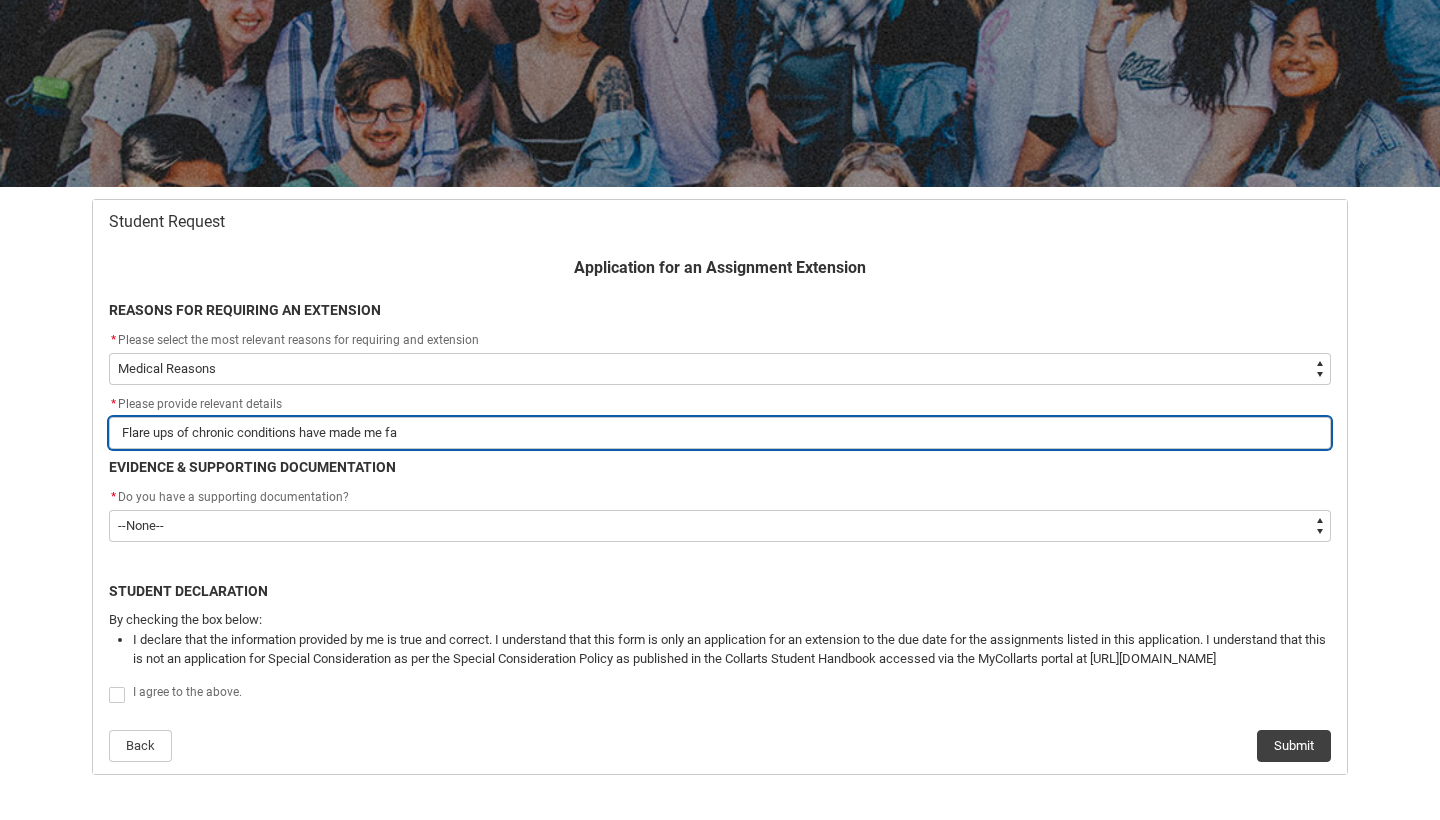 type on "Flare ups of chronic conditions have made me fal" 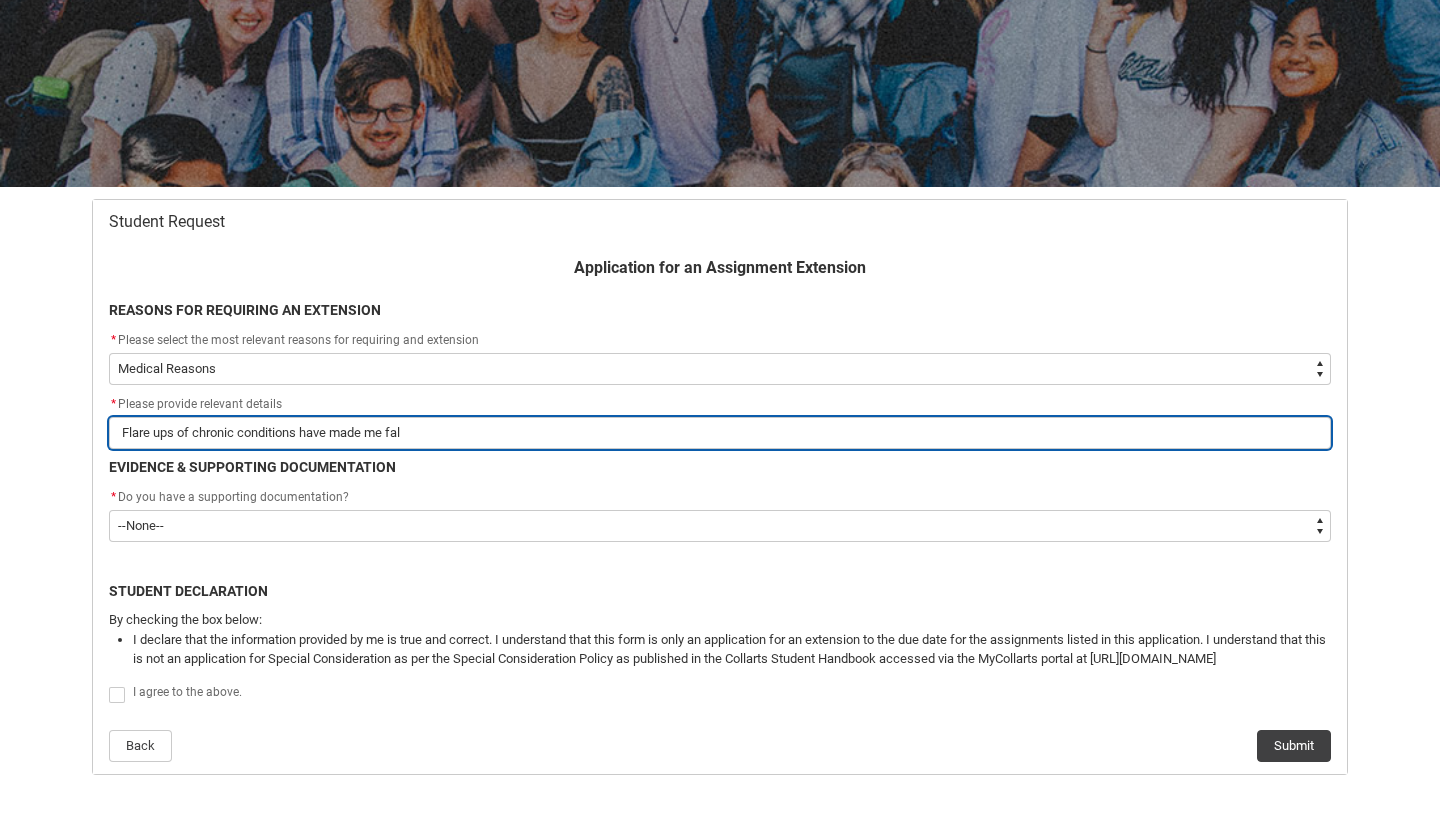 type on "Flare ups of chronic conditions have made me fall" 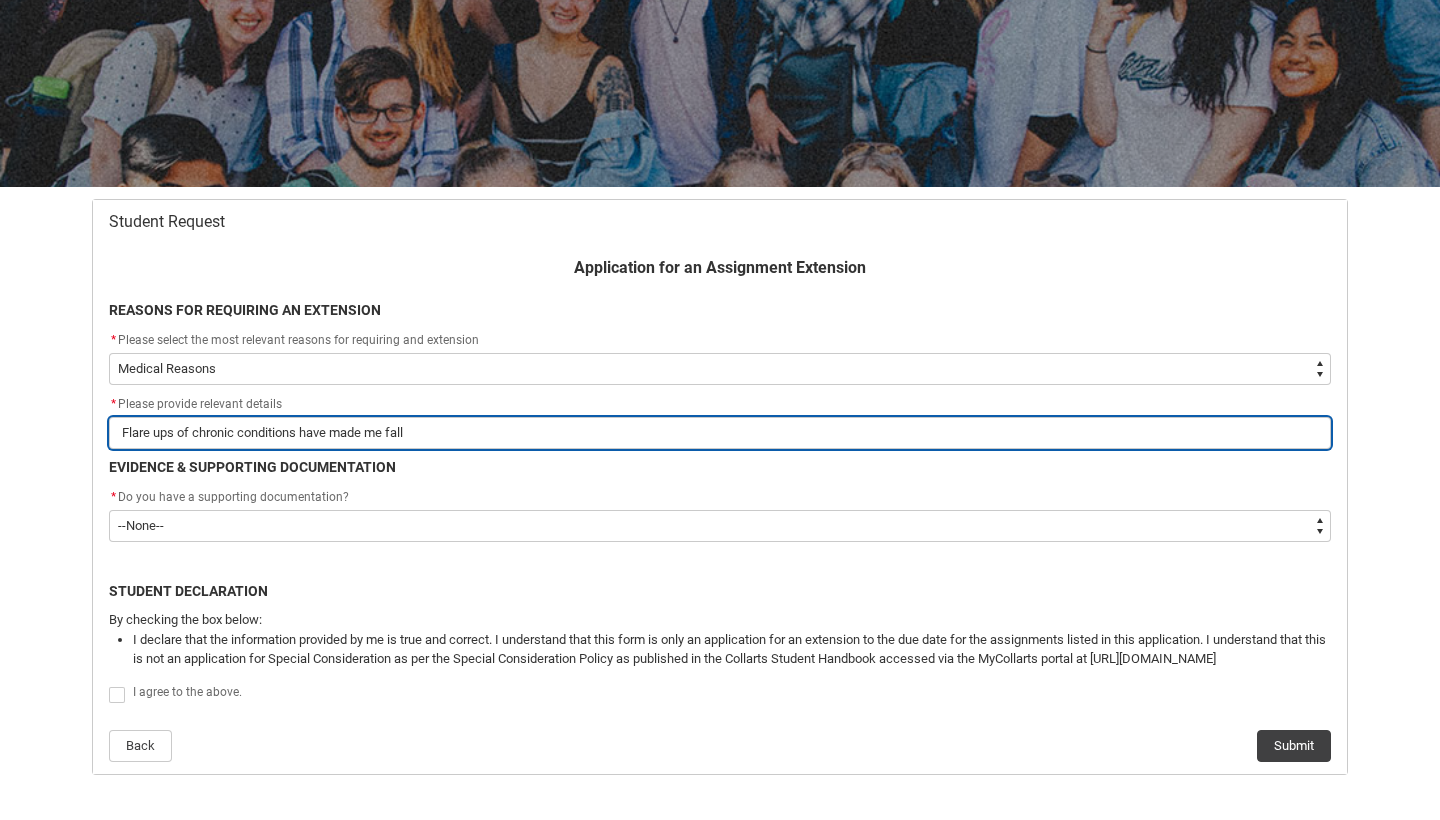 type on "Flare ups of chronic conditions have made me fall" 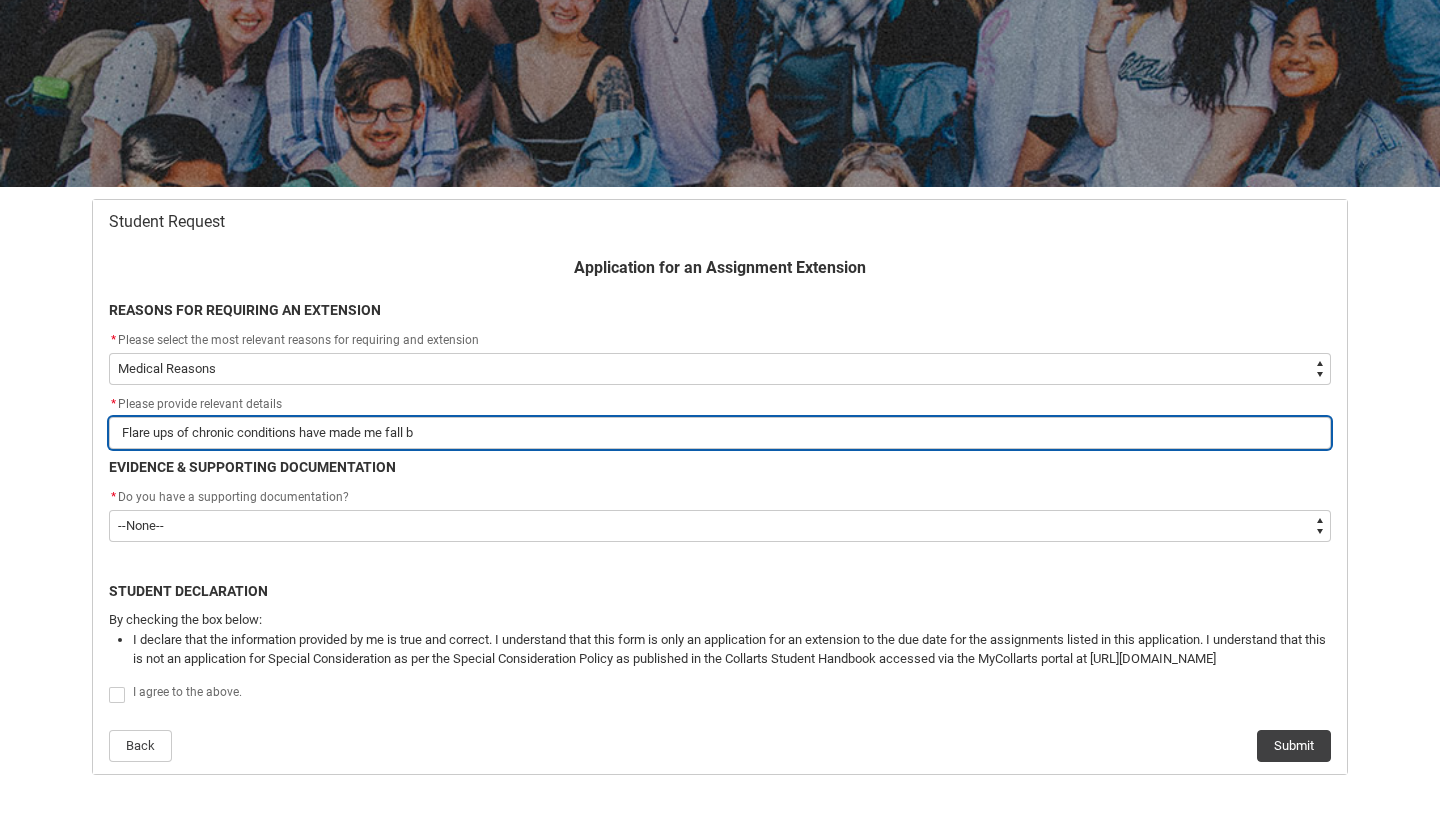 type on "Flare ups of chronic conditions have made me fall be" 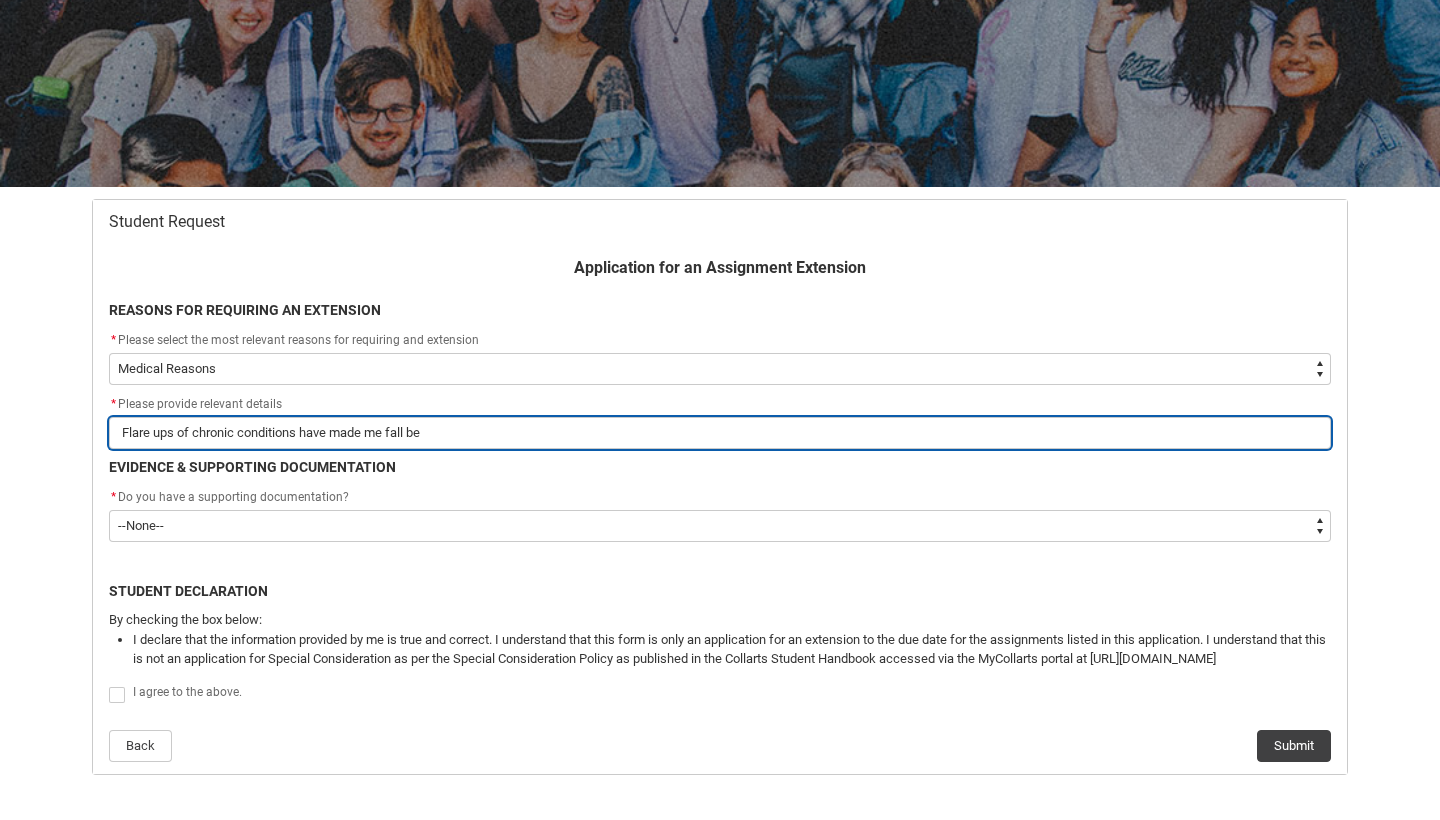 type on "Flare ups of chronic conditions have made me fall beh" 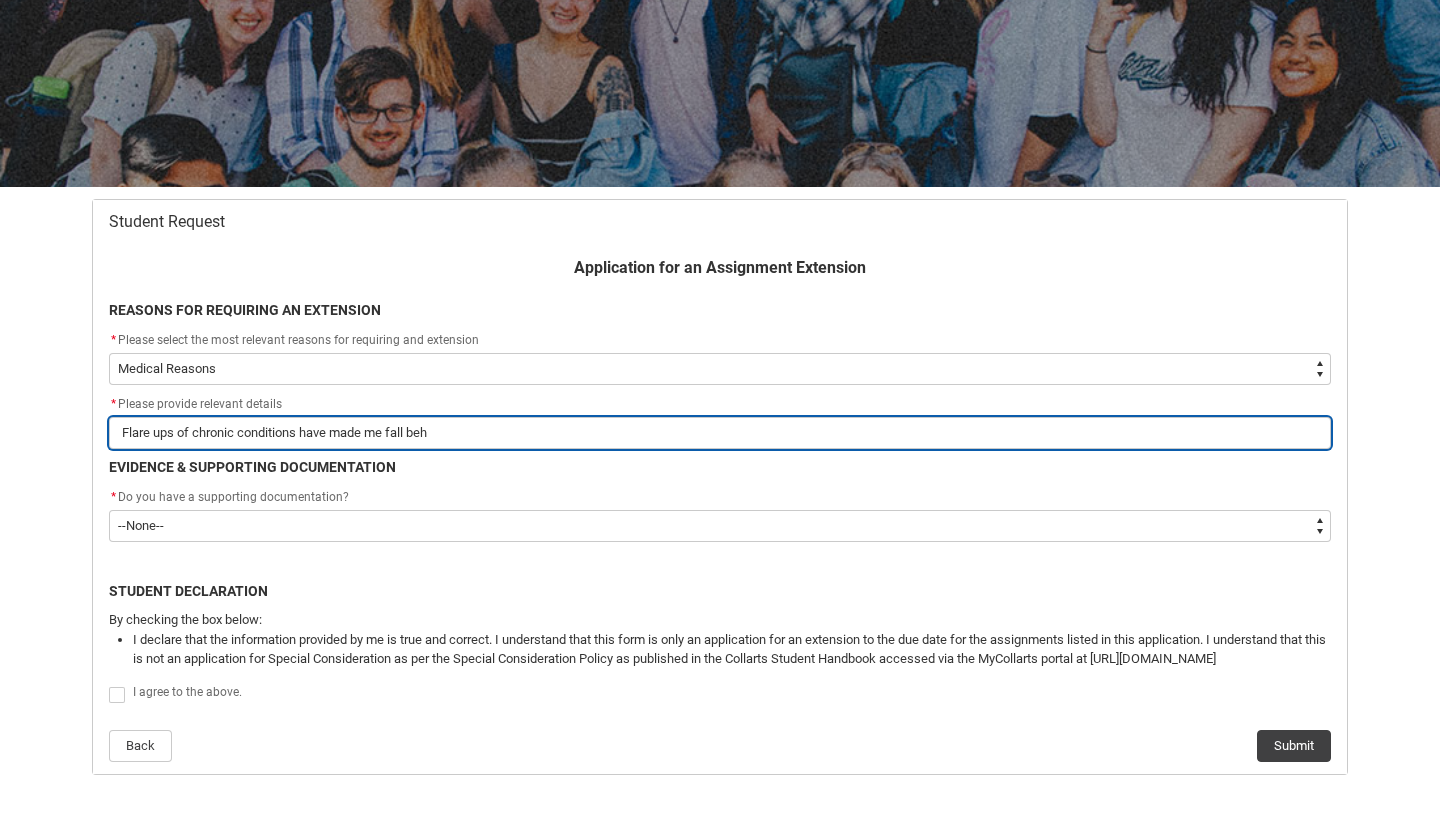 type on "Flare ups of chronic conditions have made me fall behi" 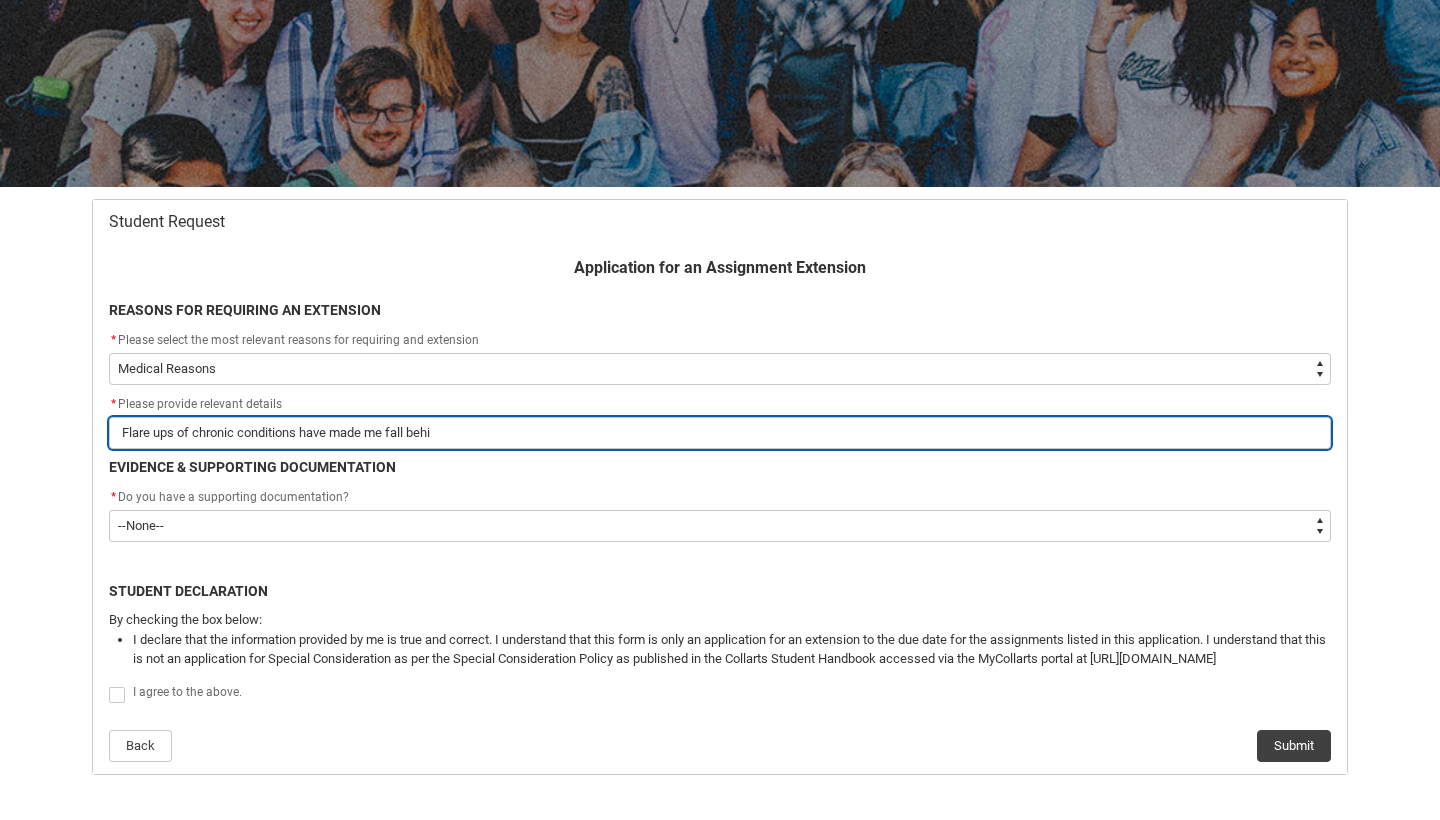 type on "Flare ups of chronic conditions have made me fall behin" 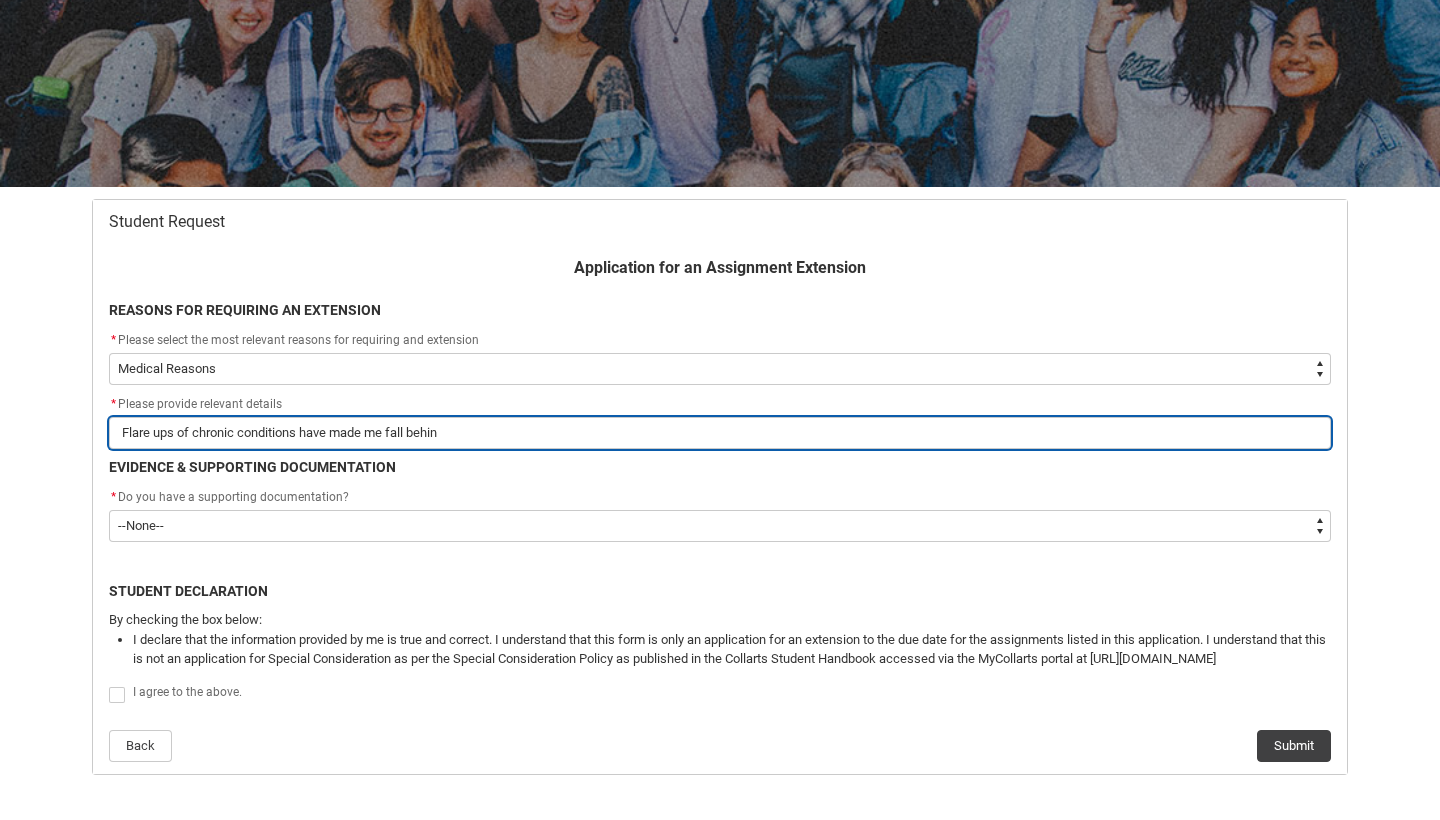 type on "Flare ups of chronic conditions have made me fall behind" 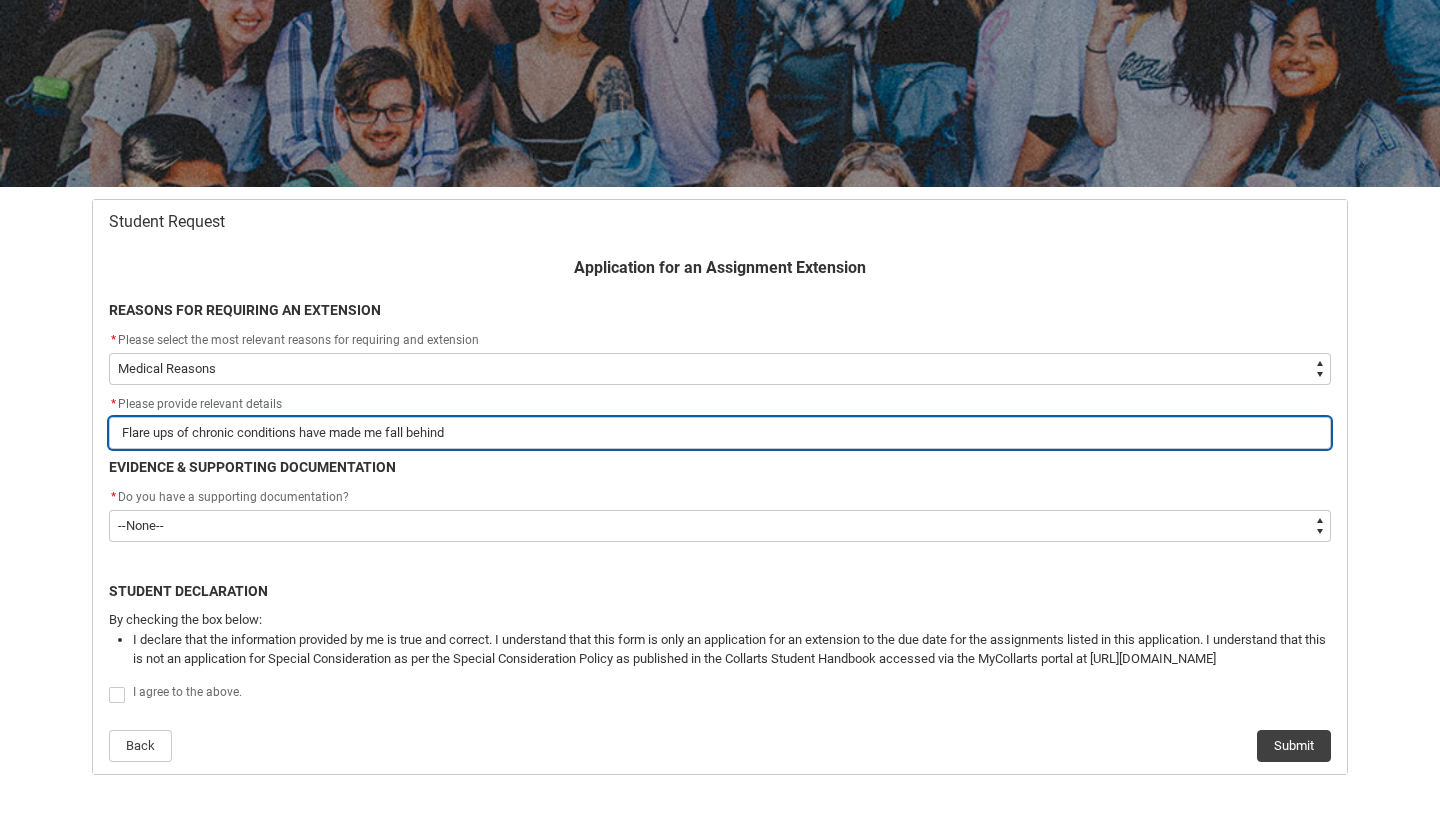 type on "Flare ups of chronic conditions have made me fall behind" 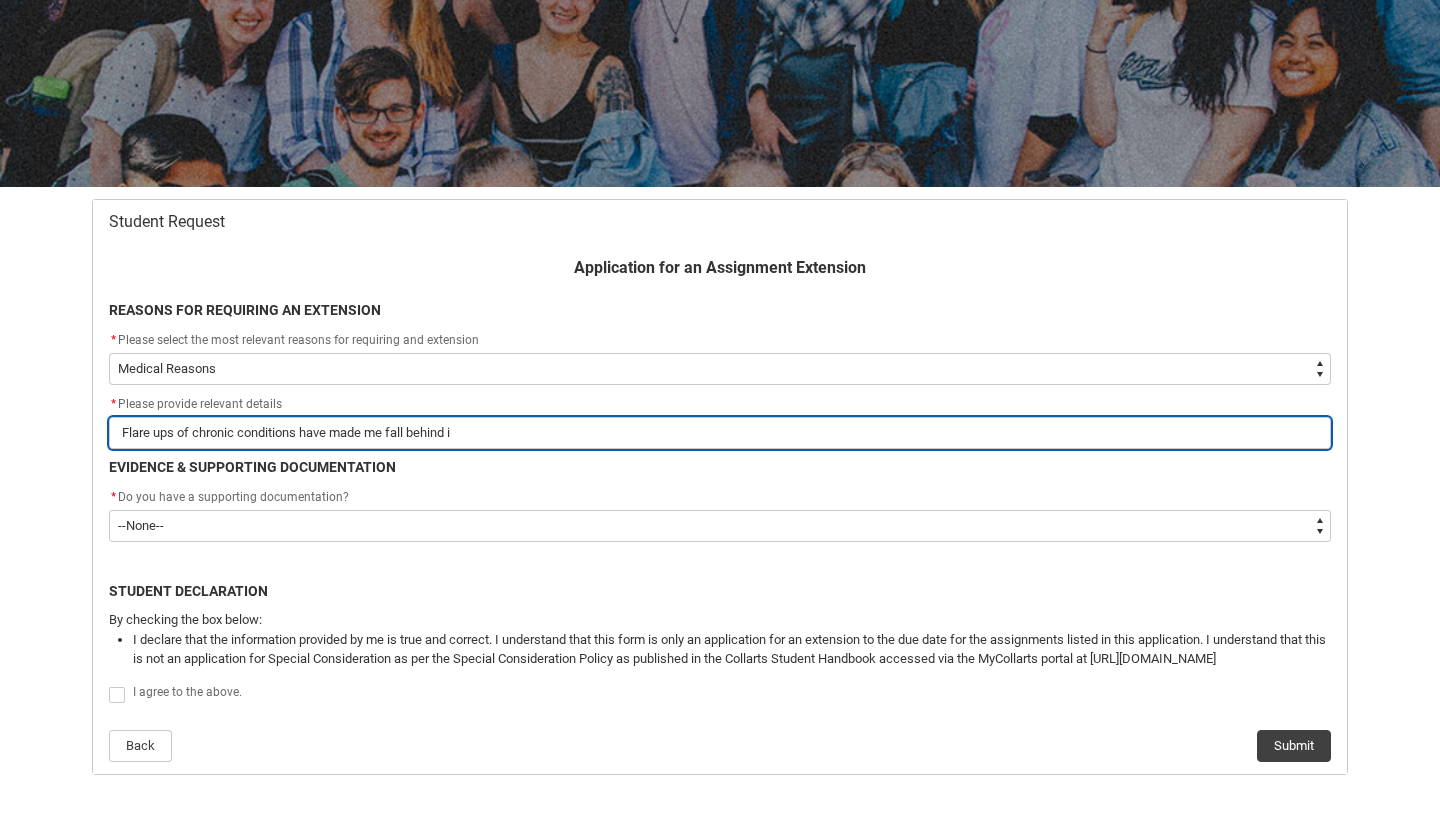 type on "Flare ups of chronic conditions have made me fall behind in" 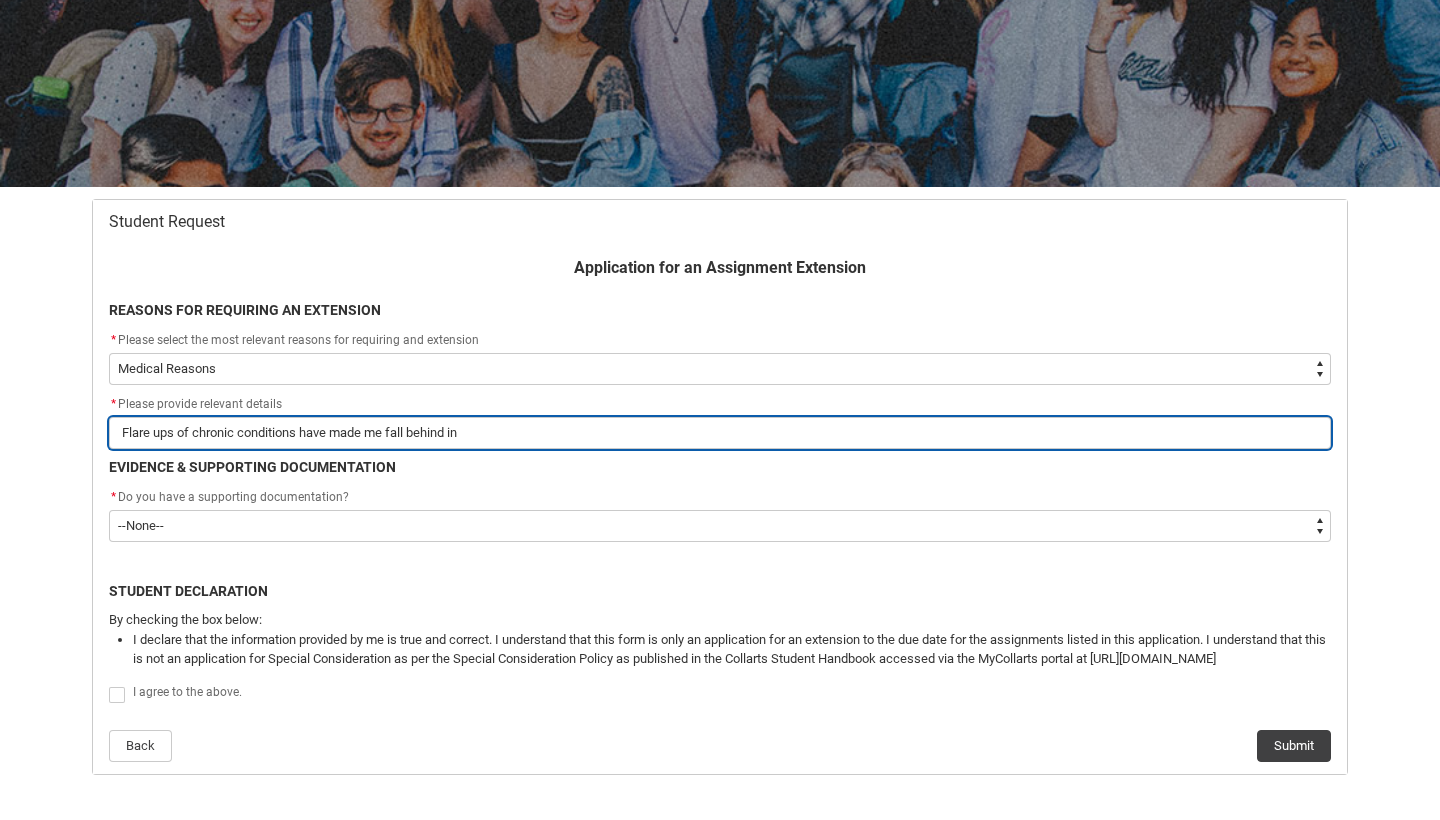 type on "Flare ups of chronic conditions have made me fall behind in" 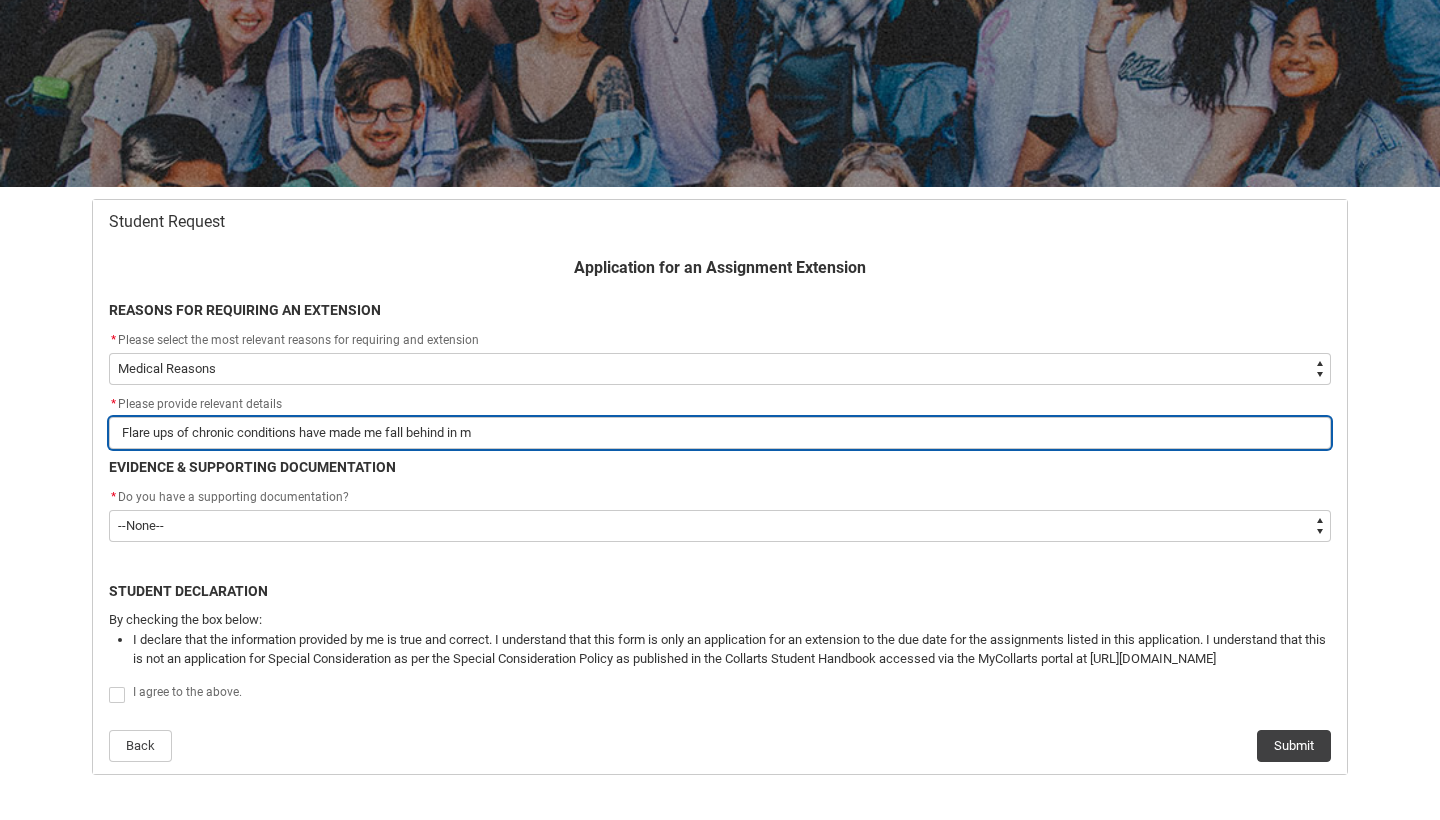 type on "Flare ups of chronic conditions have made me fall behind in my" 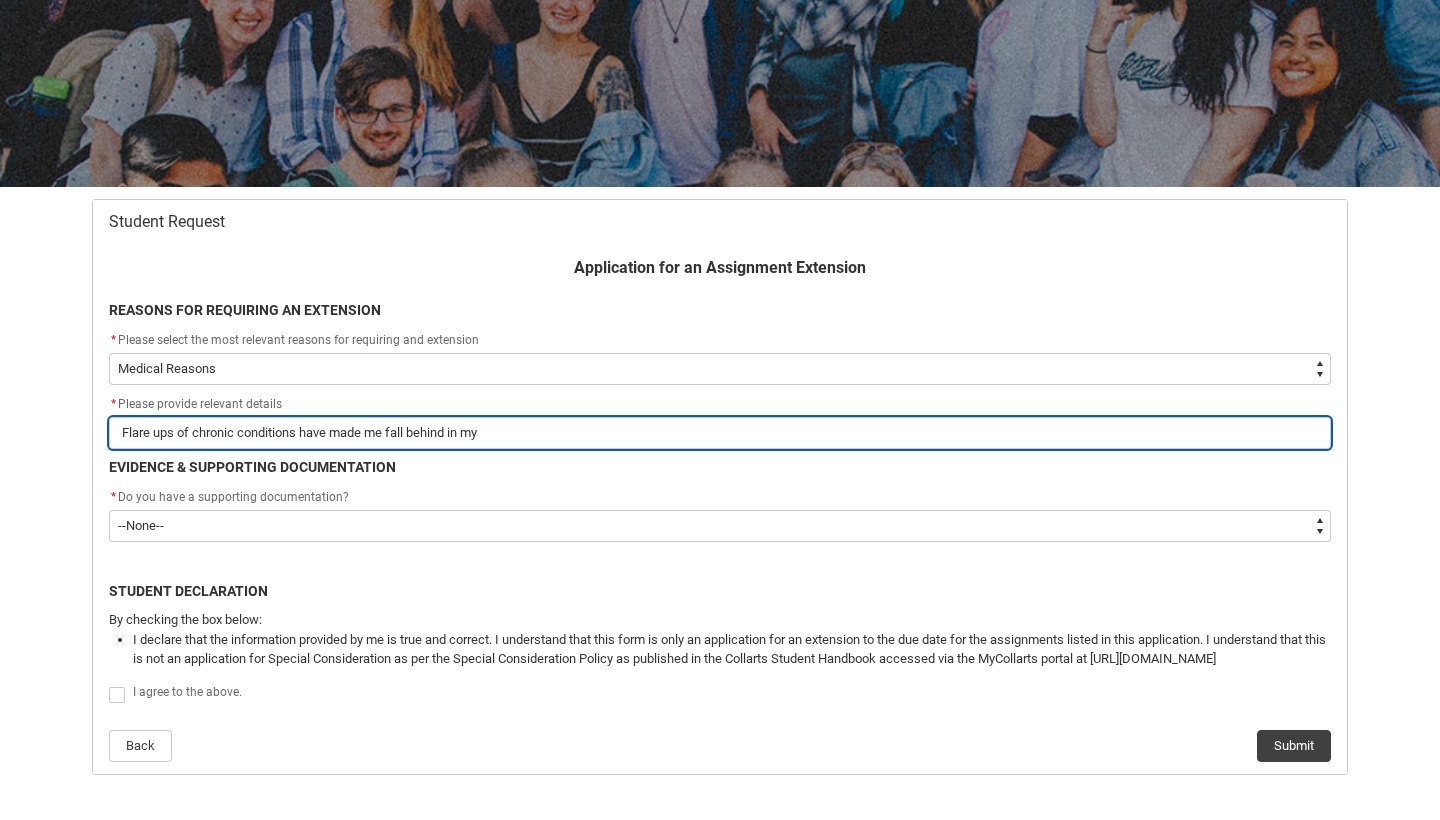 type on "Flare ups of chronic conditions have made me fall behind in my" 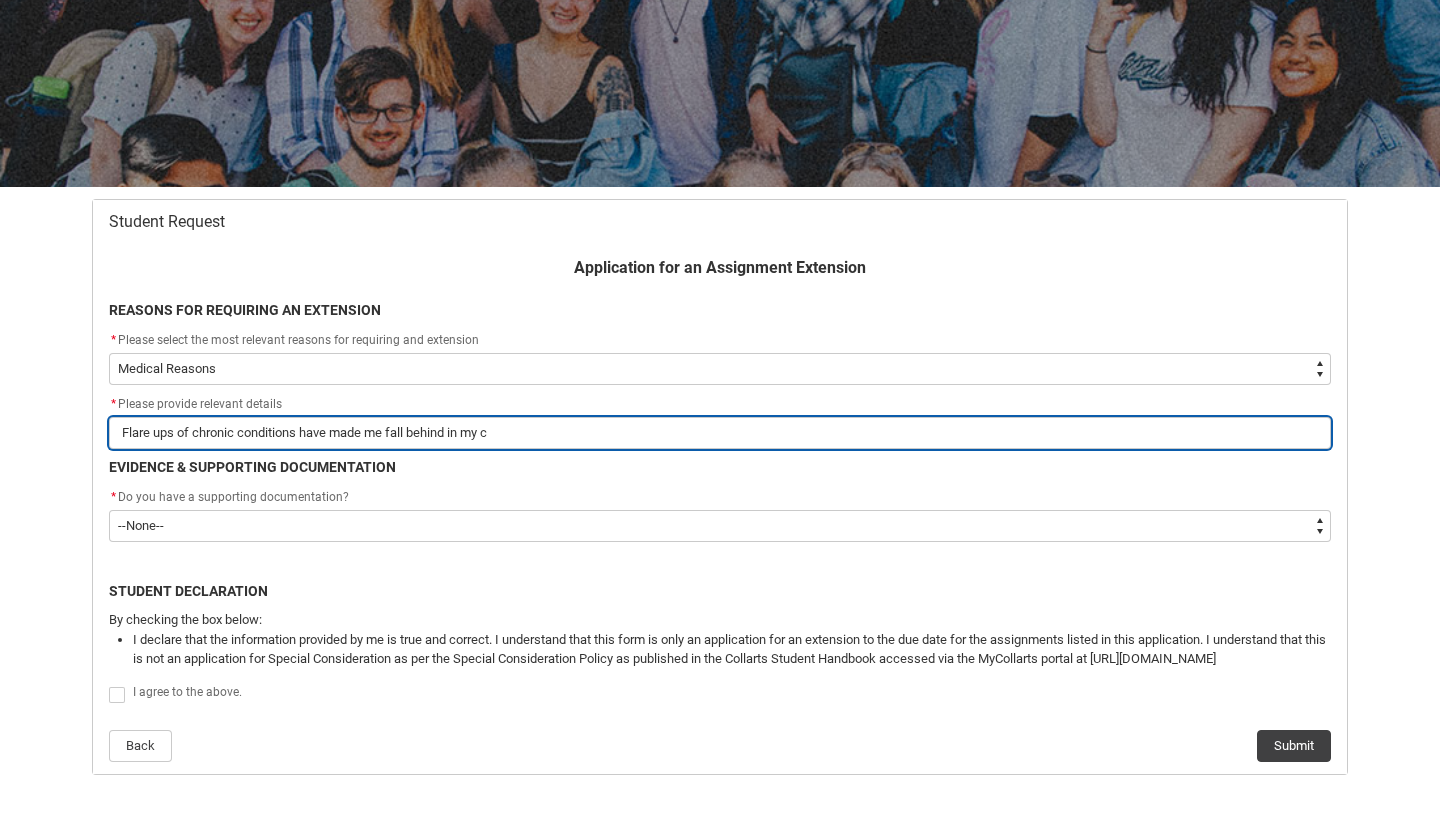 type on "Flare ups of chronic conditions have made me fall behind in my cl" 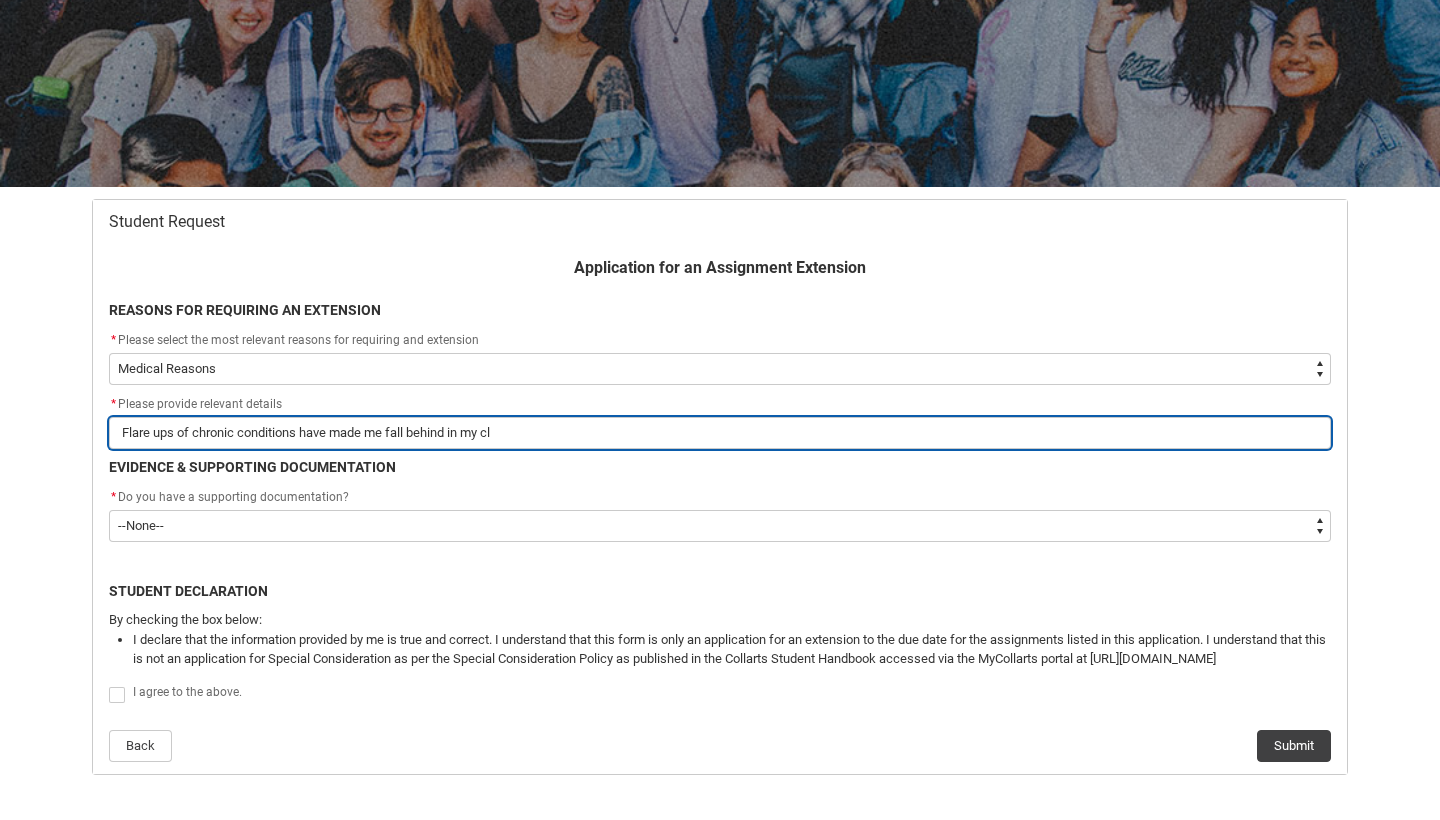 type on "Flare ups of chronic conditions have made me fall behind in my cls" 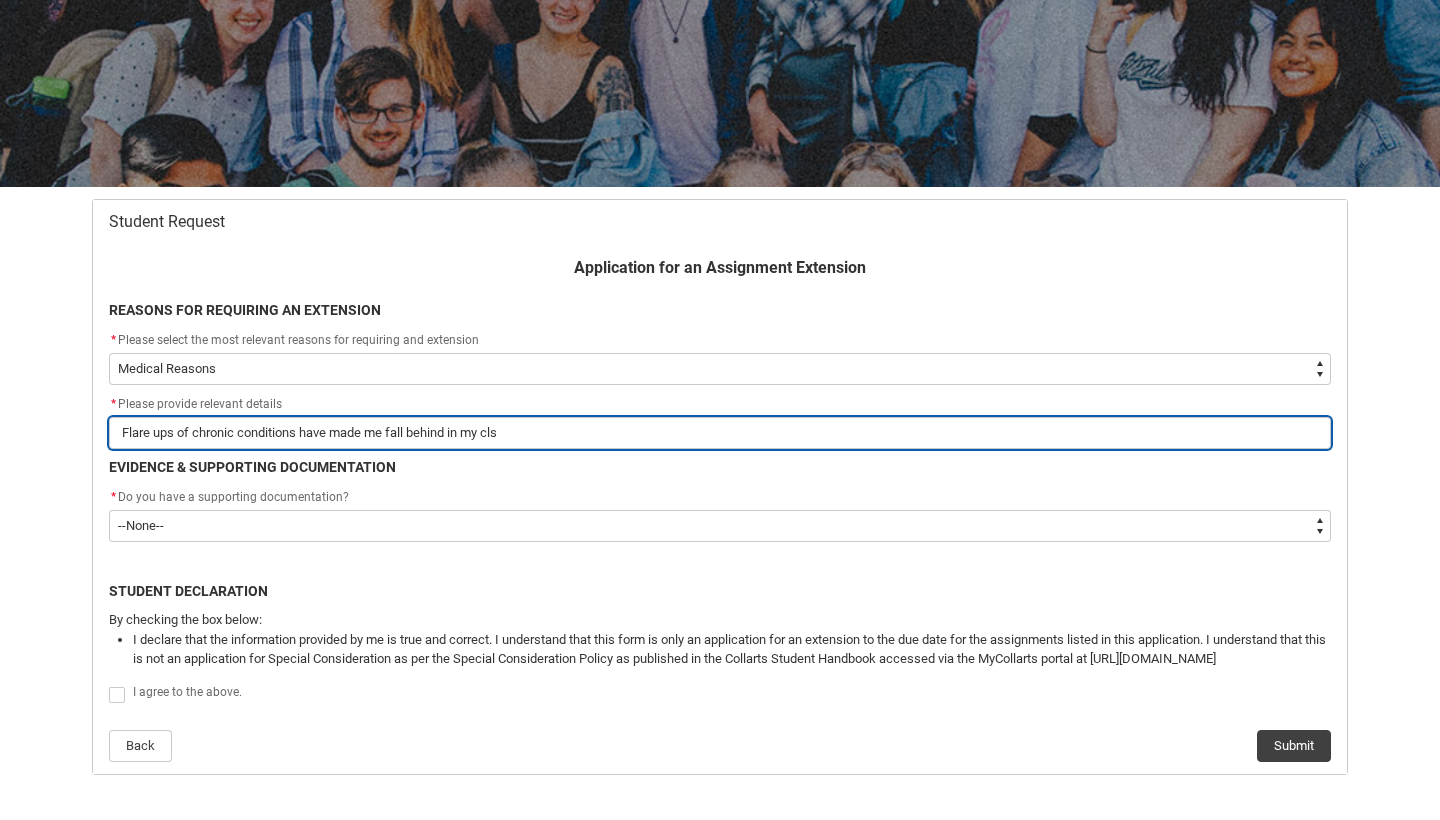 type on "Flare ups of chronic conditions have made me fall behind in my cl" 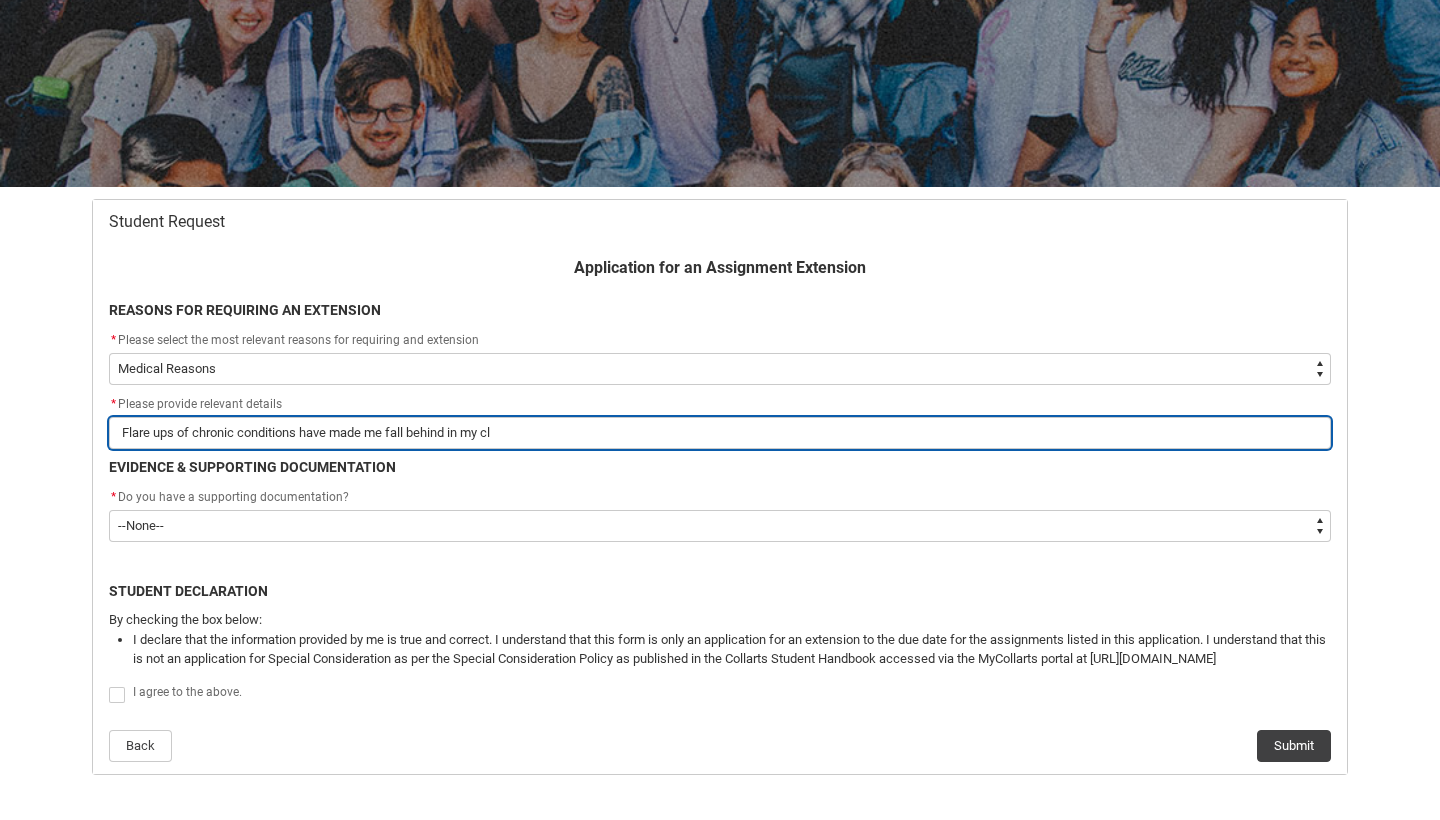 type on "Flare ups of chronic conditions have made me fall behind in my cla" 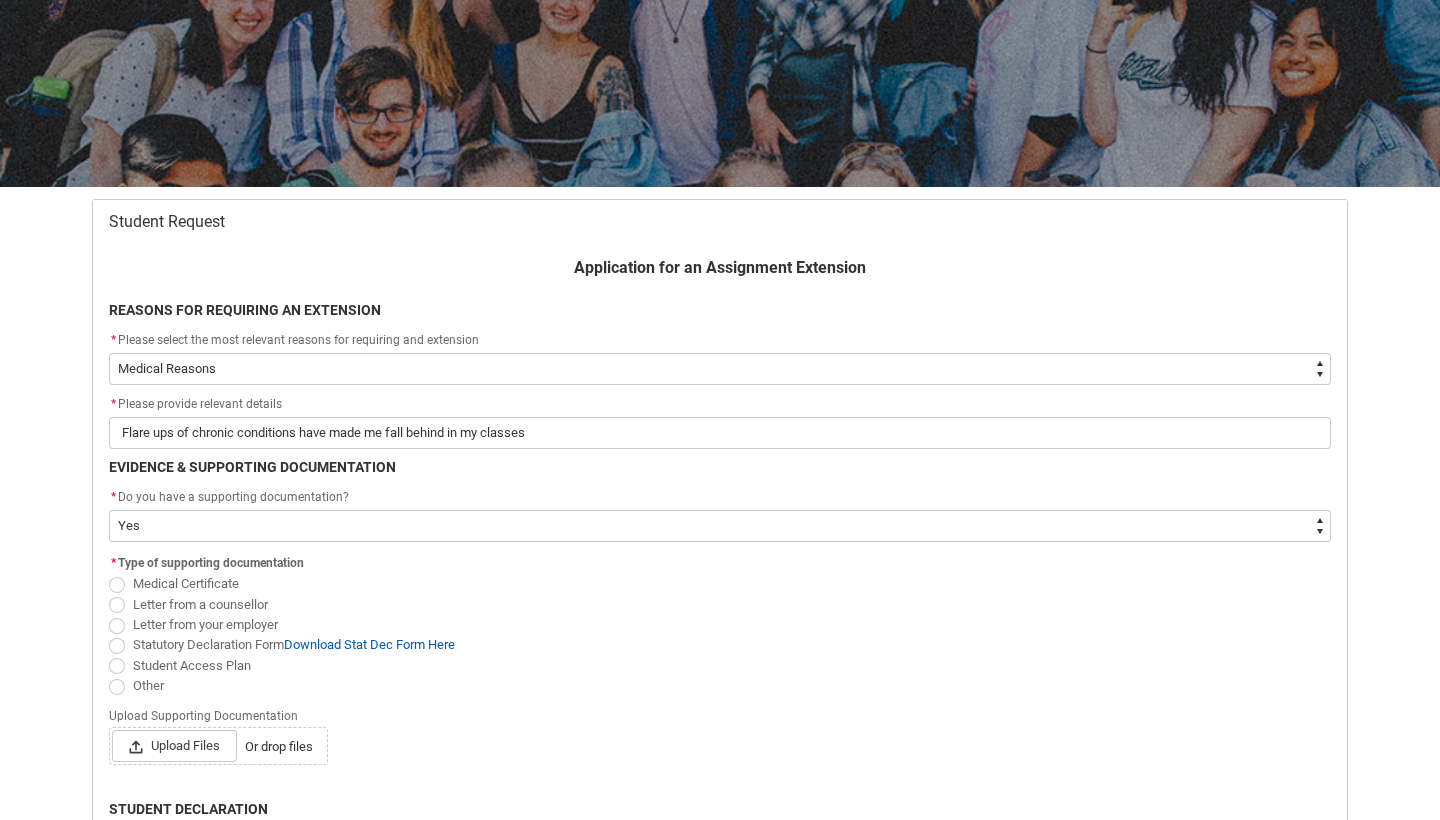 click on "Medical Certificate" at bounding box center (186, 583) 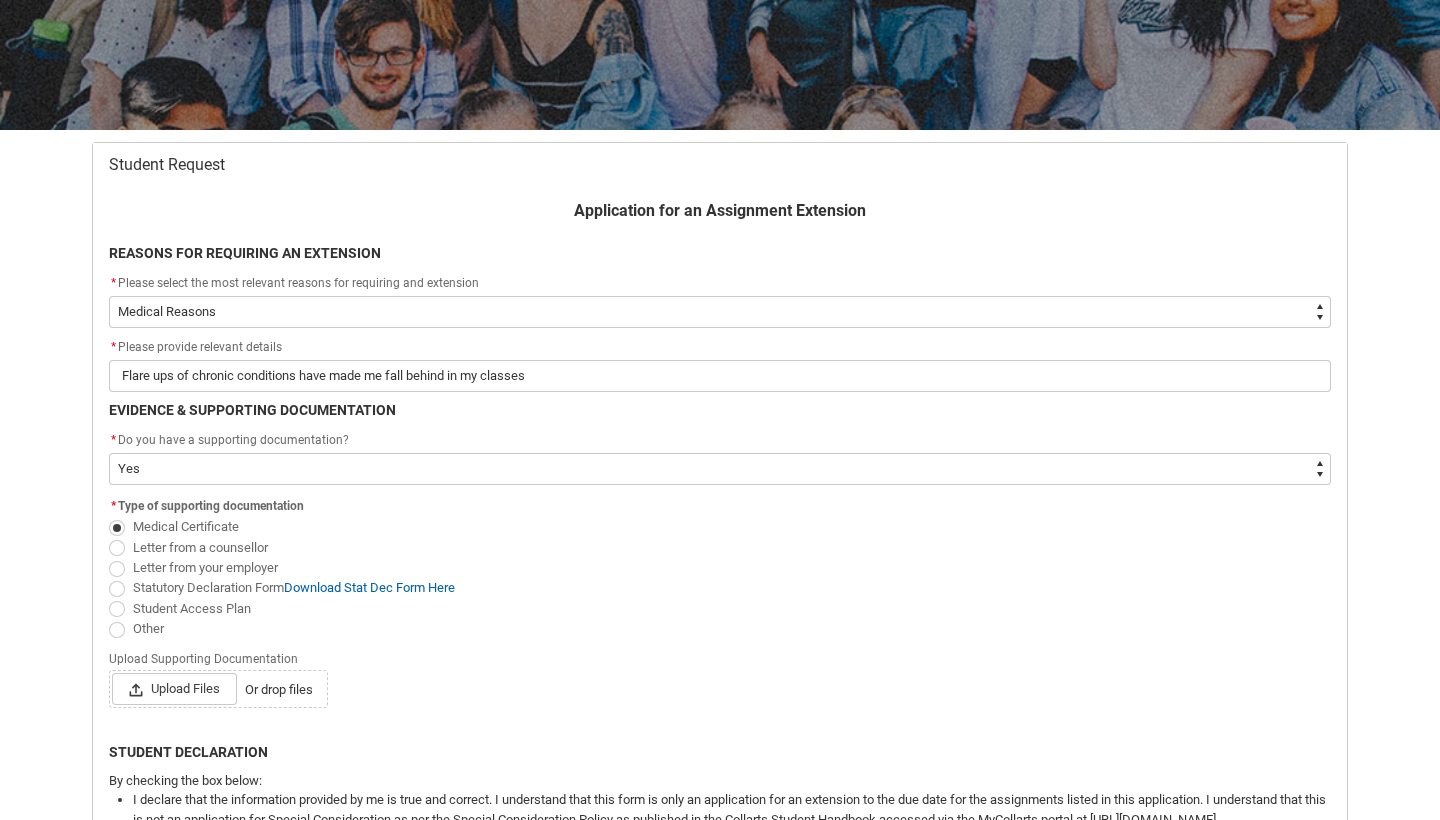 scroll, scrollTop: 304, scrollLeft: 0, axis: vertical 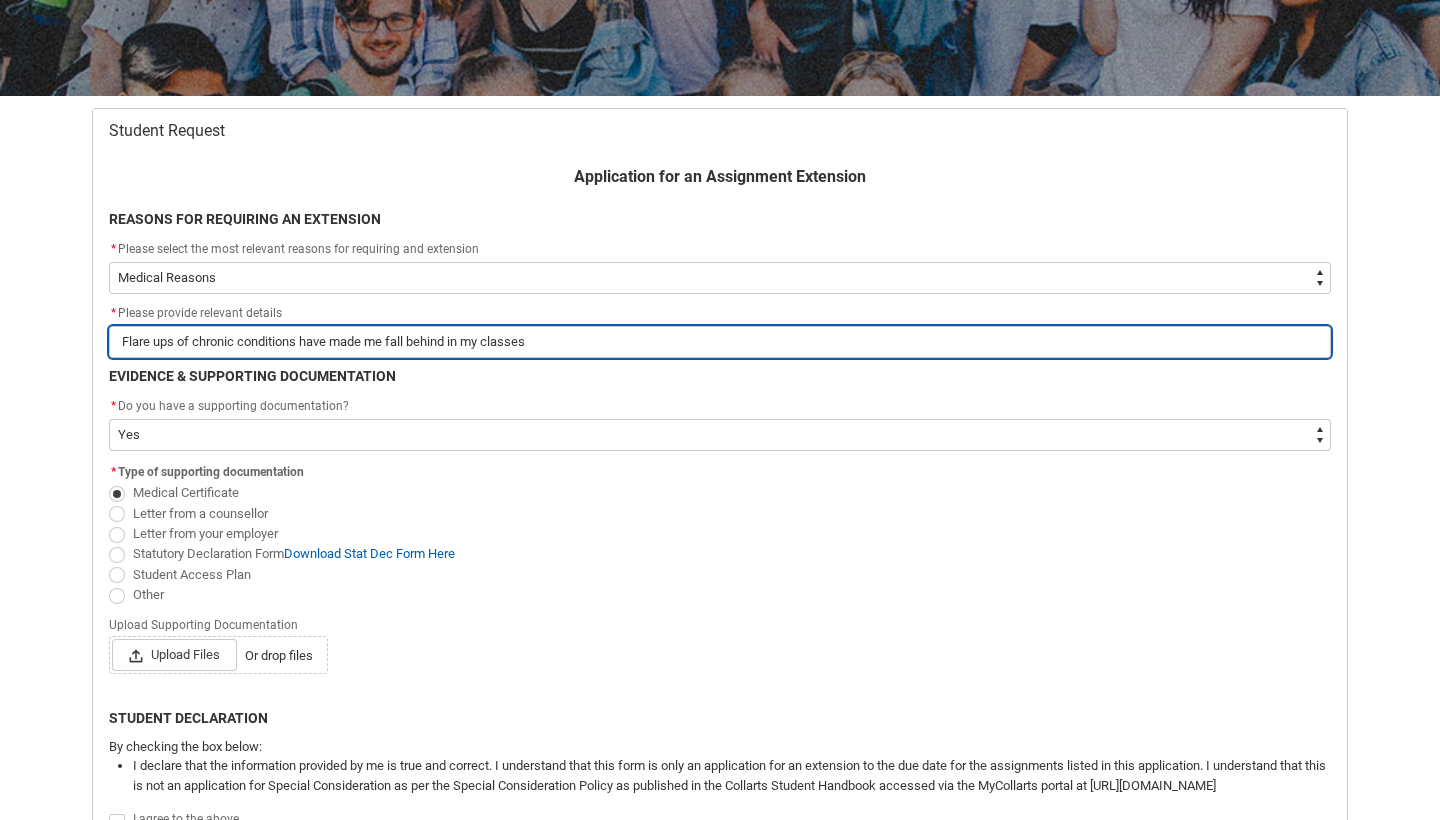 click on "Flare ups of chronic conditions have made me fall behind in my classes" at bounding box center [720, 342] 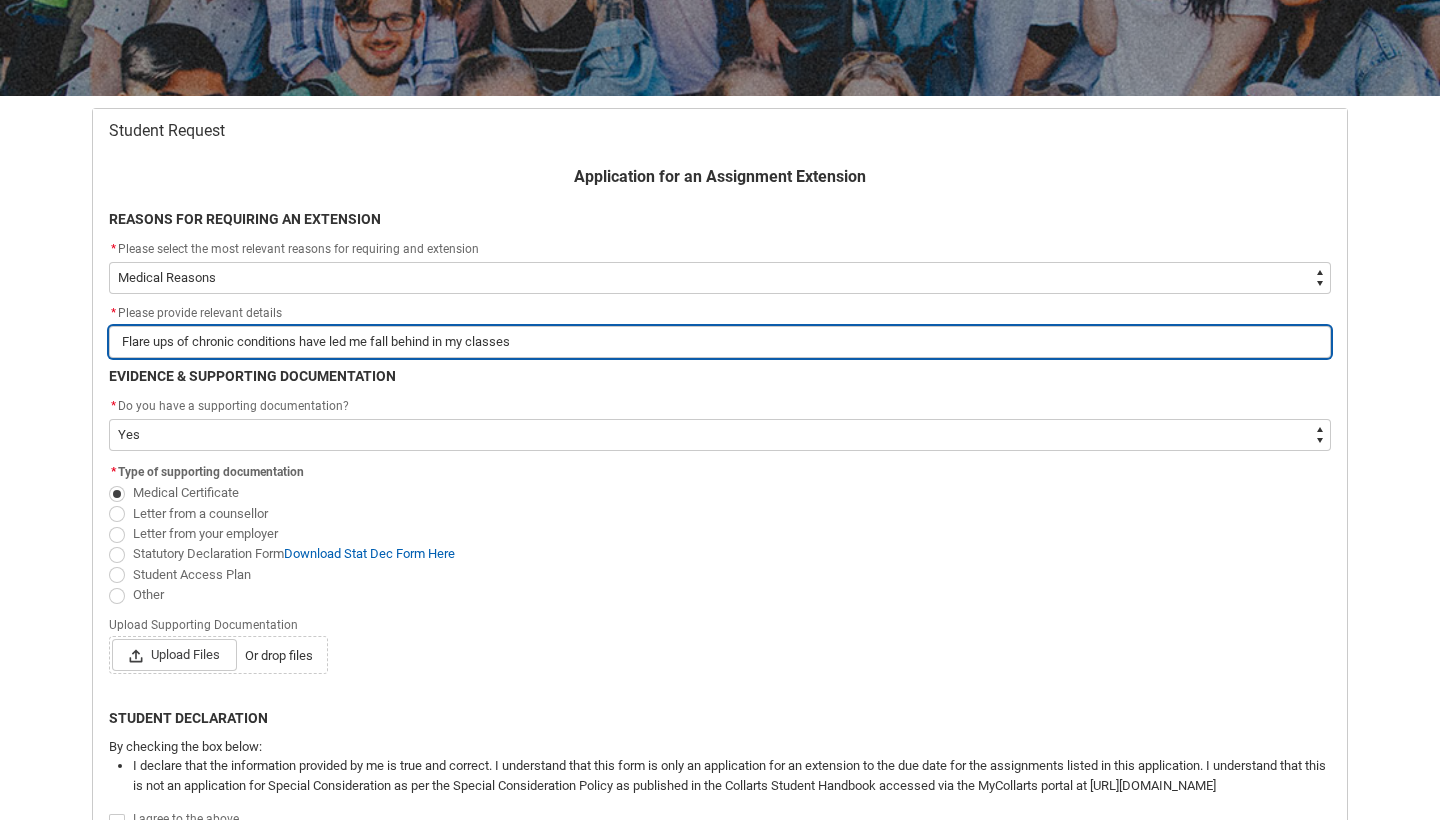 click on "Flare ups of chronic conditions have led me fall behind in my classes" at bounding box center [720, 342] 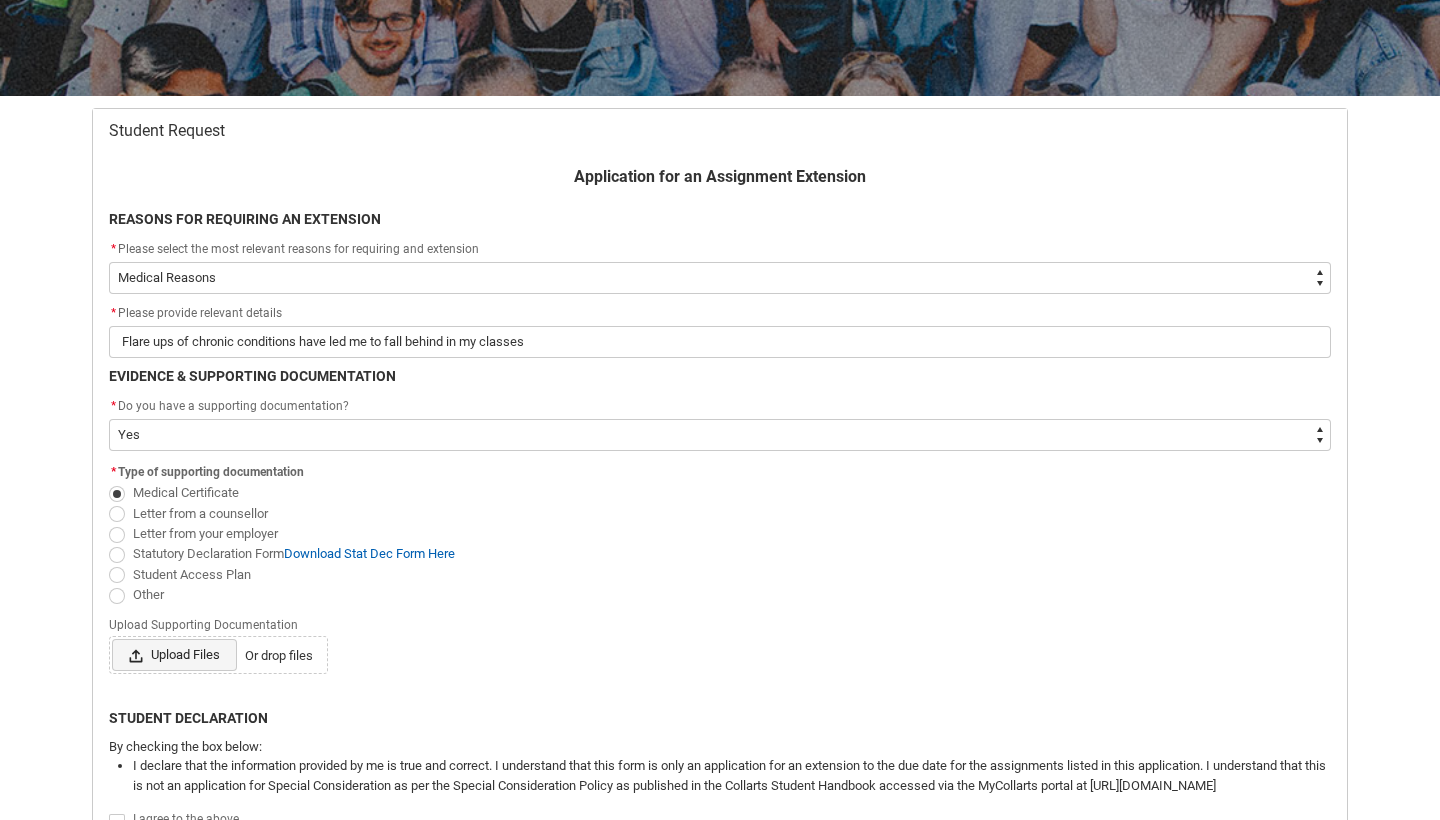 click on "Upload Files" at bounding box center (174, 655) 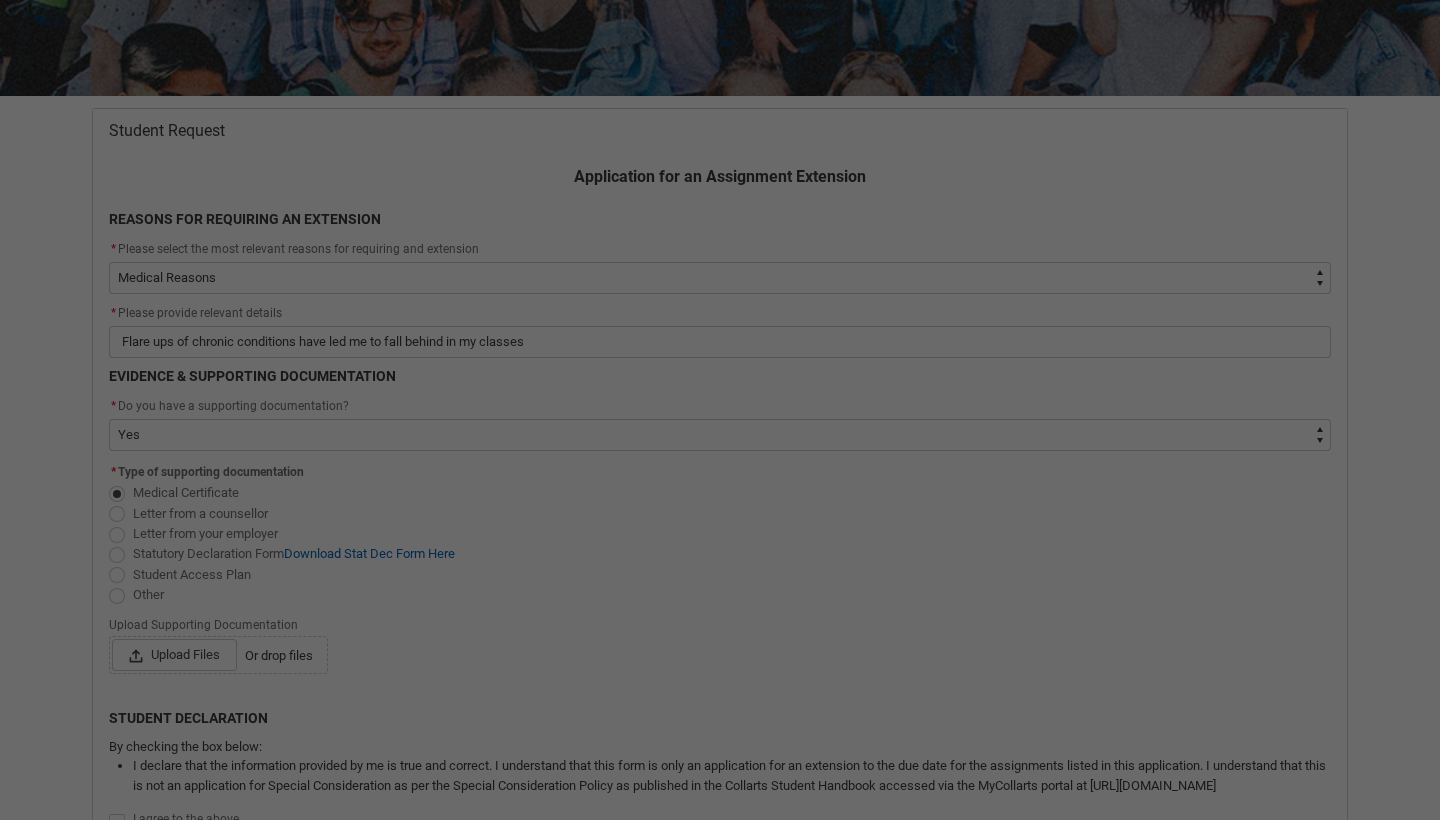 scroll, scrollTop: 648, scrollLeft: 0, axis: vertical 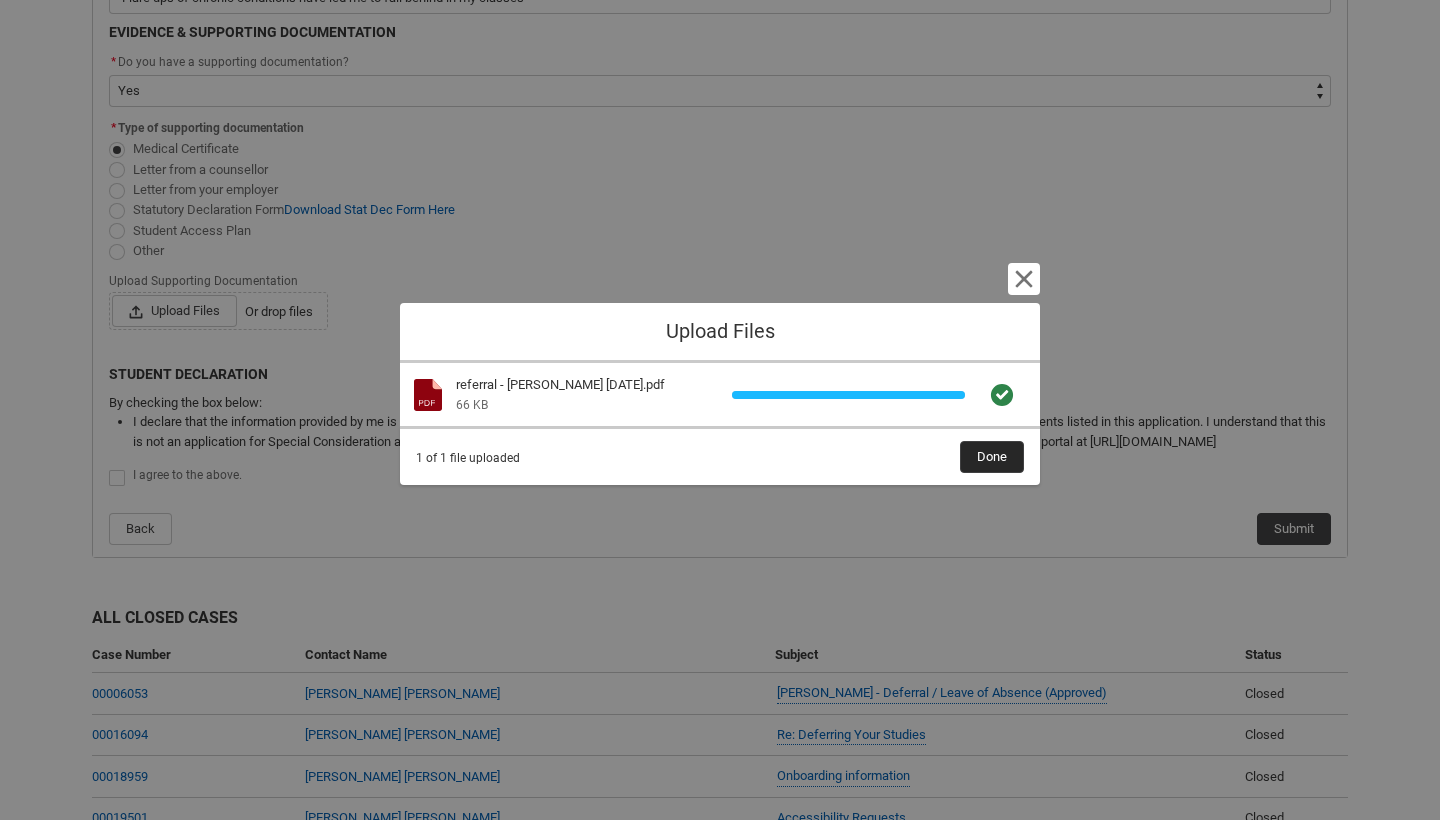 click on "Done" at bounding box center [992, 457] 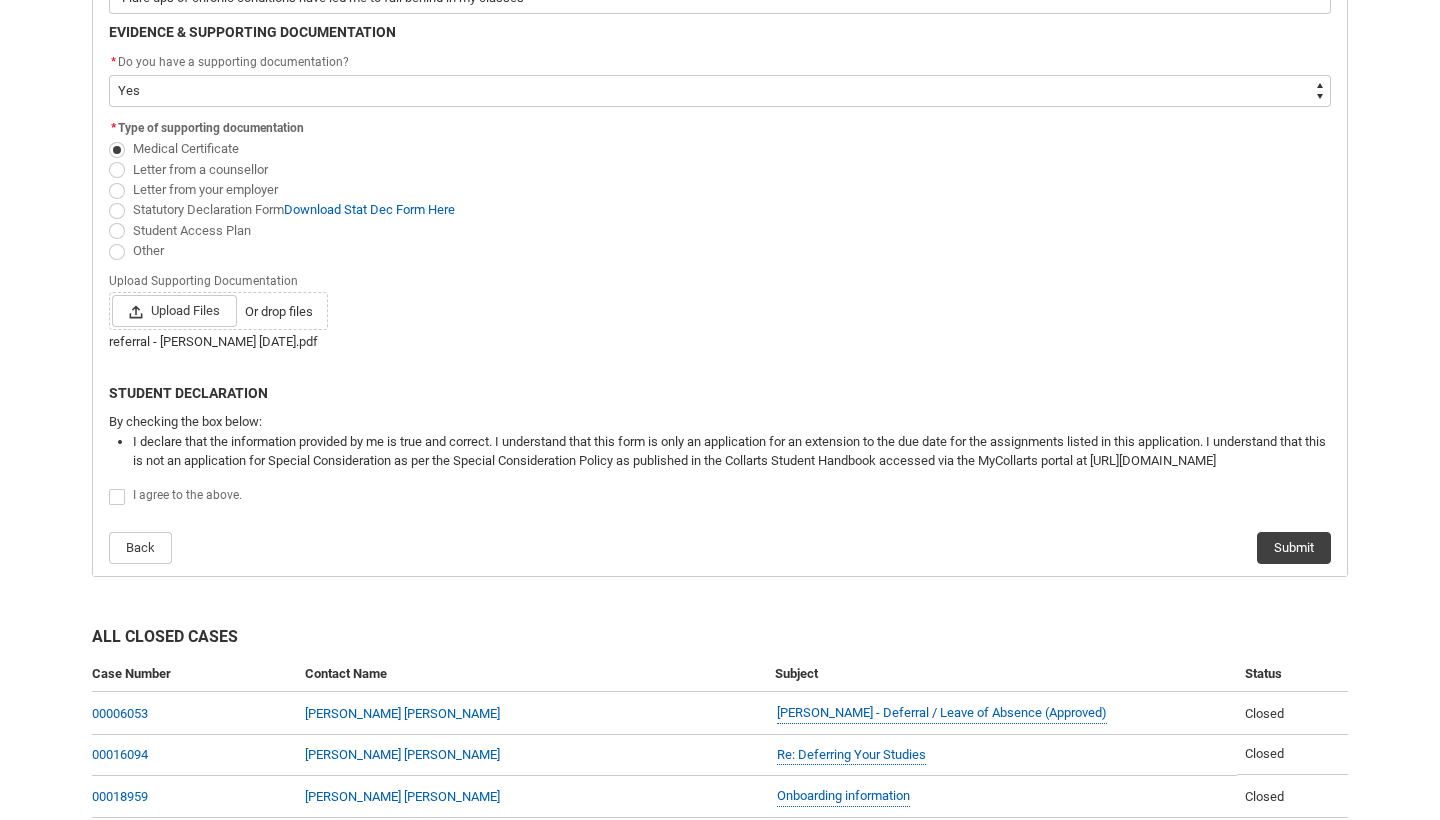 click on "I agree to the above." at bounding box center (187, 495) 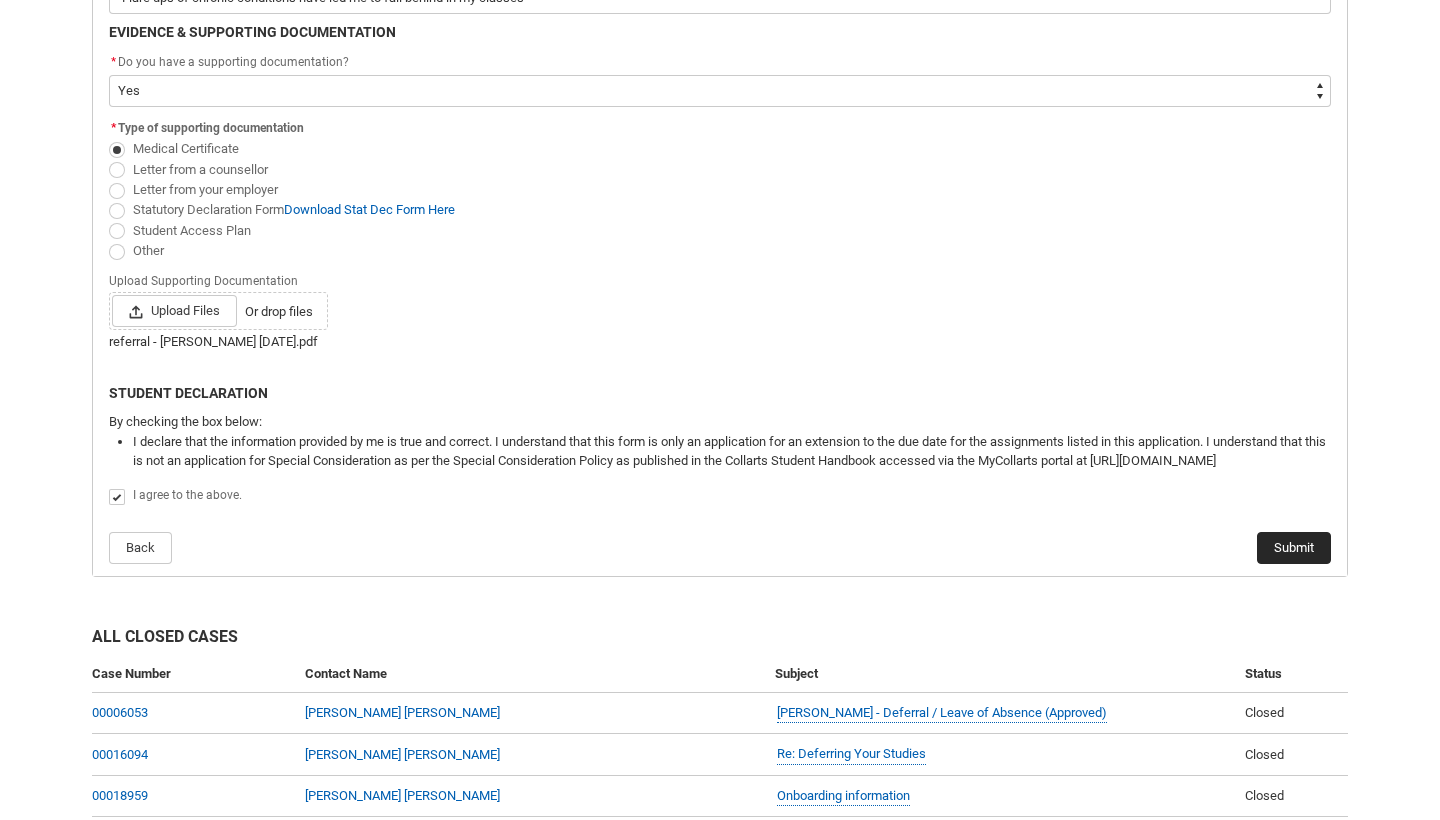 click on "Submit" 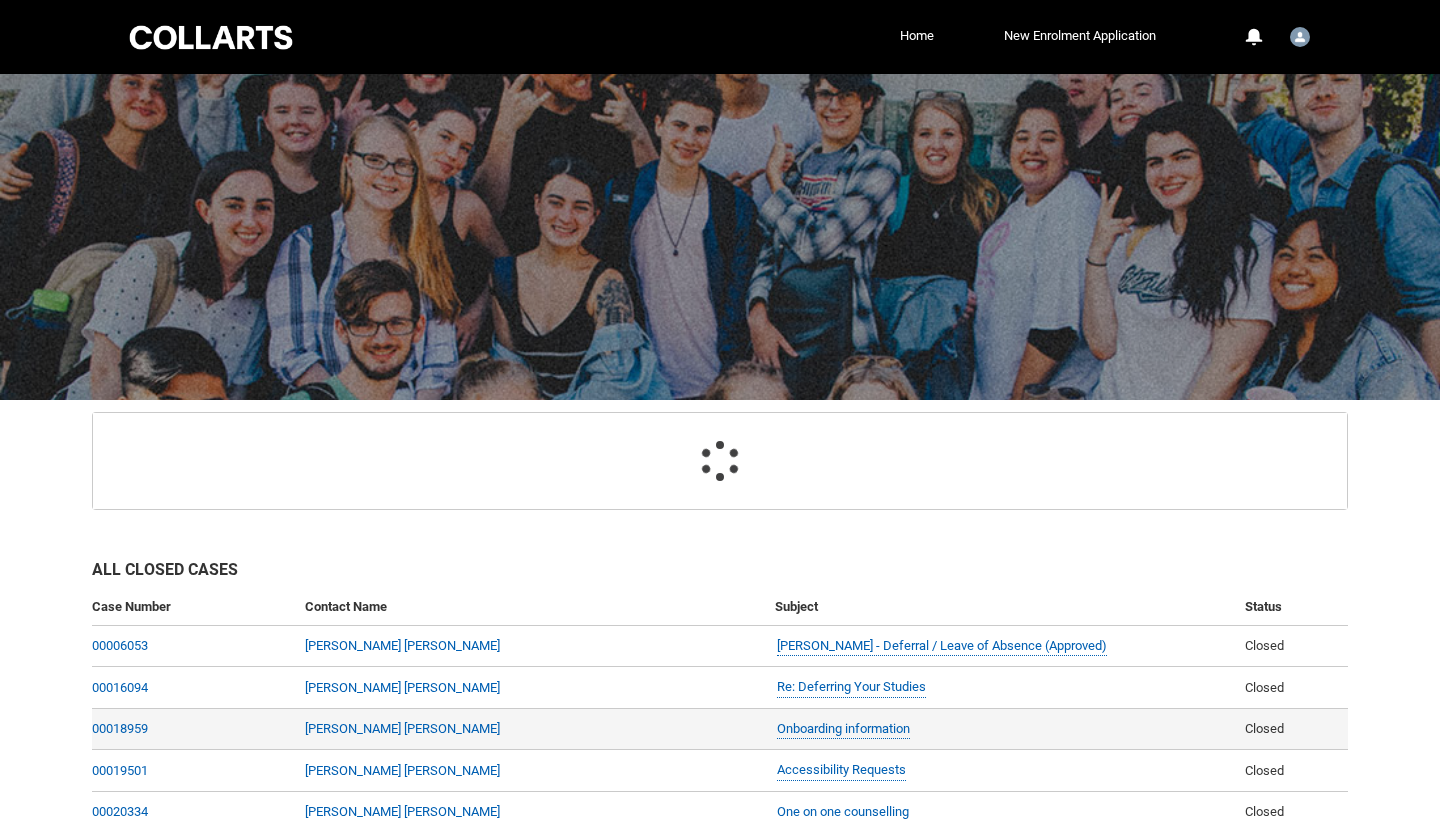scroll, scrollTop: 213, scrollLeft: 0, axis: vertical 